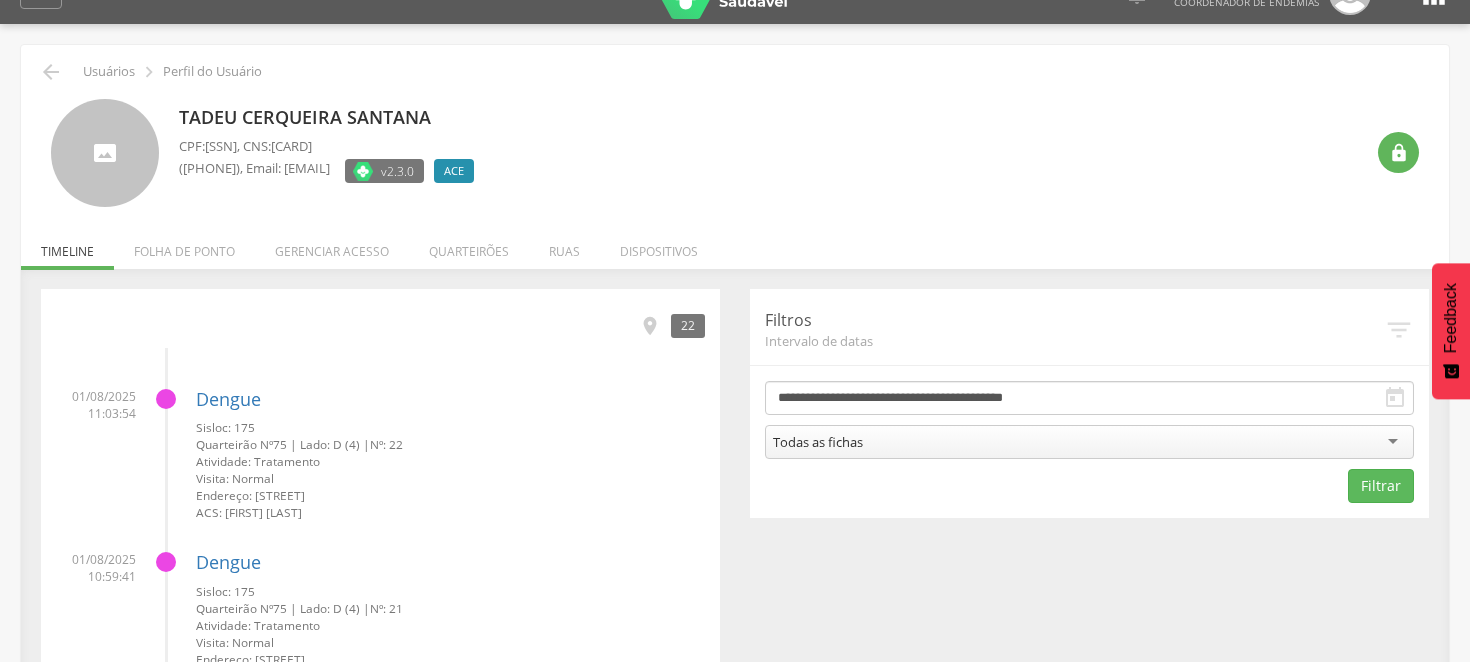 scroll, scrollTop: 0, scrollLeft: 0, axis: both 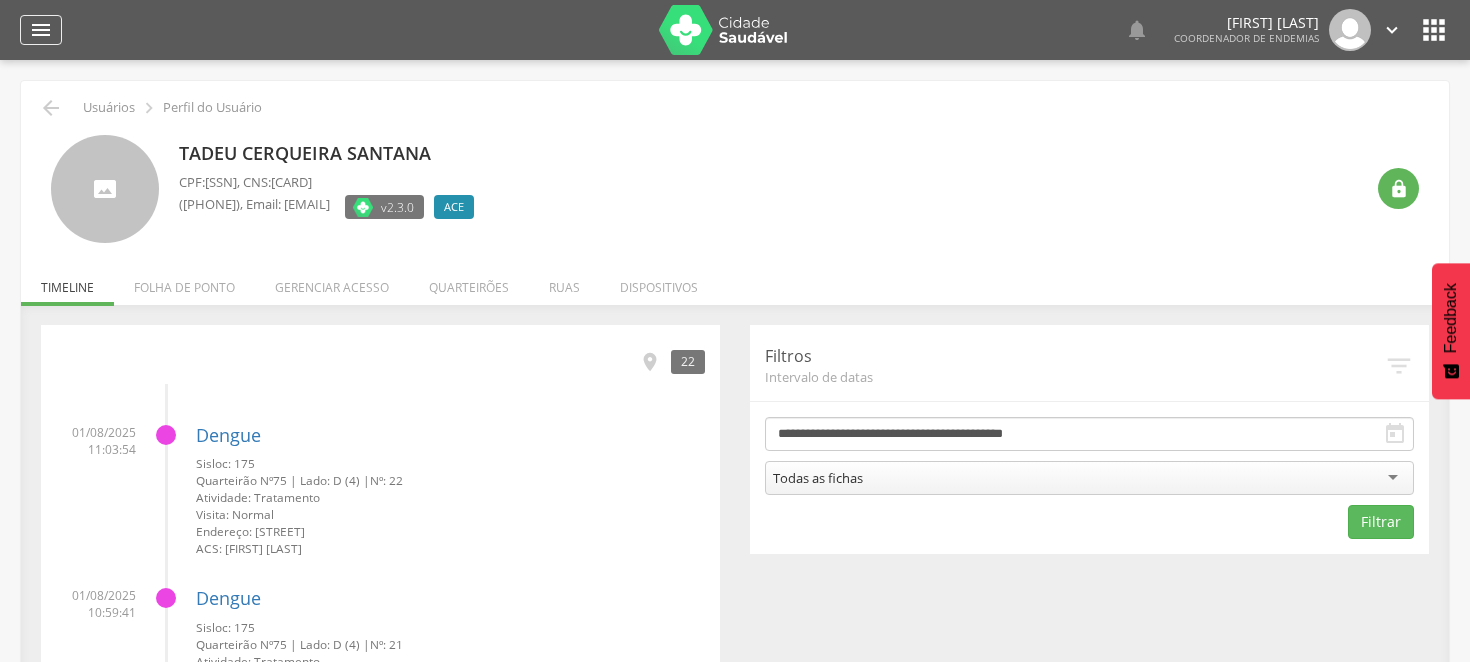 click on "" at bounding box center (41, 30) 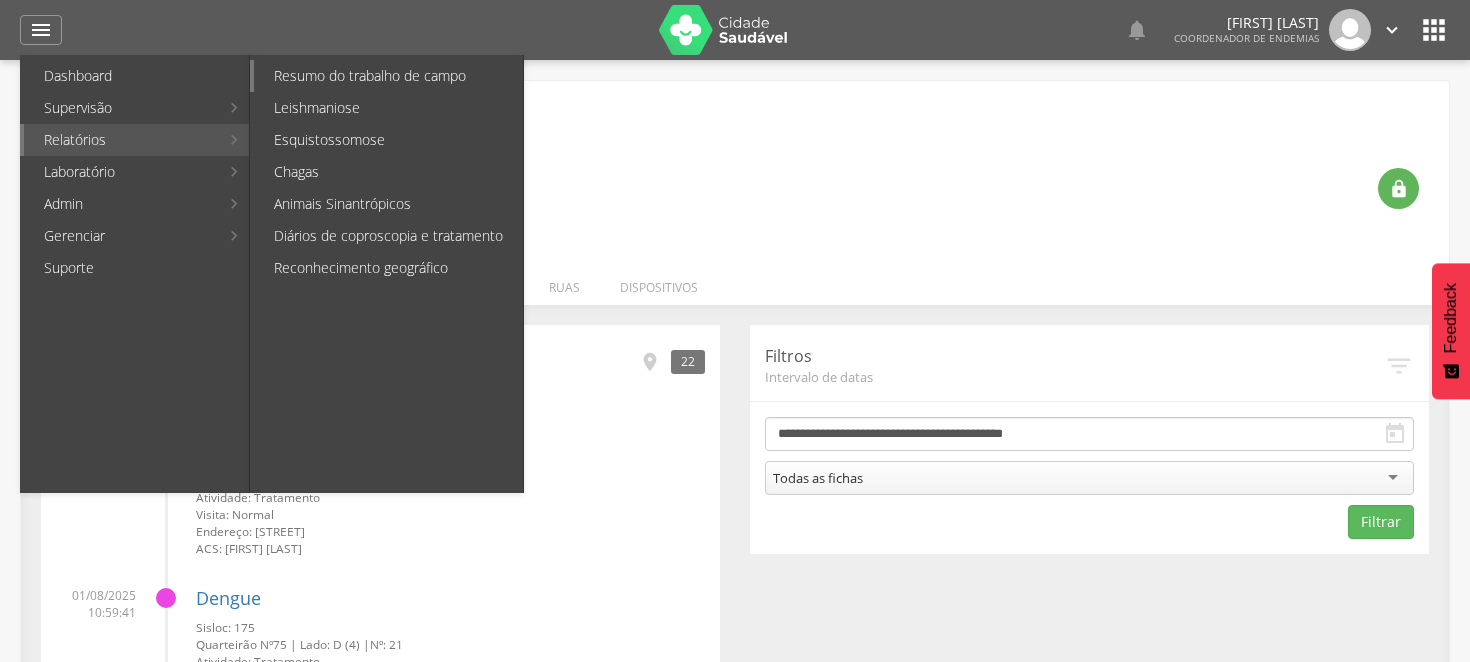 click on "Resumo do trabalho de campo" at bounding box center [388, 76] 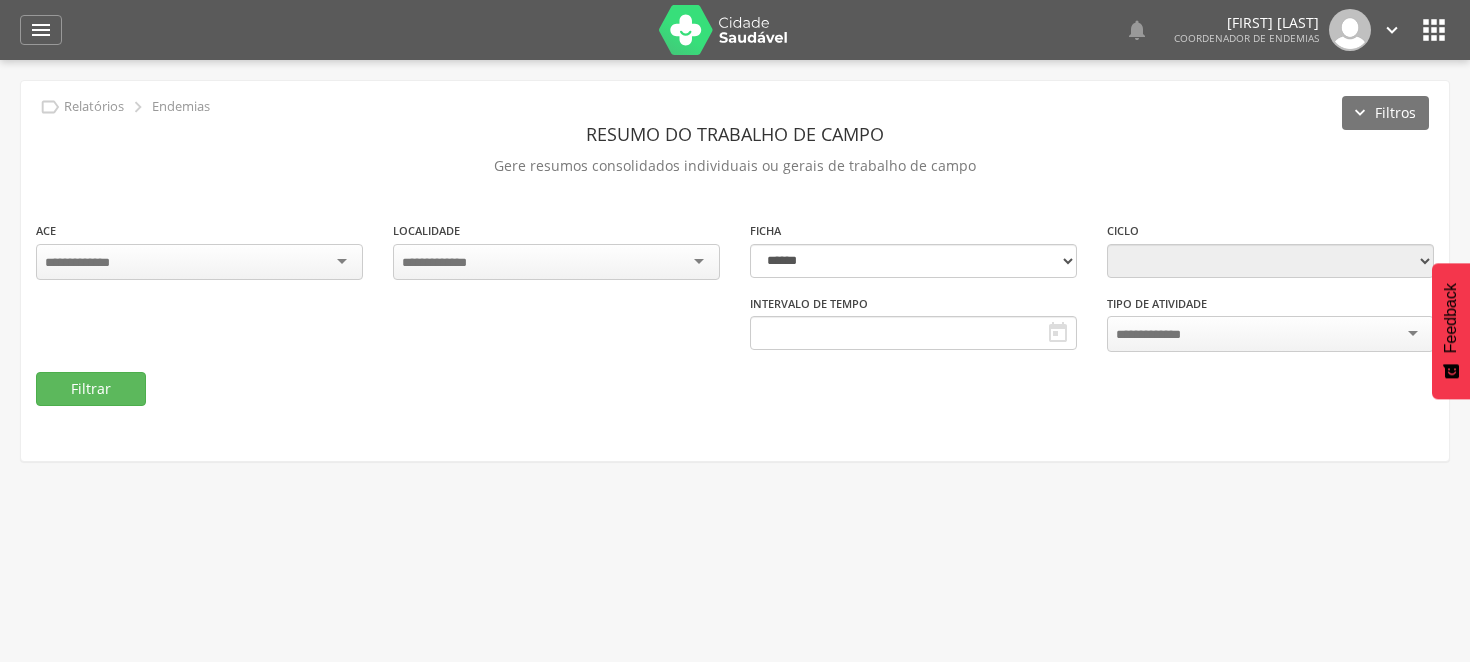 type on "**********" 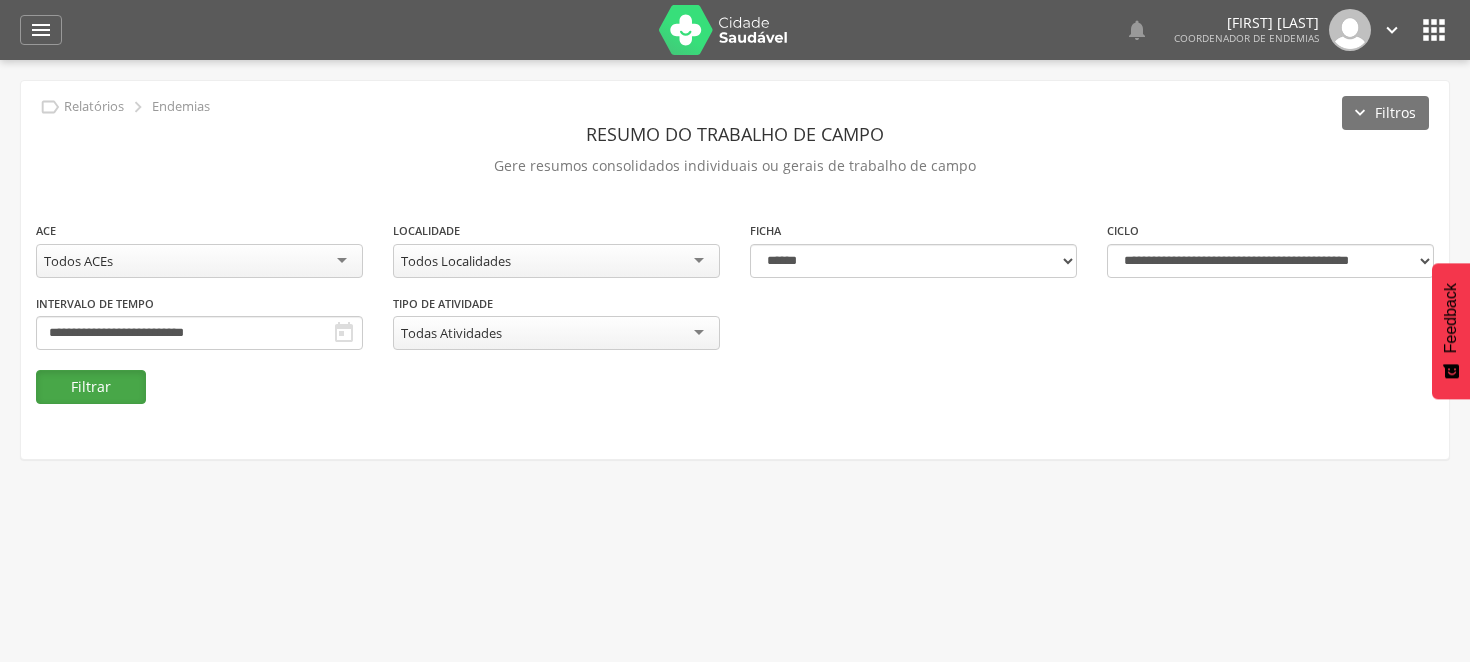 click on "Filtrar" at bounding box center (91, 387) 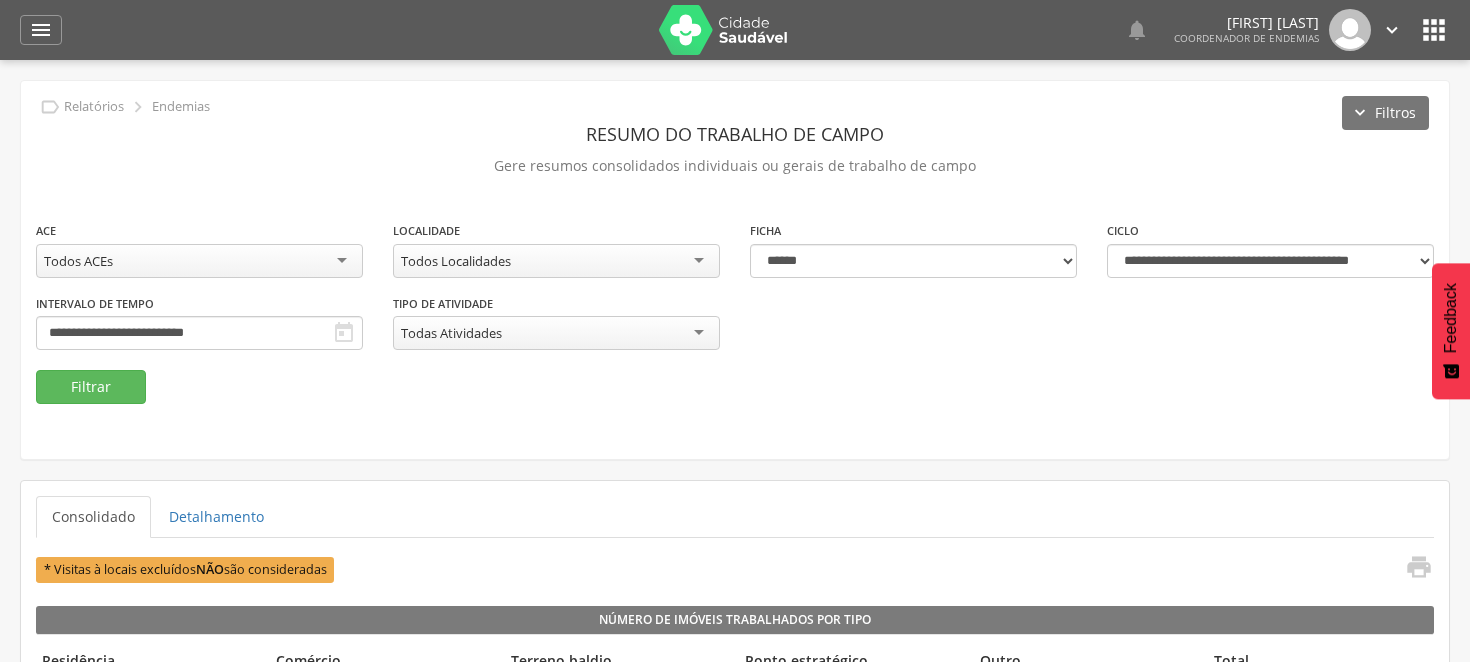 scroll, scrollTop: 111, scrollLeft: 0, axis: vertical 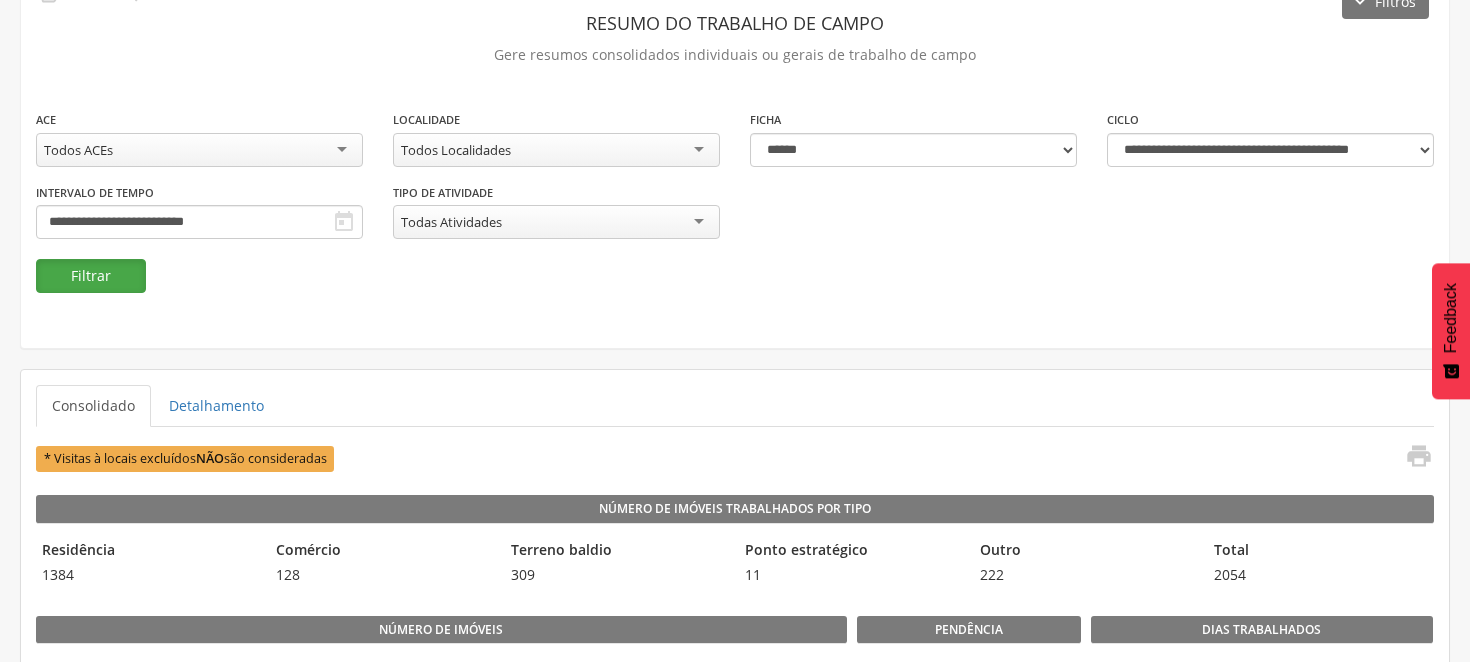 click on "Filtrar" at bounding box center (91, 276) 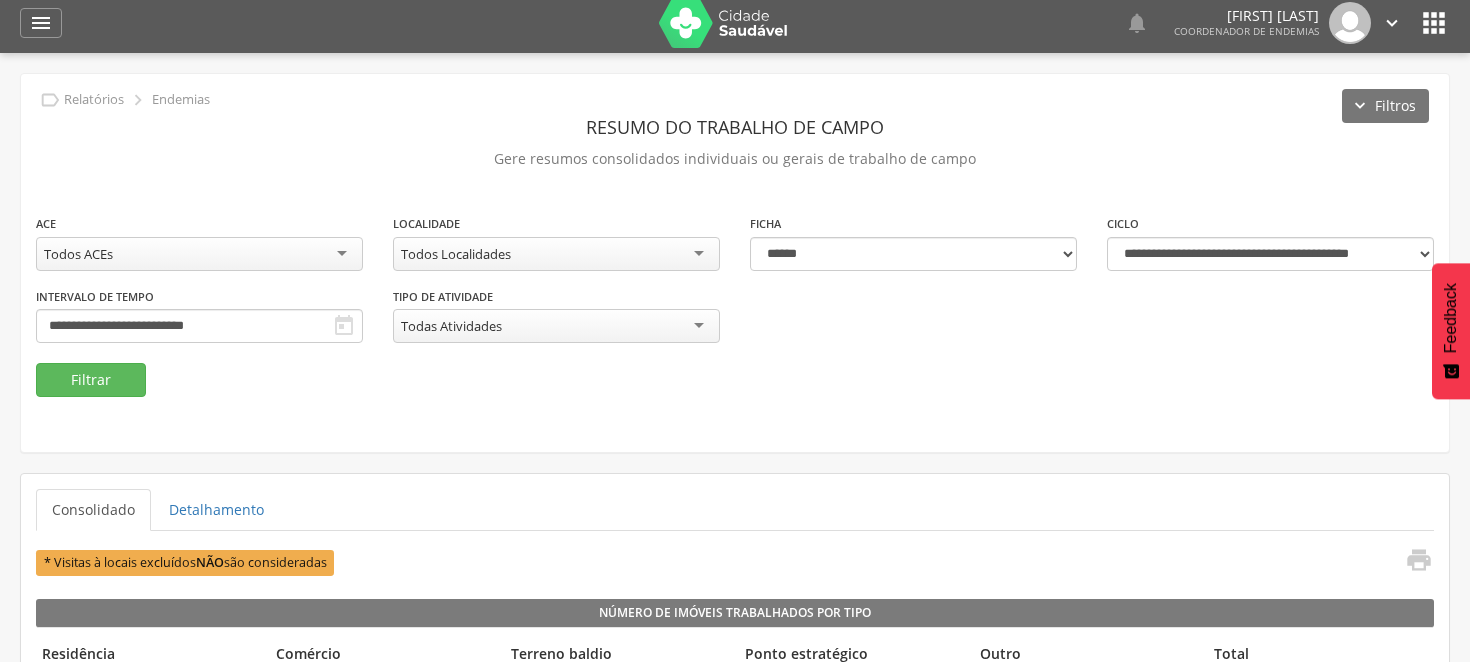 scroll, scrollTop: 0, scrollLeft: 0, axis: both 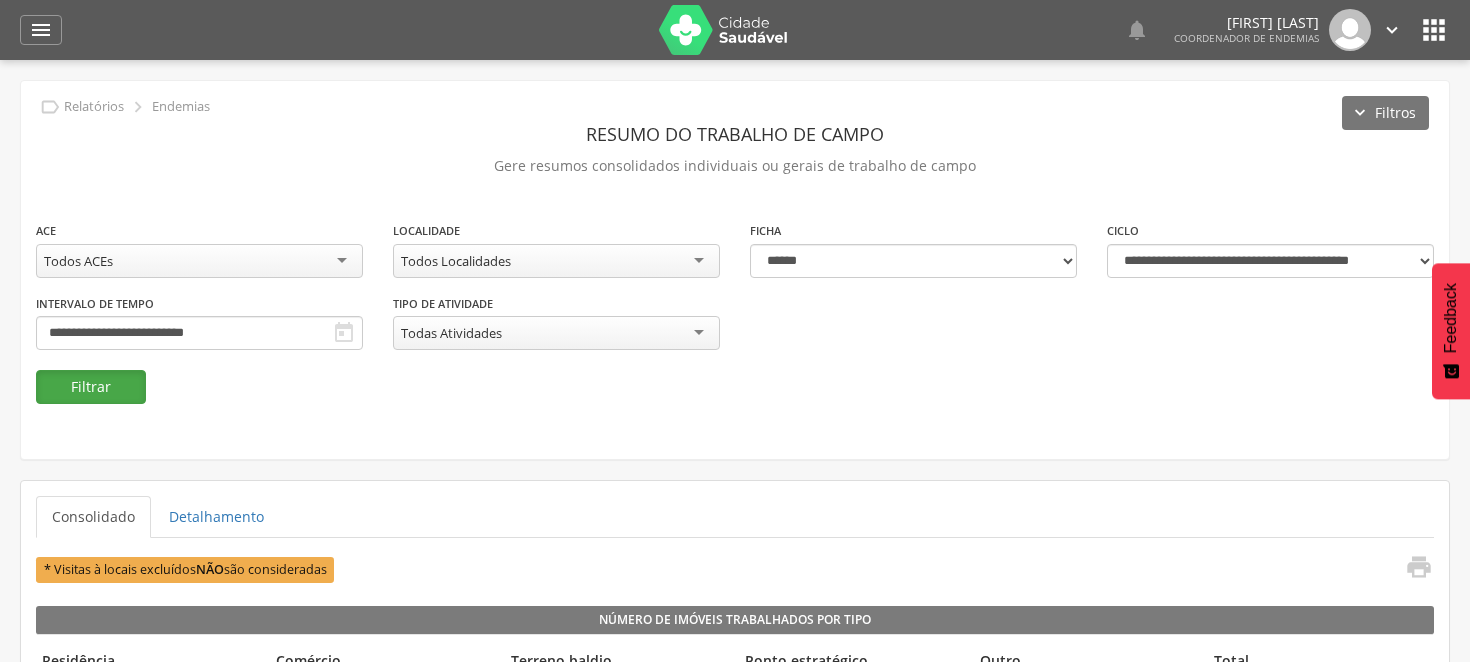 click on "Filtrar" at bounding box center [91, 387] 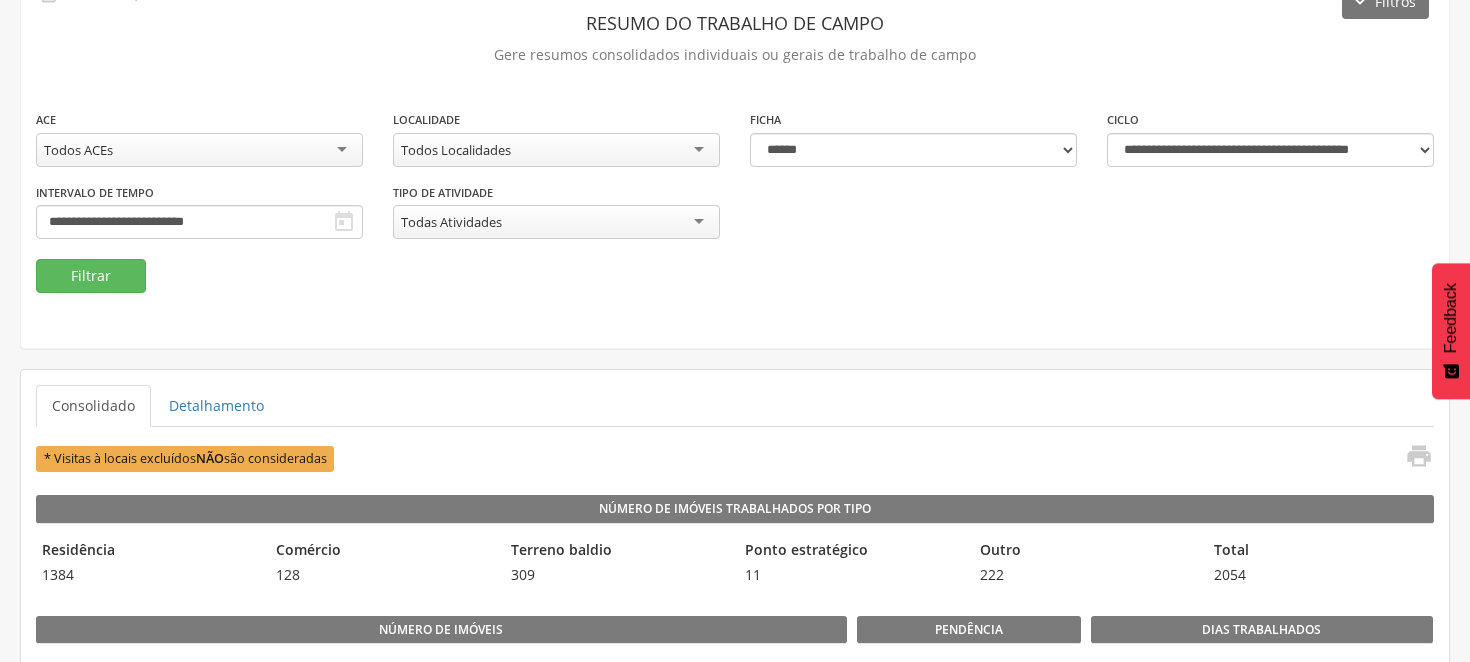 scroll, scrollTop: 0, scrollLeft: 0, axis: both 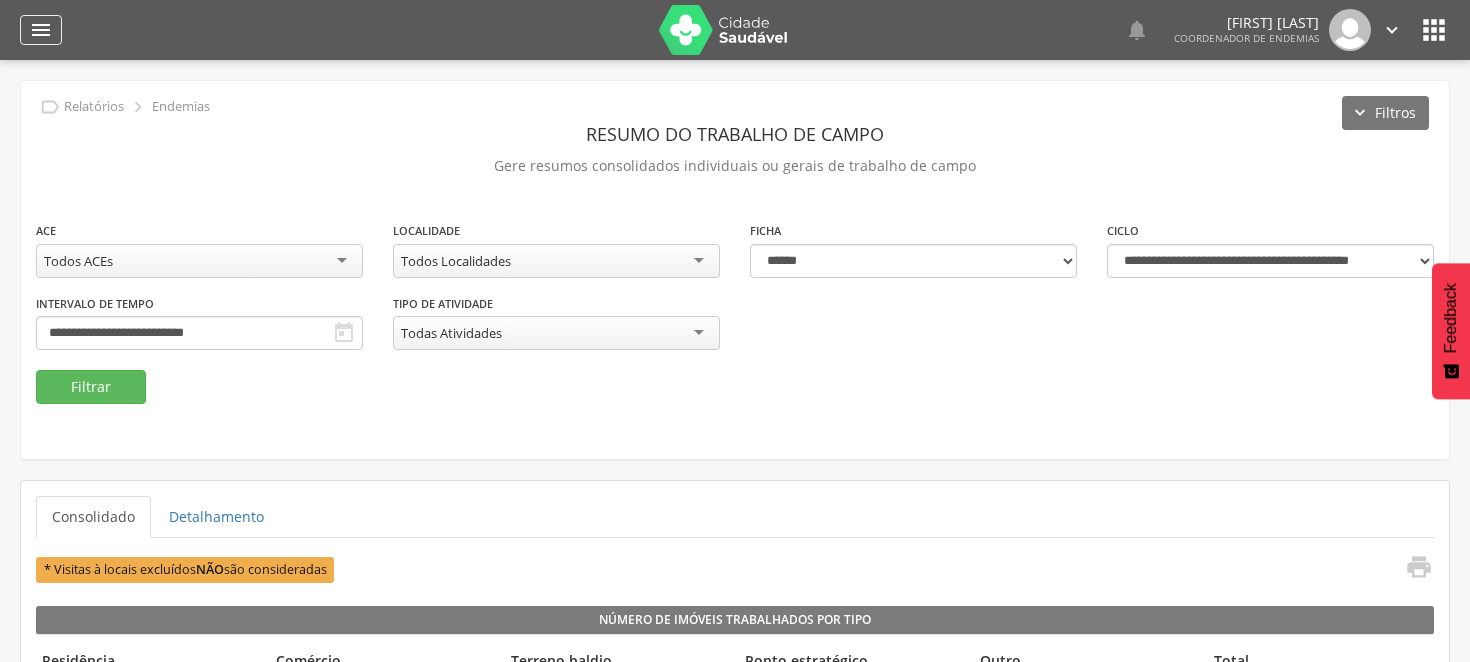 click on "" at bounding box center [41, 30] 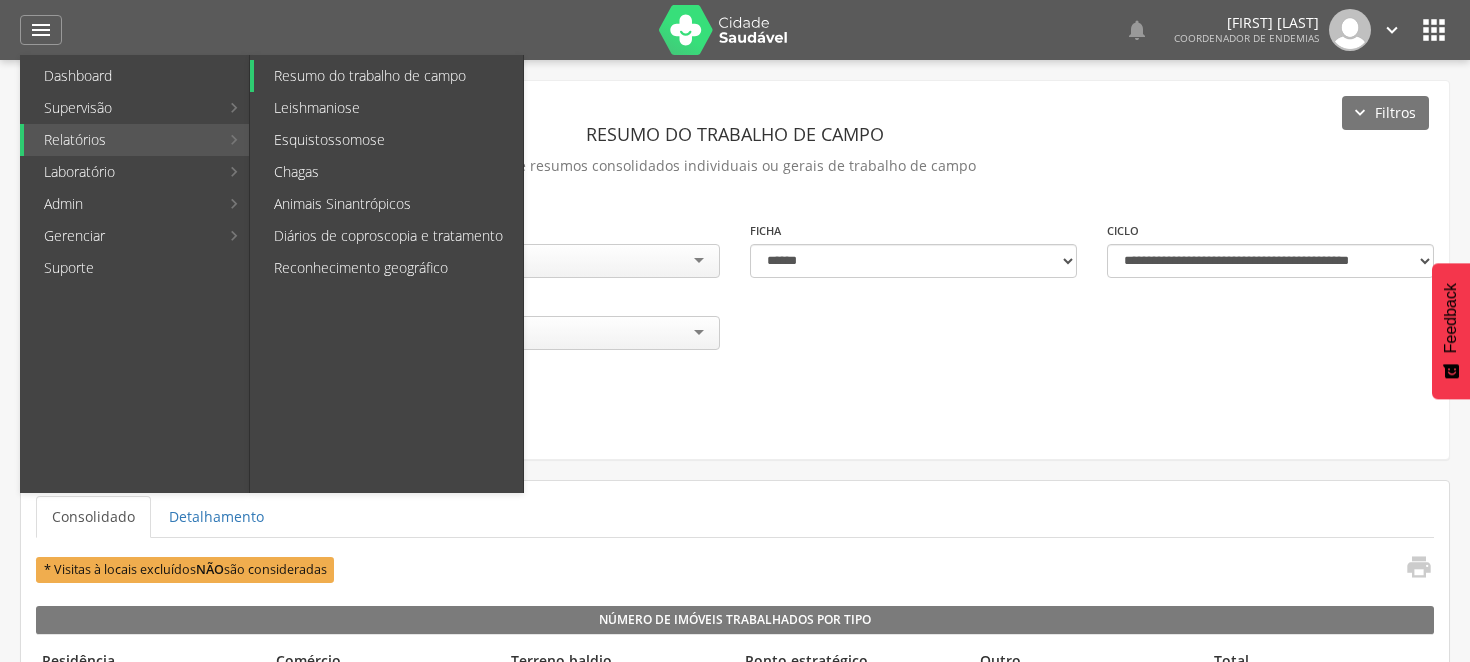 click on "Resumo do trabalho de campo" at bounding box center (388, 76) 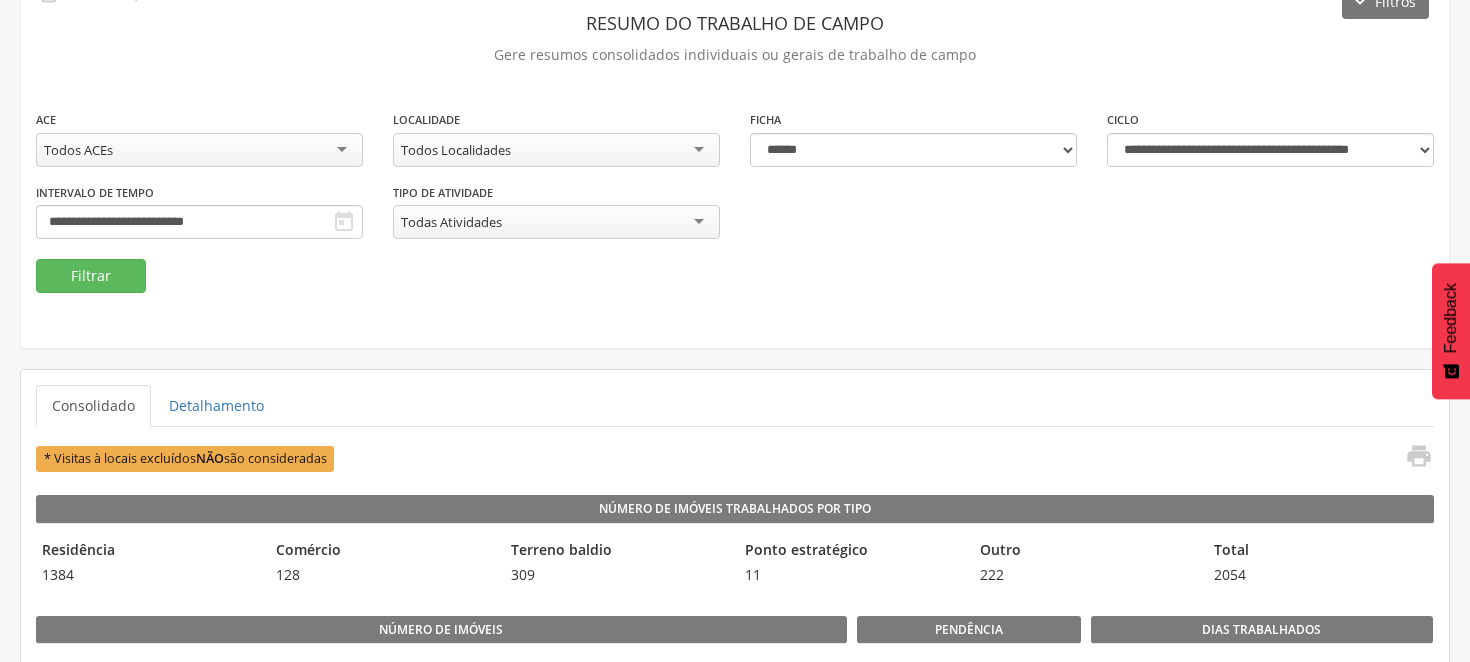 scroll, scrollTop: 0, scrollLeft: 0, axis: both 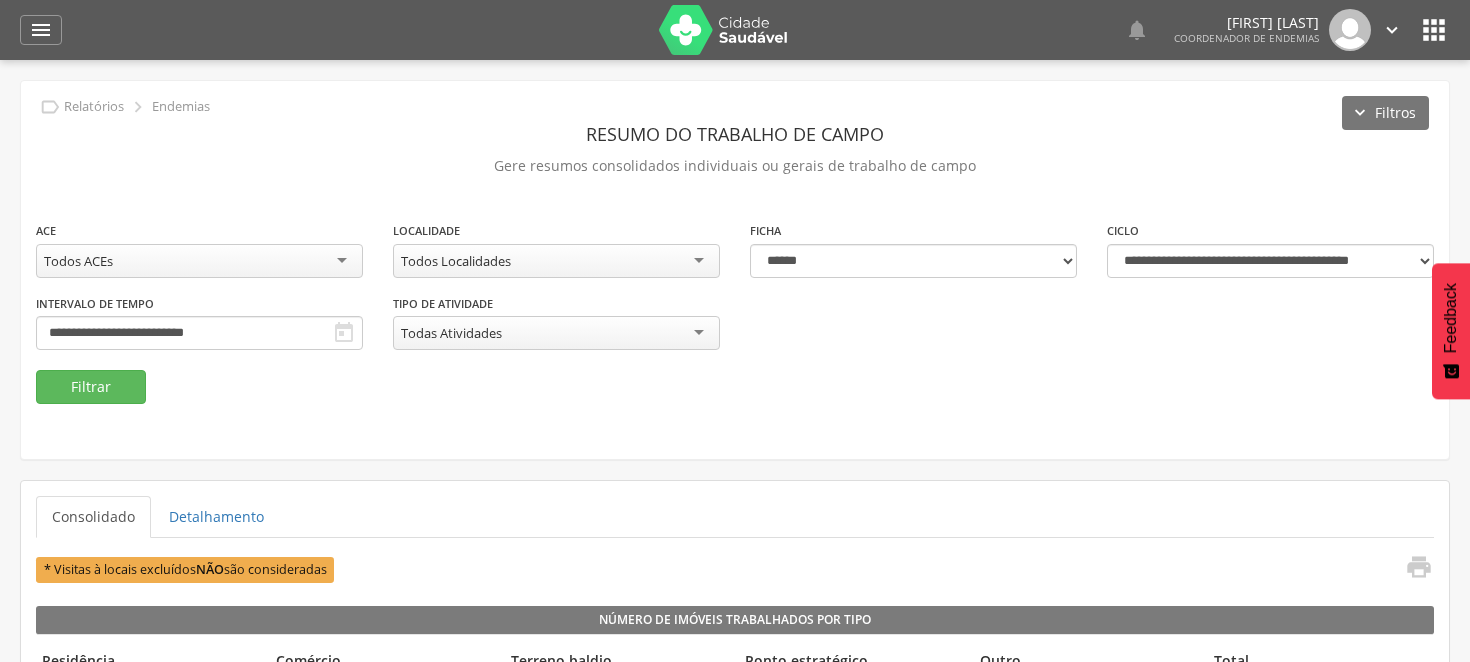 click on "Todos Localidades" at bounding box center [556, 261] 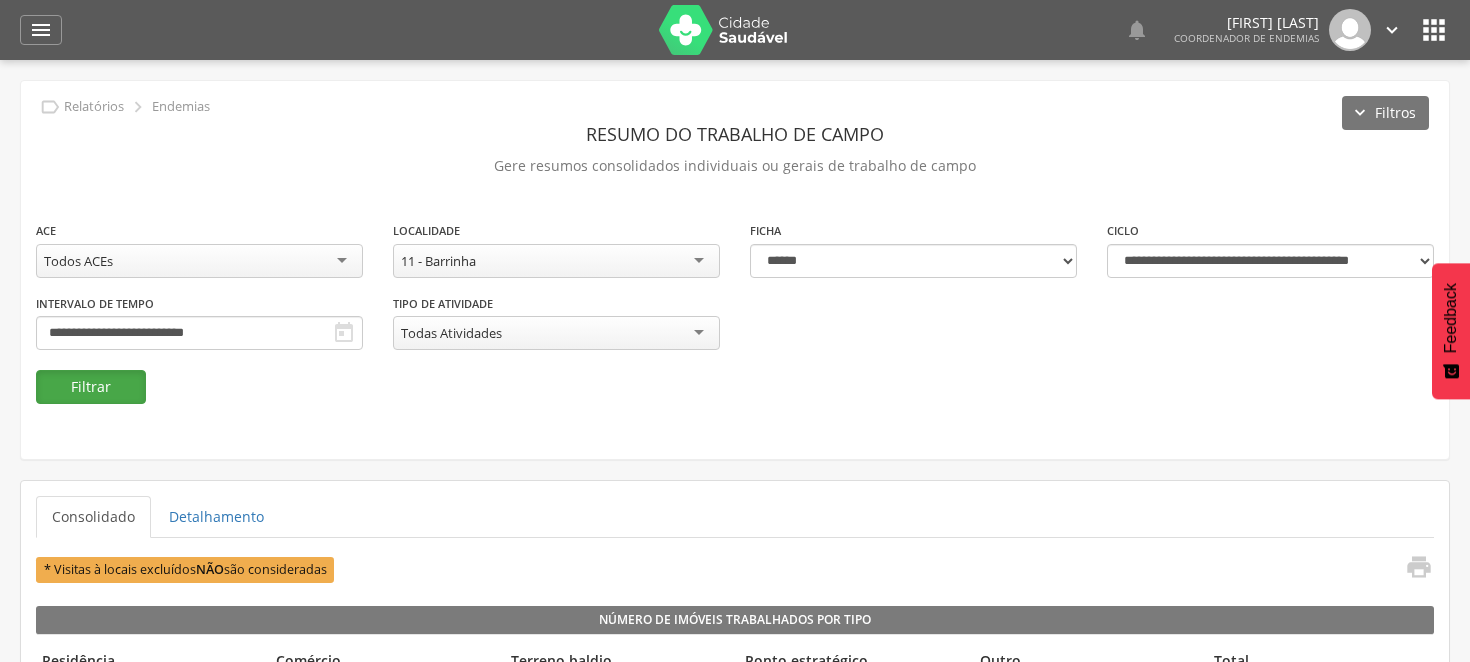 click on "Filtrar" at bounding box center [91, 387] 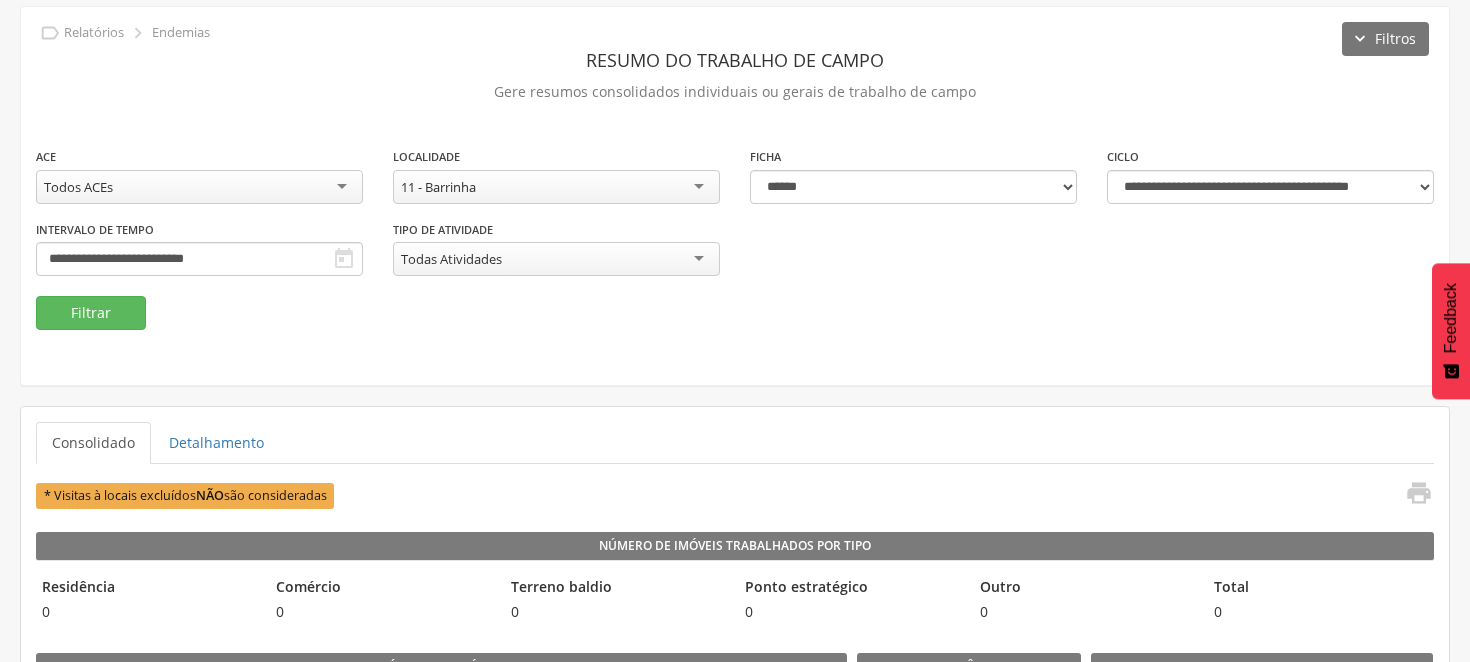 scroll, scrollTop: 111, scrollLeft: 0, axis: vertical 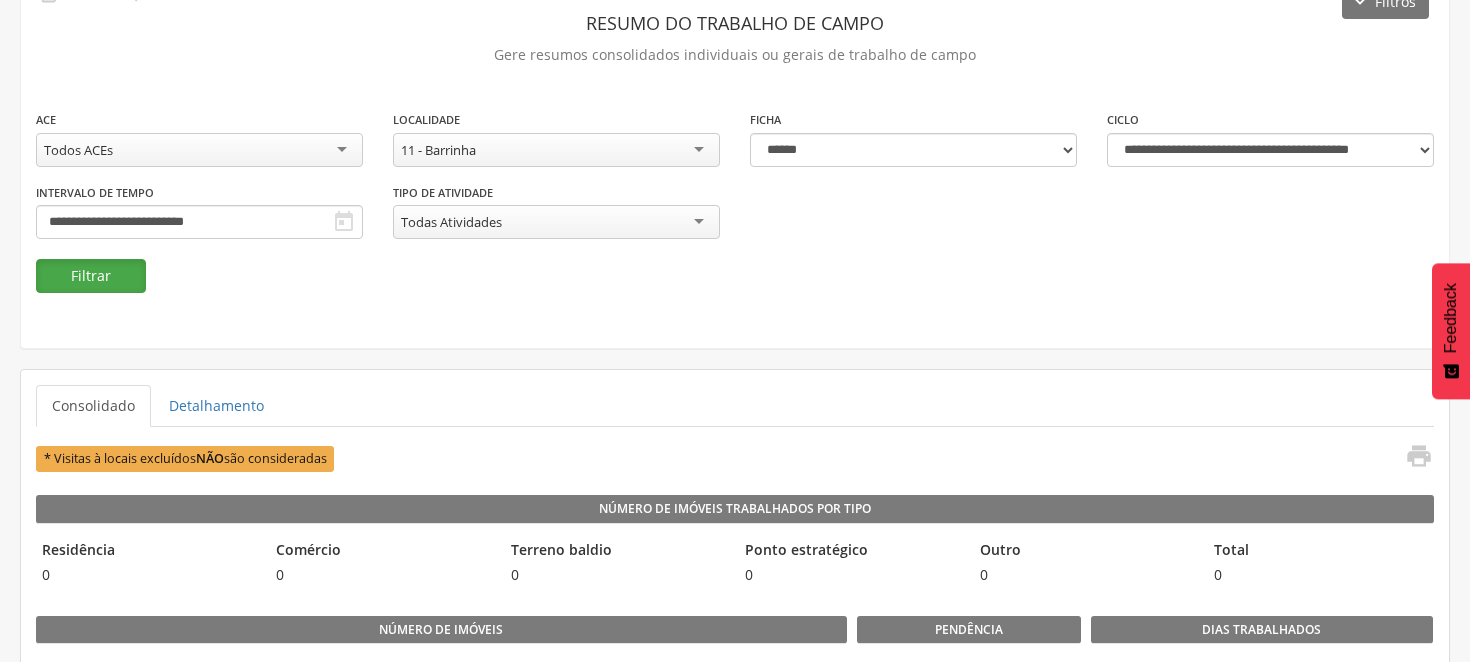 click on "Filtrar" at bounding box center (91, 276) 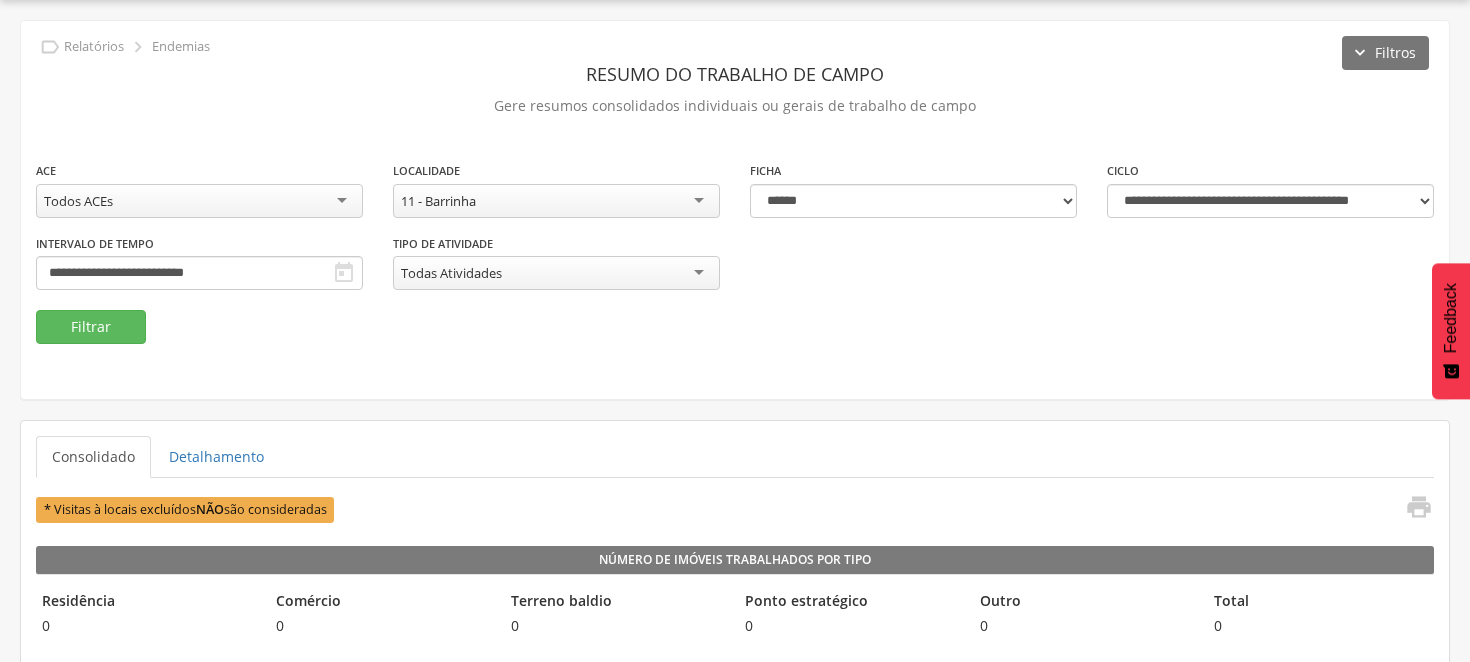 scroll, scrollTop: 111, scrollLeft: 0, axis: vertical 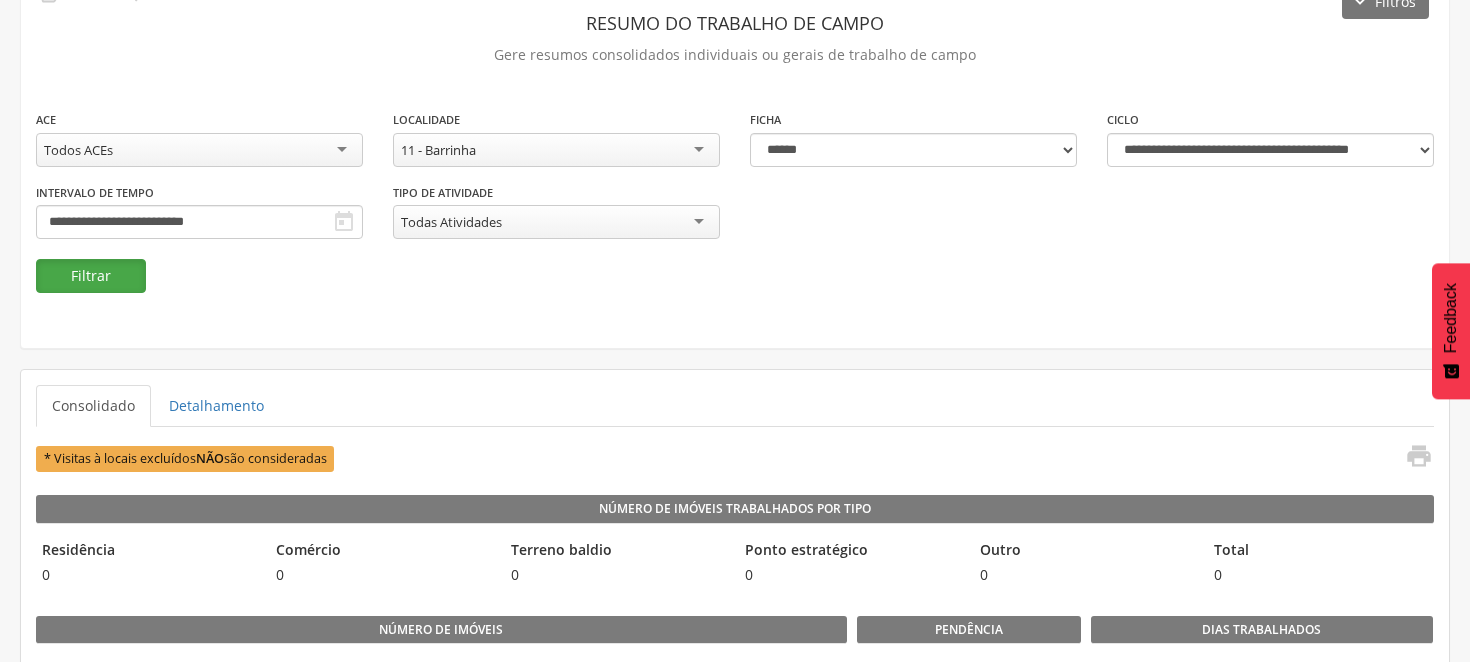 click on "Filtrar" at bounding box center (91, 276) 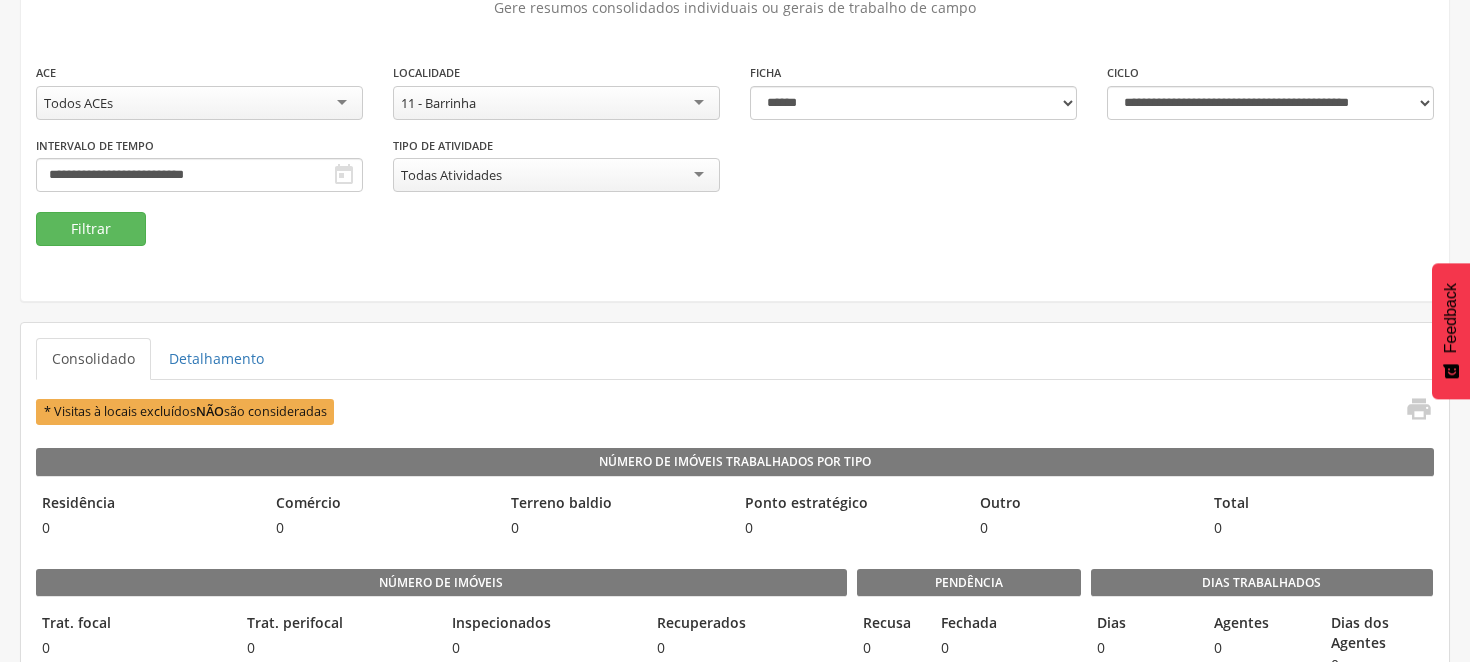 scroll, scrollTop: 111, scrollLeft: 0, axis: vertical 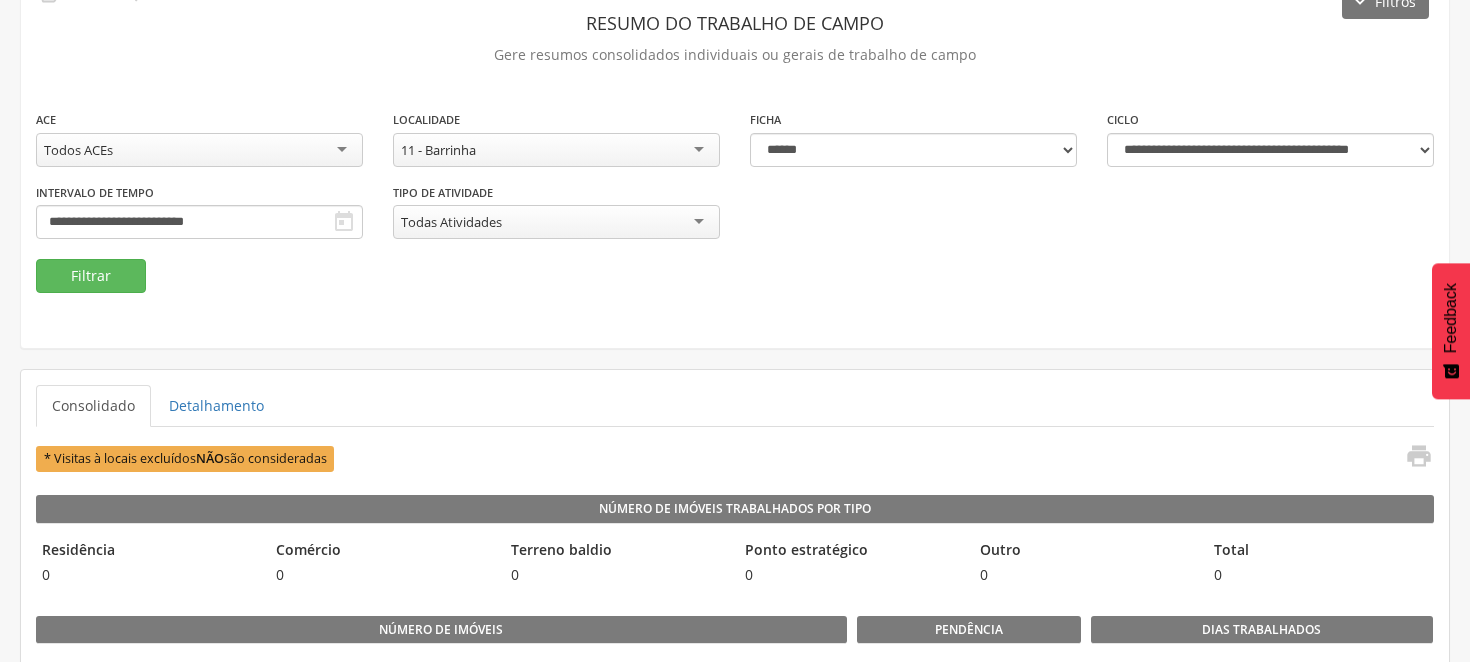 click on "11 - Barrinha" at bounding box center [556, 150] 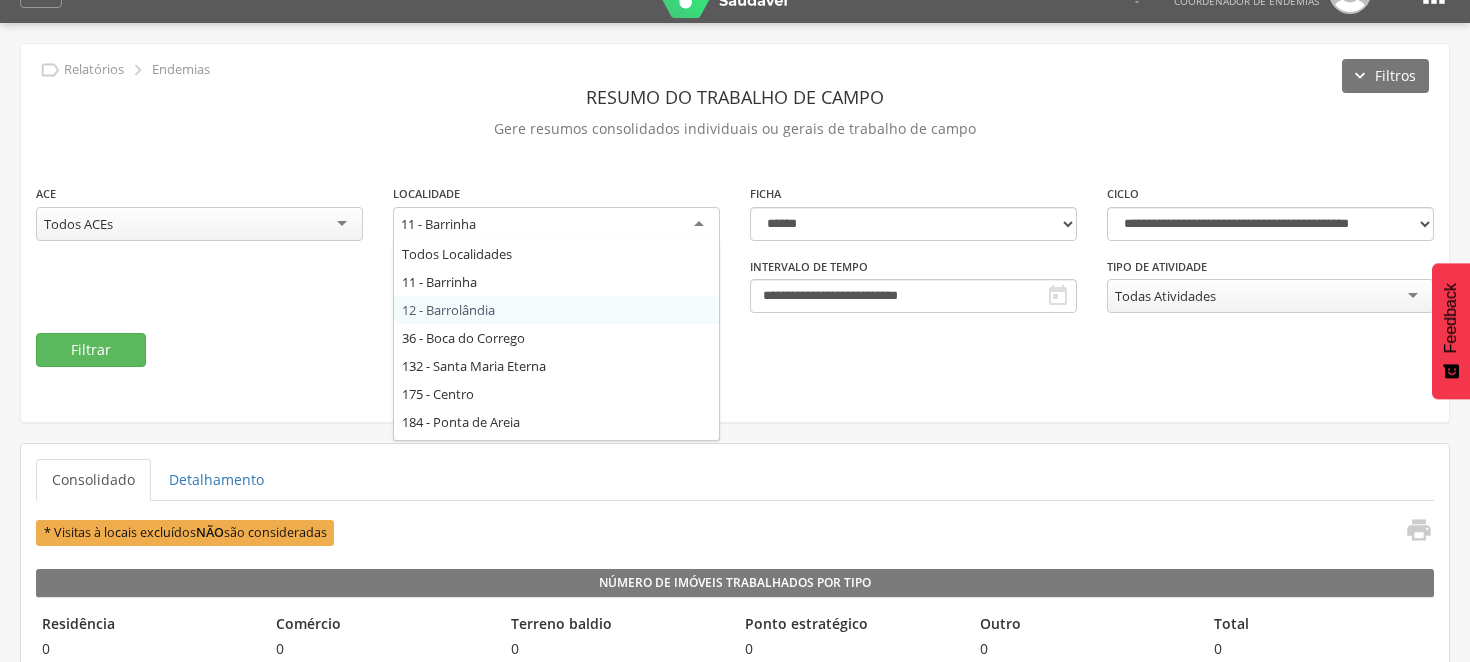 scroll, scrollTop: 0, scrollLeft: 0, axis: both 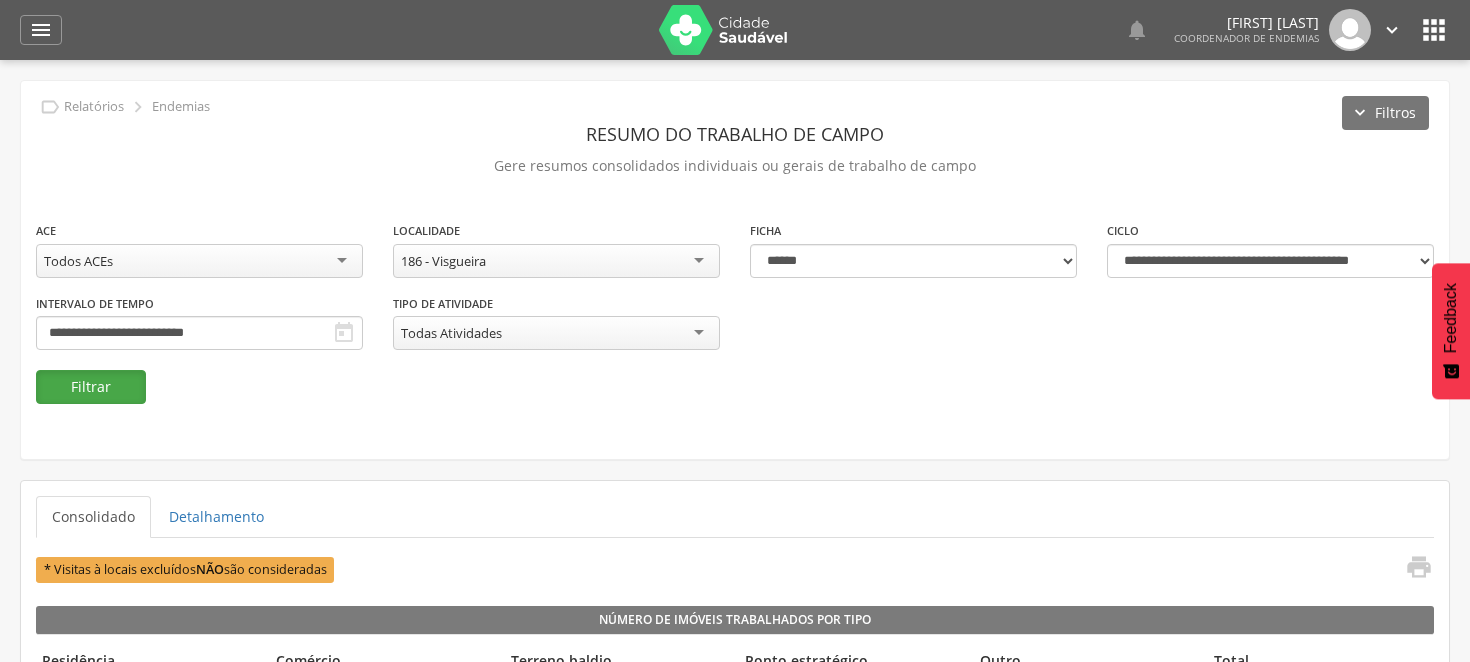 click on "Filtrar" at bounding box center (91, 387) 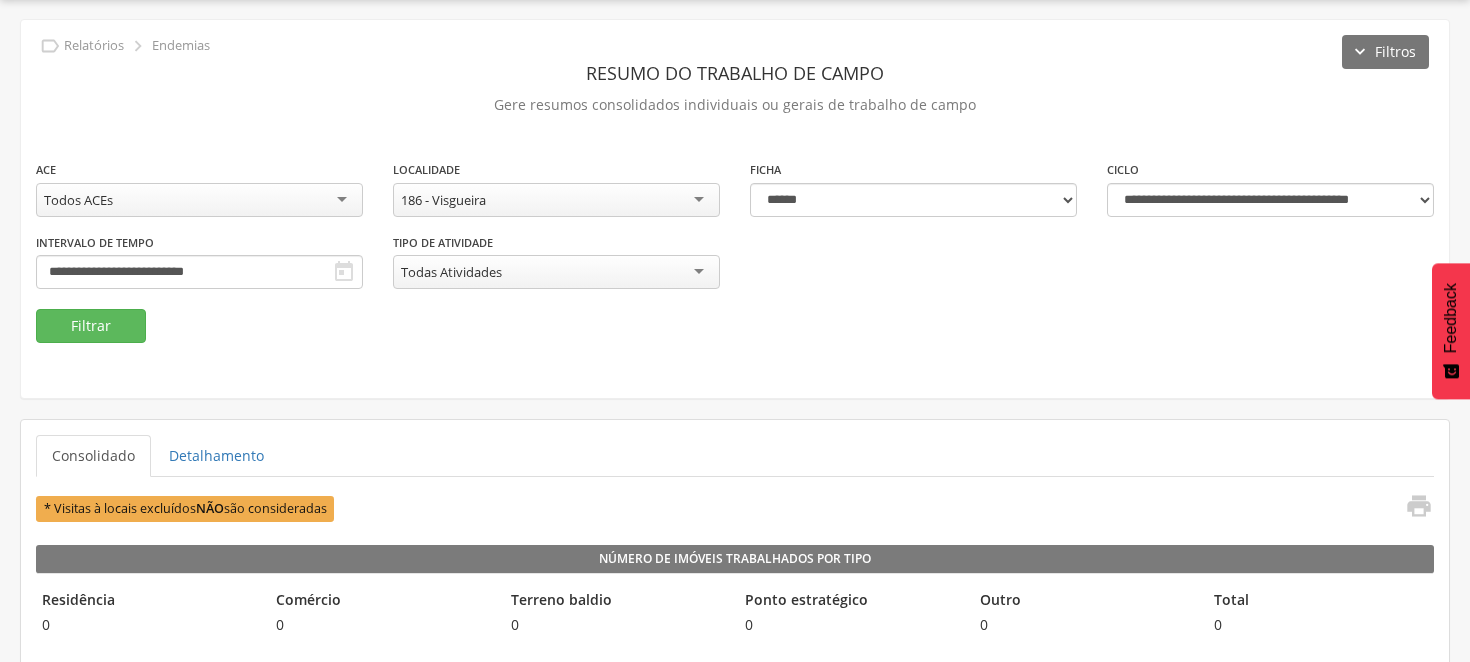 scroll, scrollTop: 60, scrollLeft: 0, axis: vertical 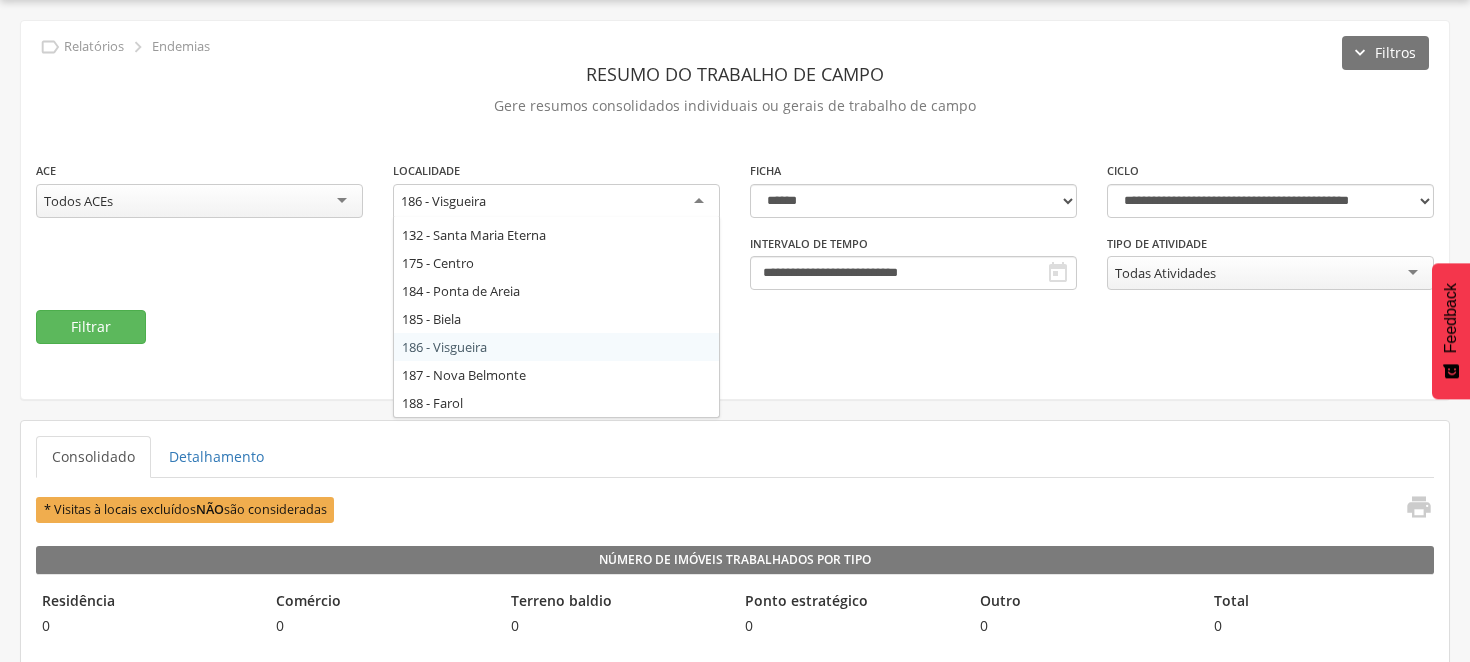click on "186 - Visgueira" at bounding box center (556, 202) 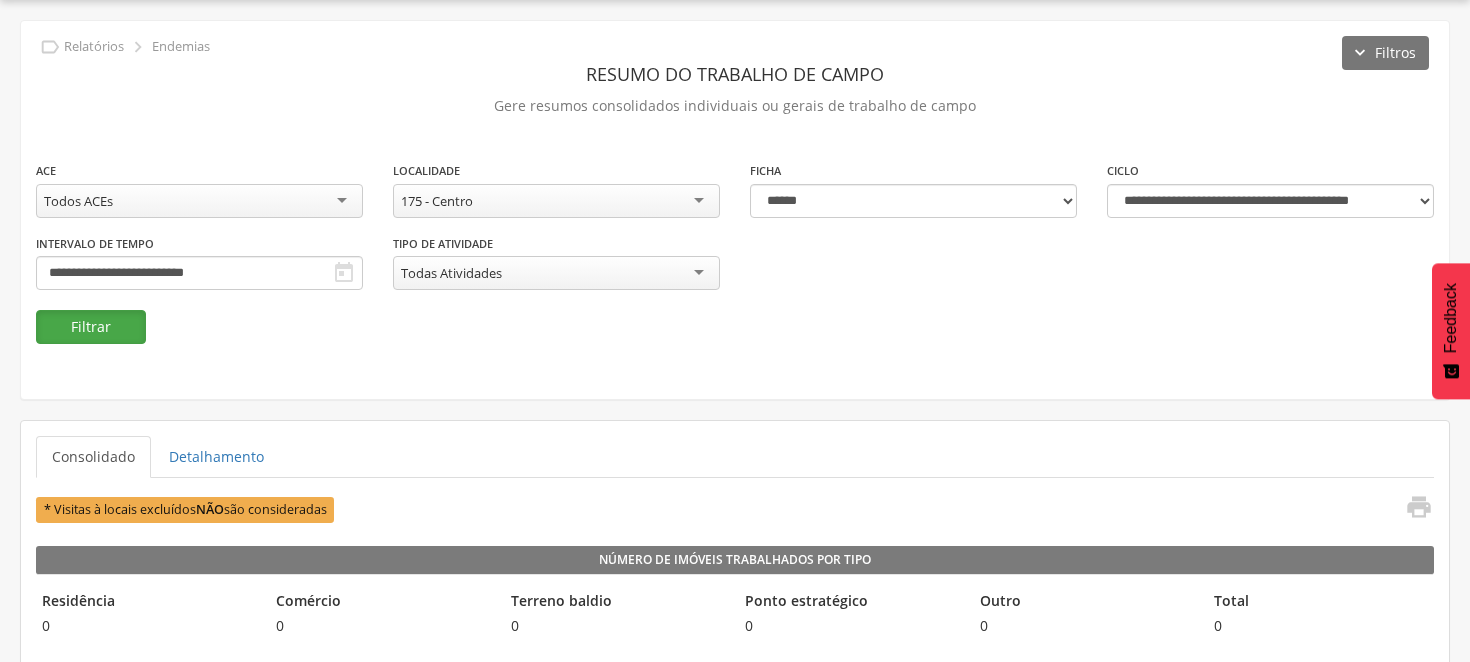 click on "Filtrar" at bounding box center (91, 327) 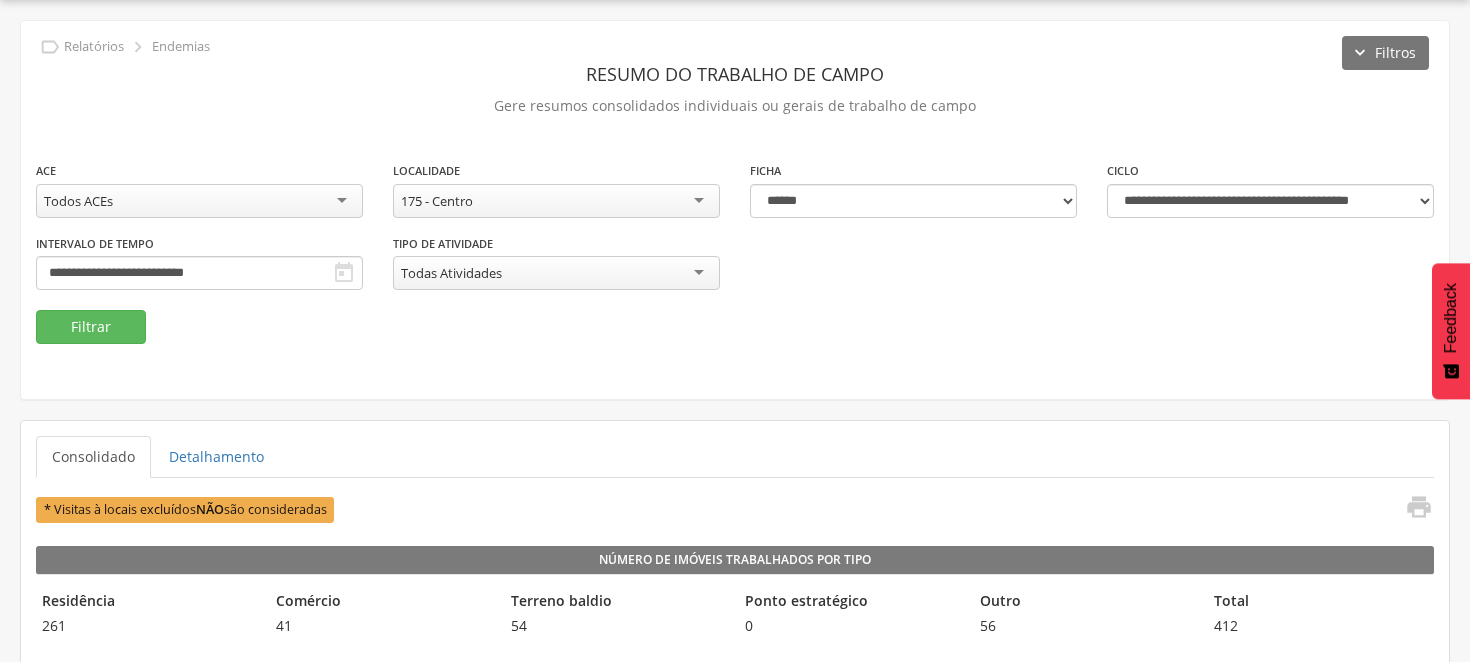 scroll, scrollTop: 171, scrollLeft: 0, axis: vertical 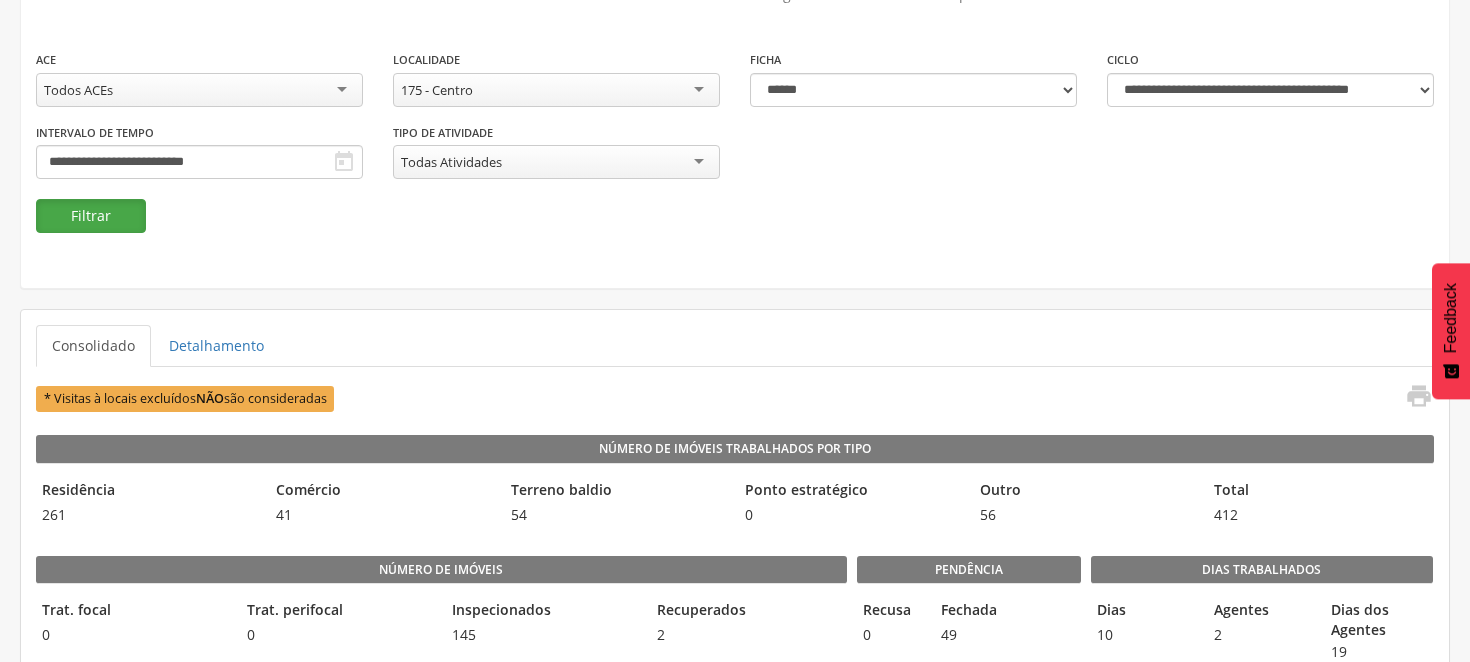click on "Filtrar" at bounding box center (91, 216) 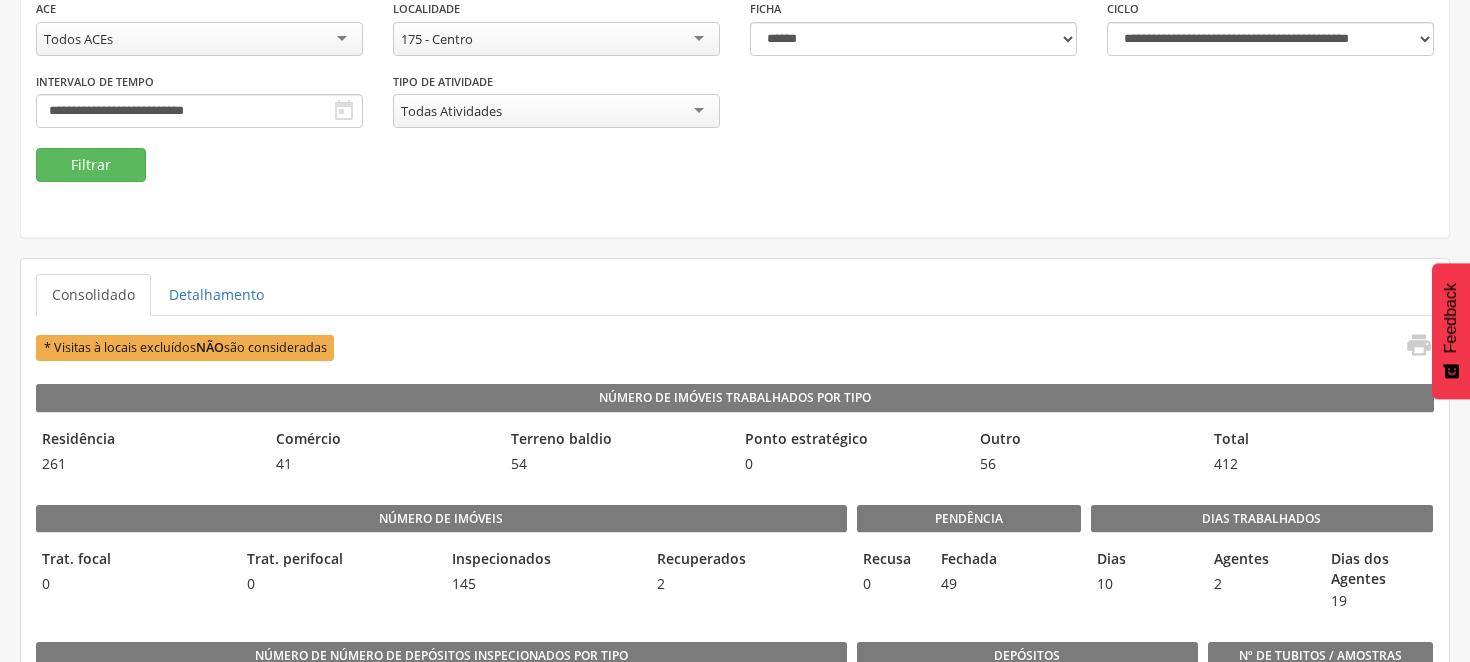 scroll, scrollTop: 111, scrollLeft: 0, axis: vertical 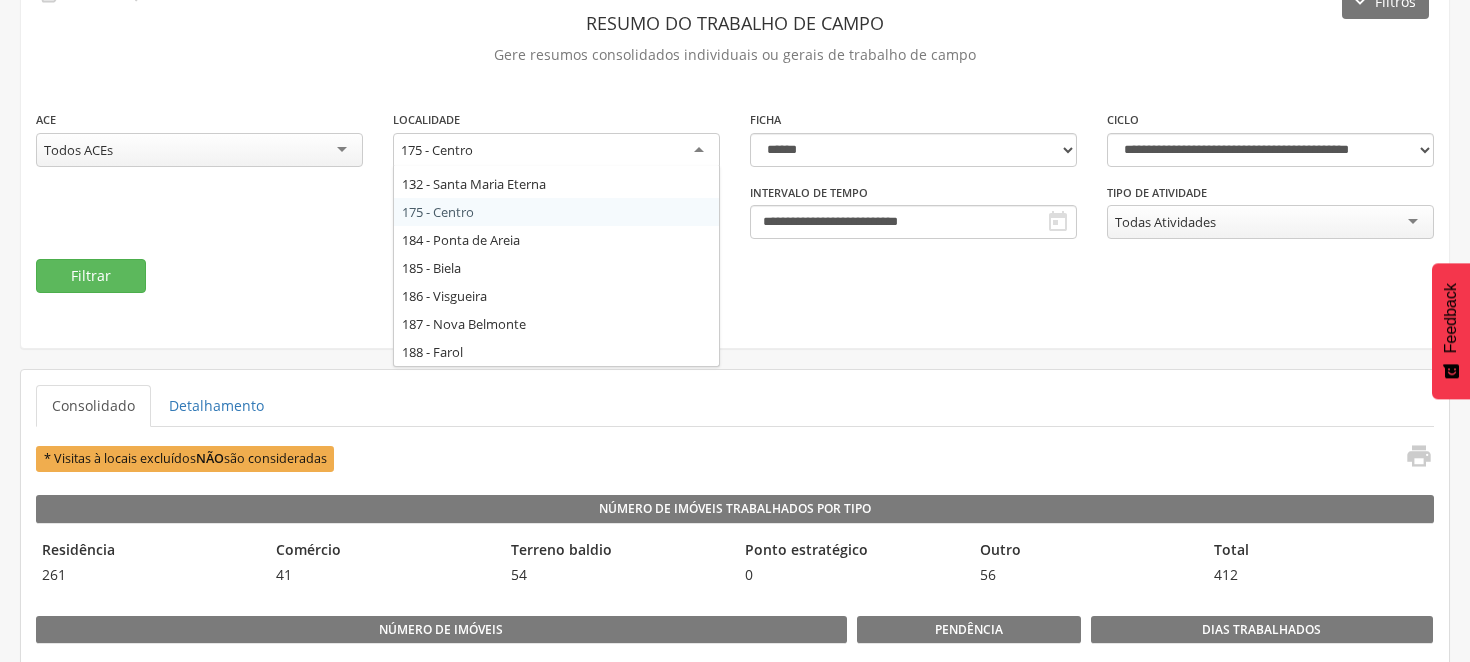 click on "175 - Centro" at bounding box center (556, 151) 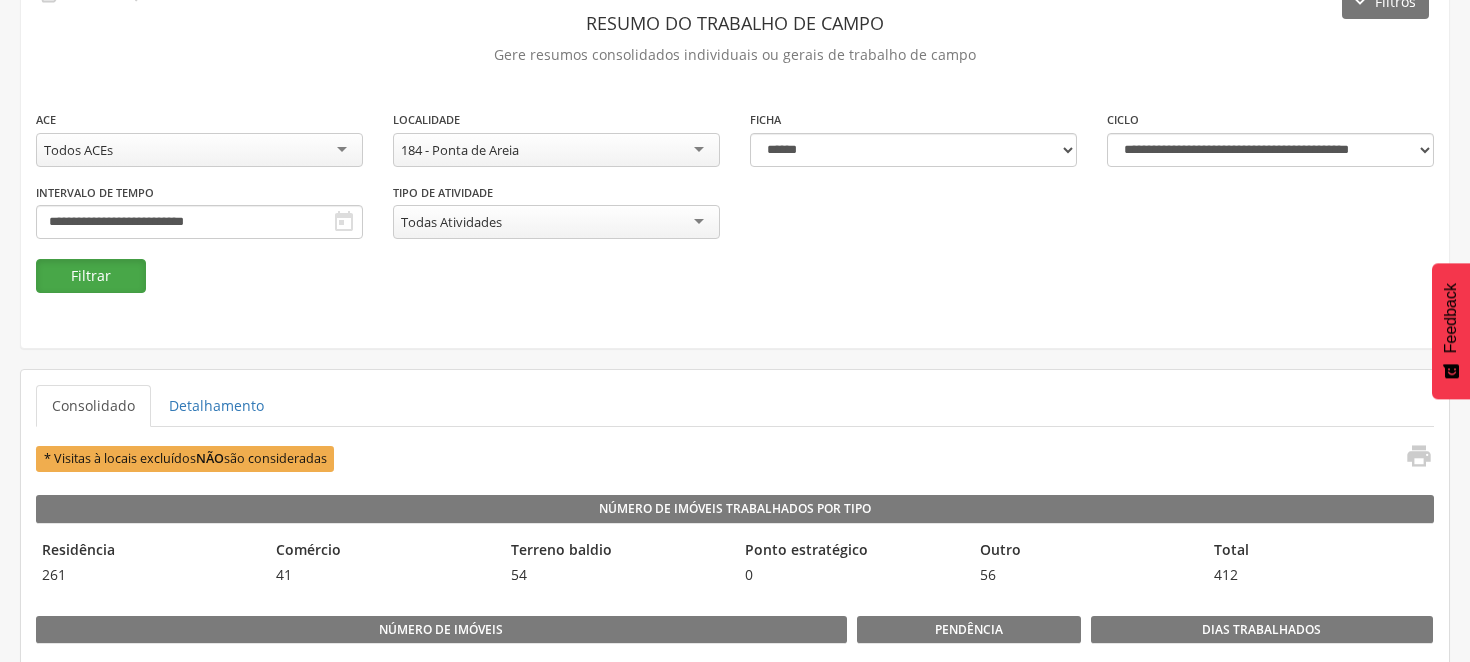 click on "Filtrar" at bounding box center (91, 276) 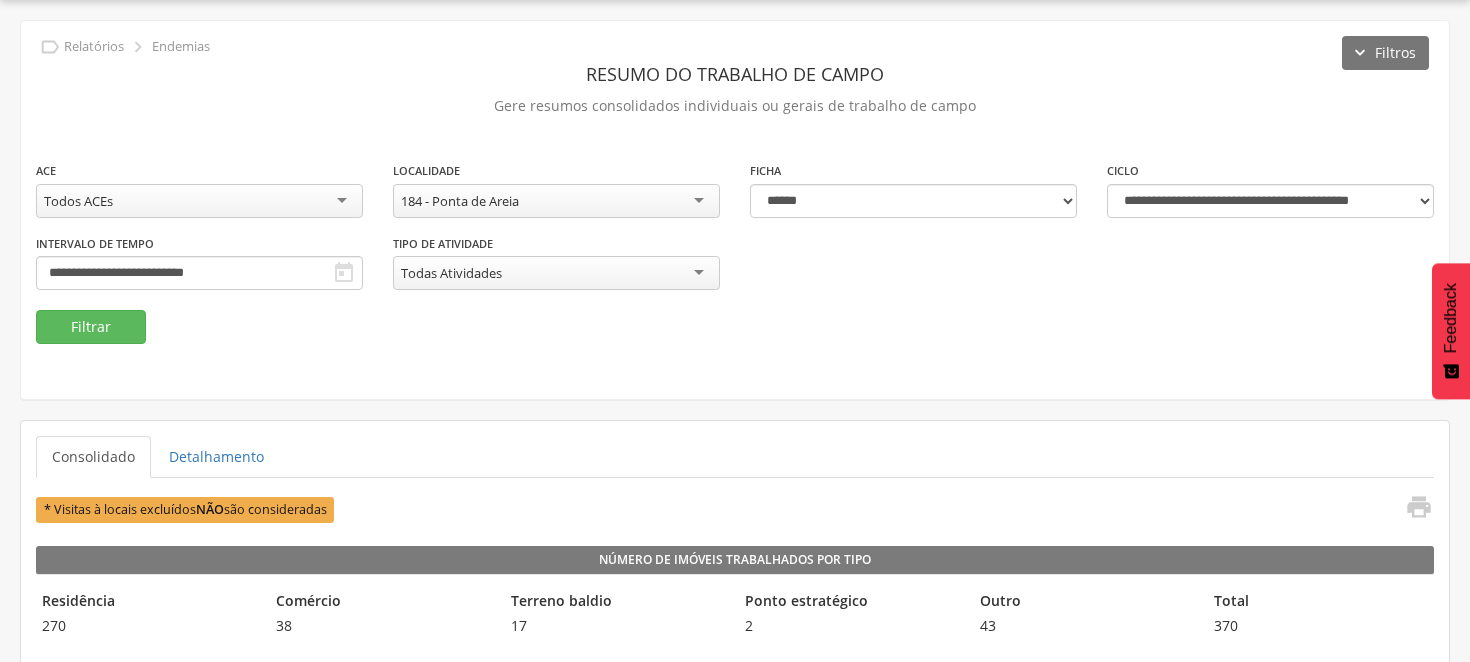 scroll, scrollTop: 111, scrollLeft: 0, axis: vertical 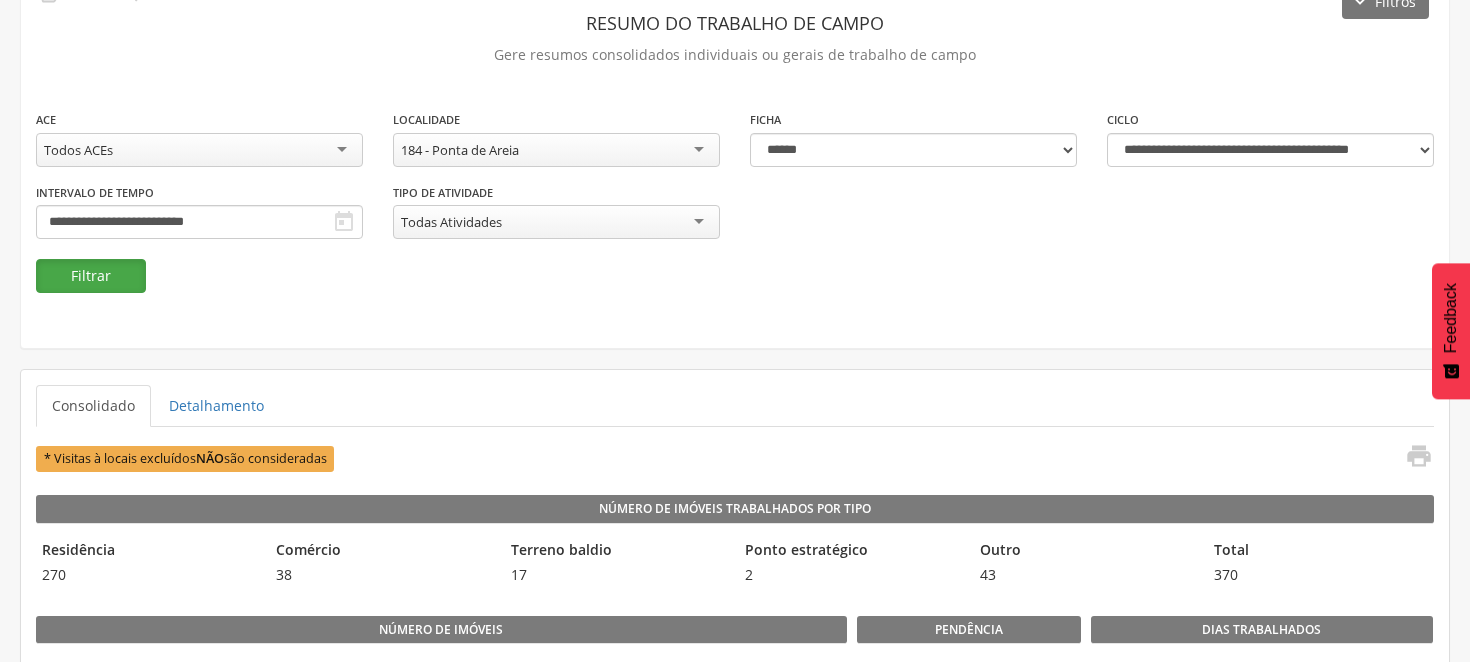 click on "Filtrar" at bounding box center [91, 276] 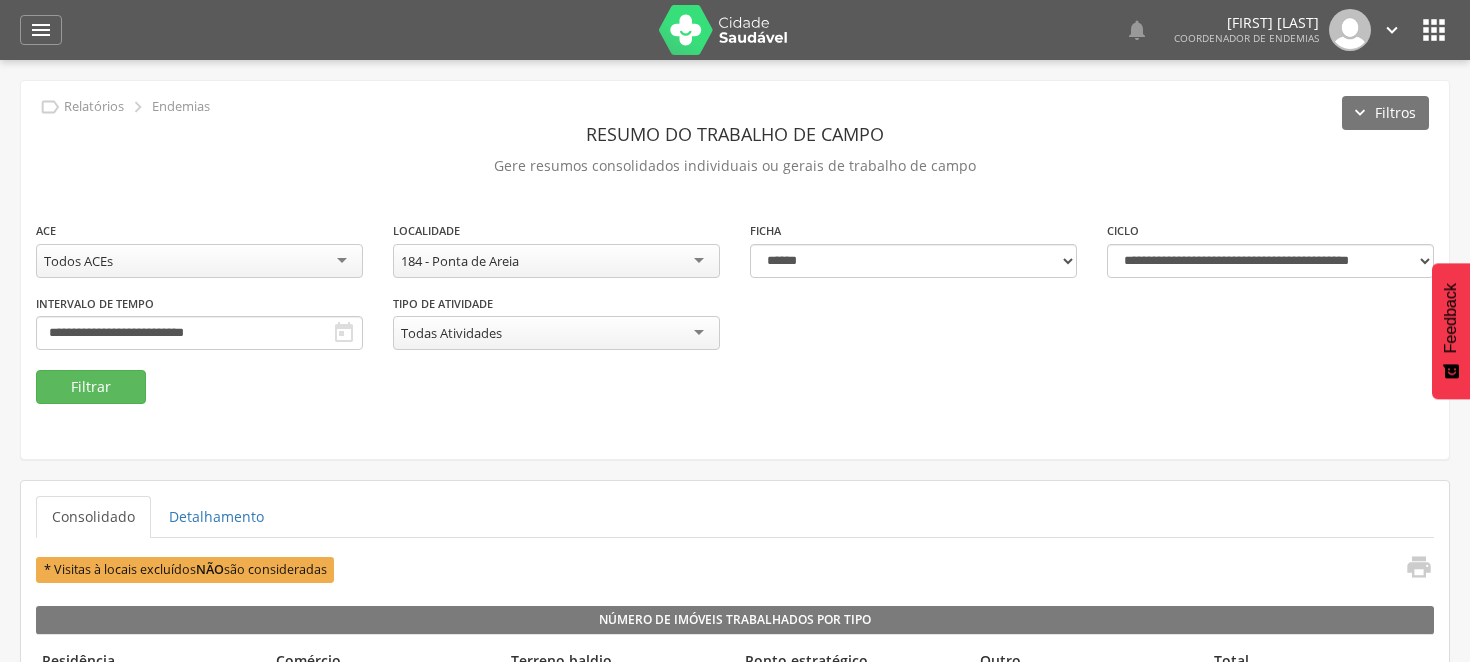 scroll, scrollTop: 111, scrollLeft: 0, axis: vertical 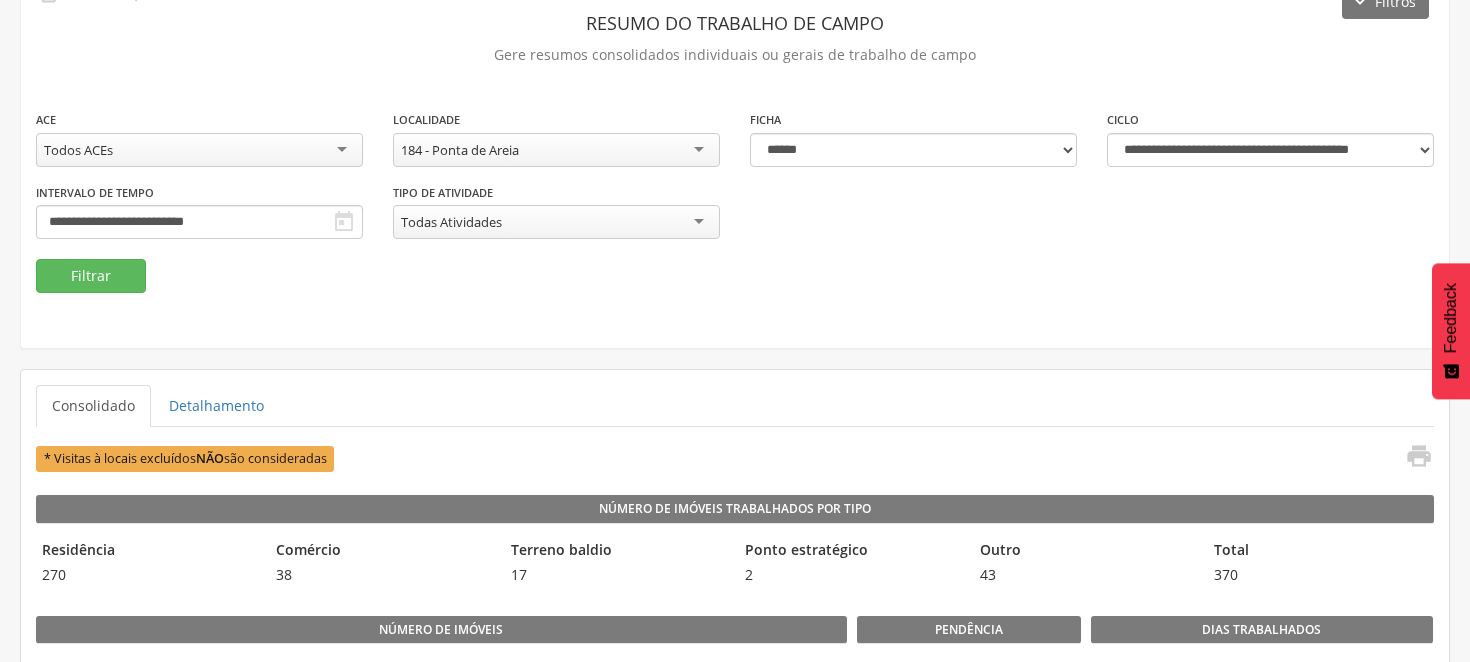 click on "184 - Ponta de Areia" at bounding box center [556, 150] 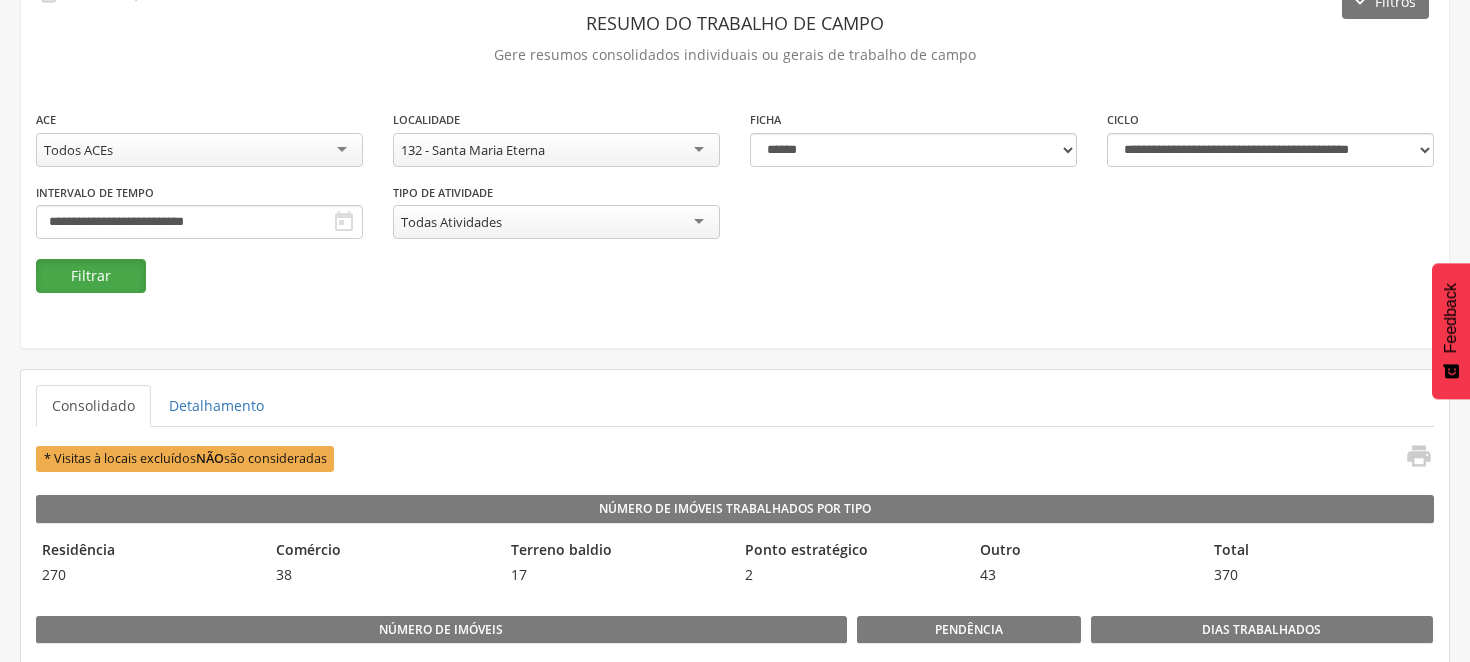 click on "Filtrar" at bounding box center [91, 276] 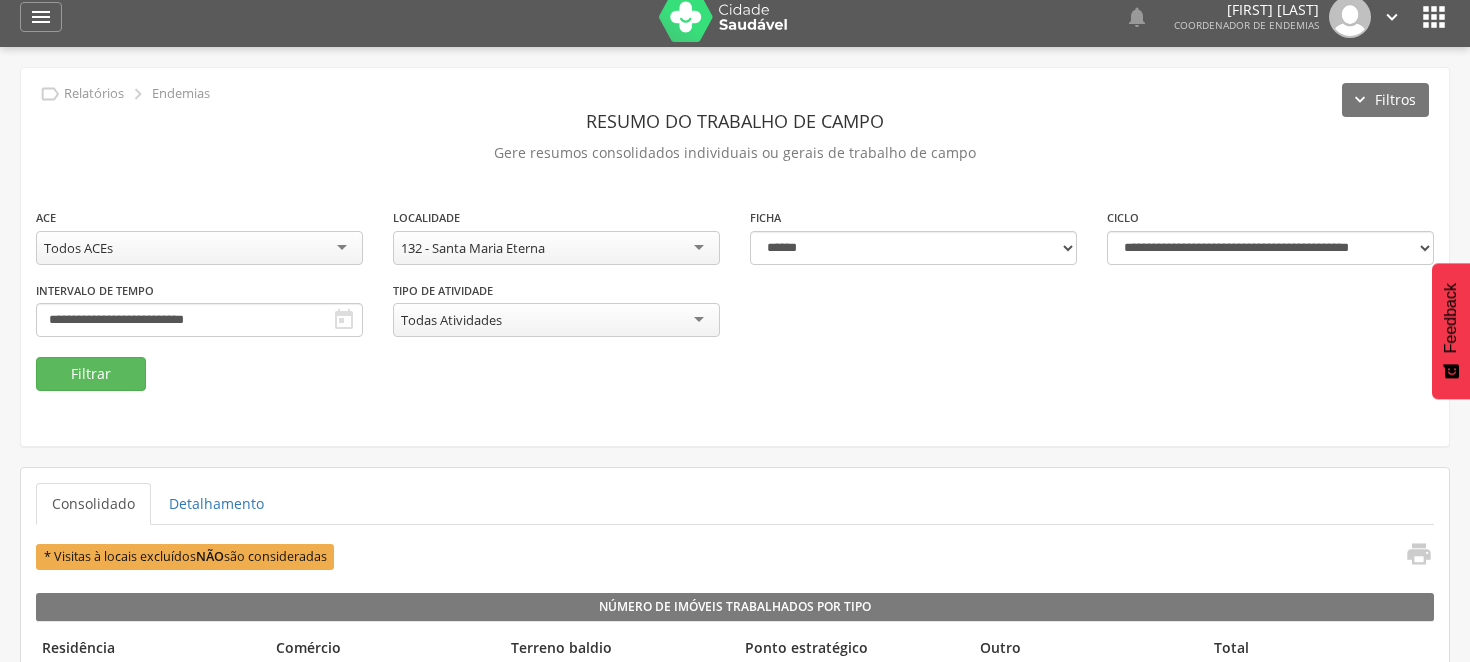 scroll, scrollTop: 0, scrollLeft: 0, axis: both 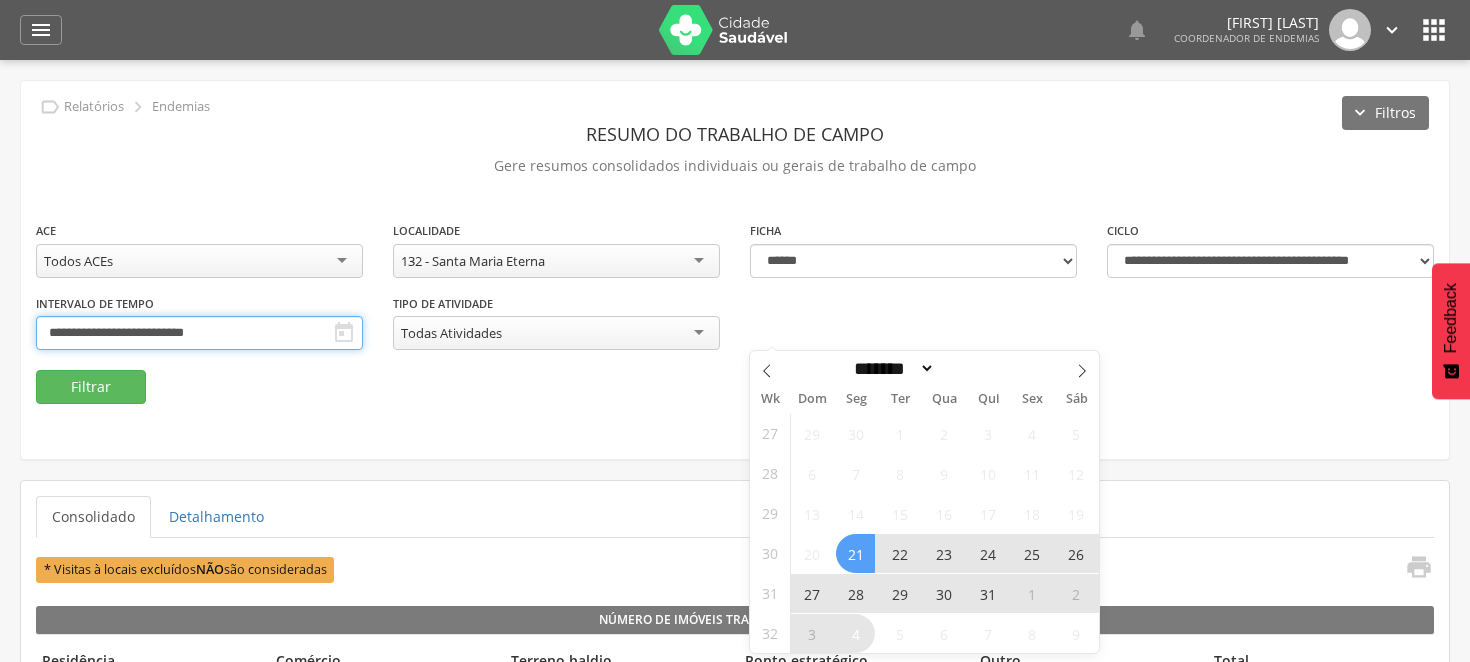click on "**********" at bounding box center (199, 333) 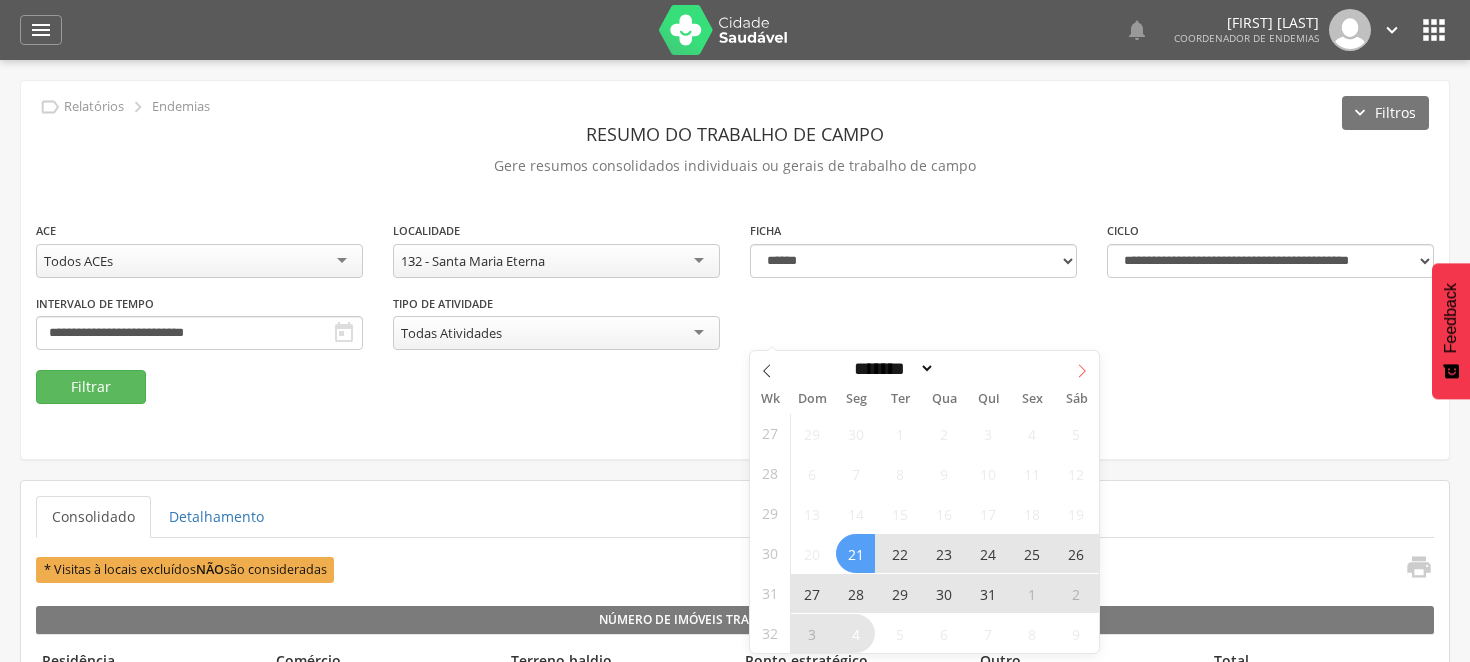 click 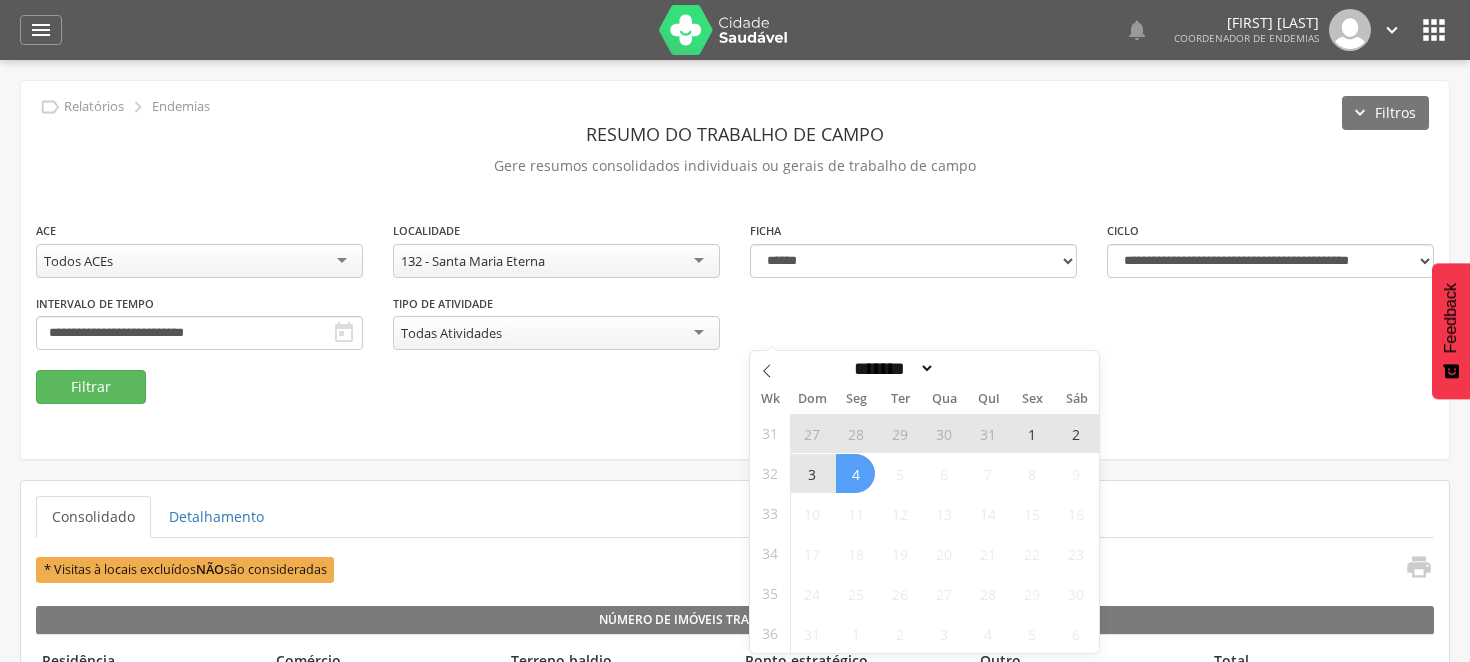 click on "27" at bounding box center [811, 433] 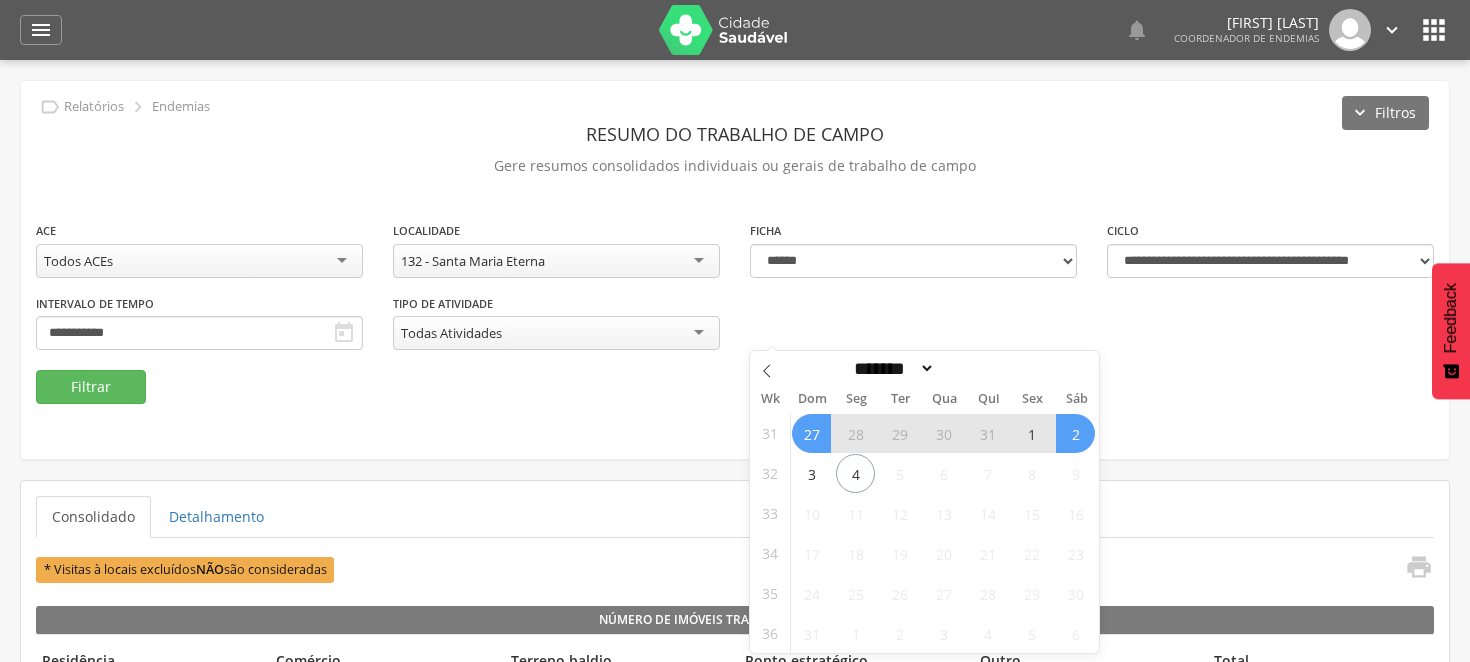 click on "2" at bounding box center [1075, 433] 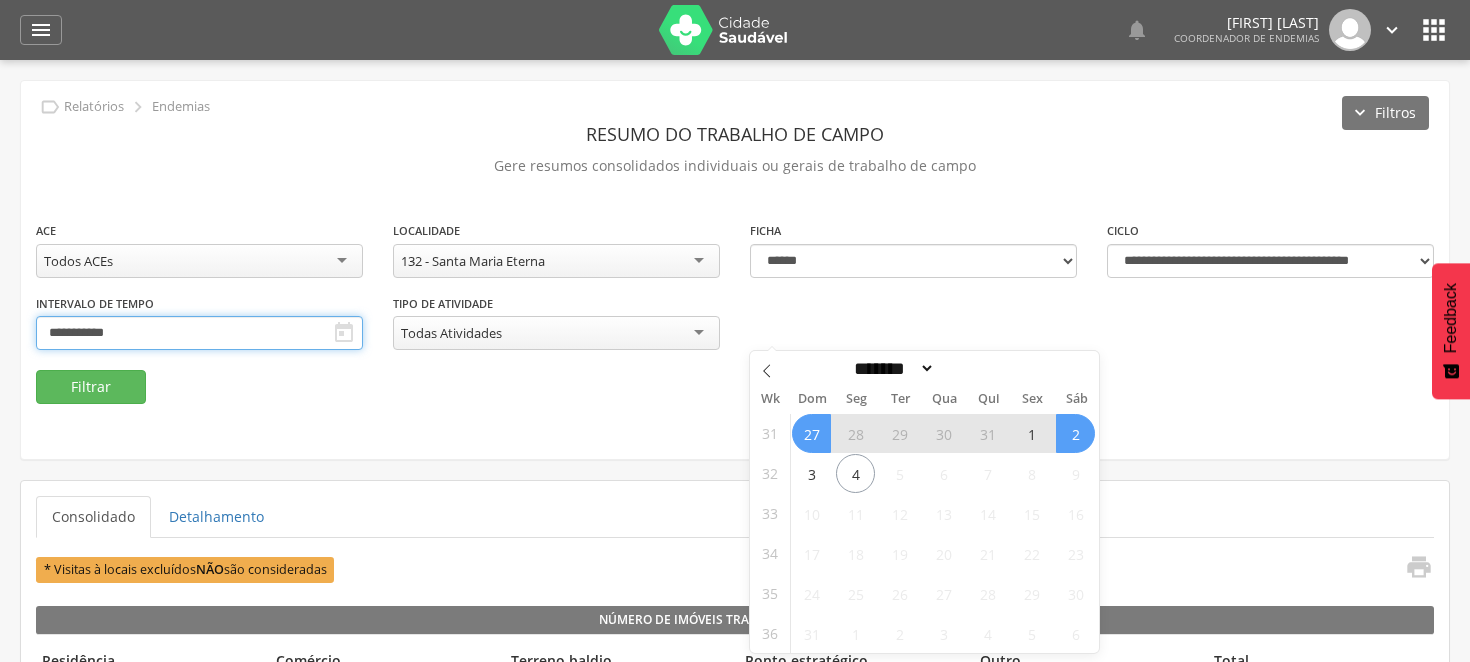 type on "**********" 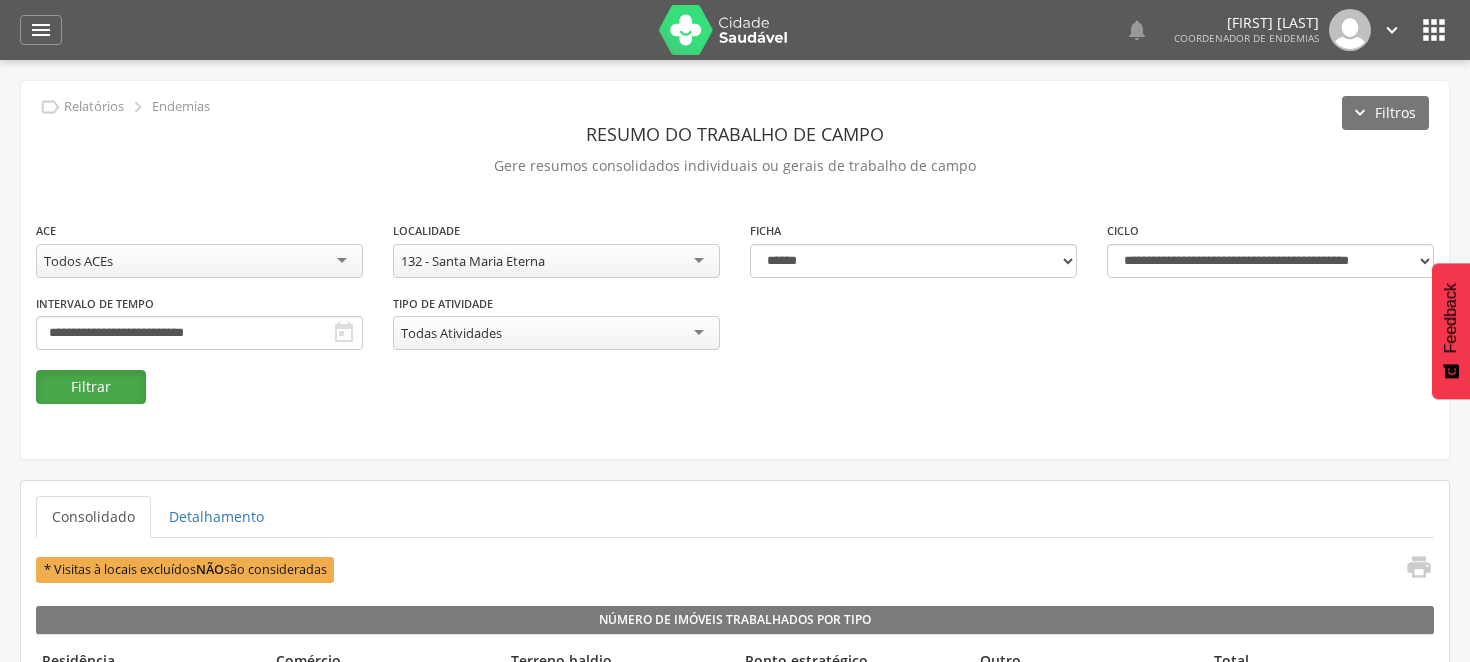 click on "Filtrar" at bounding box center (91, 387) 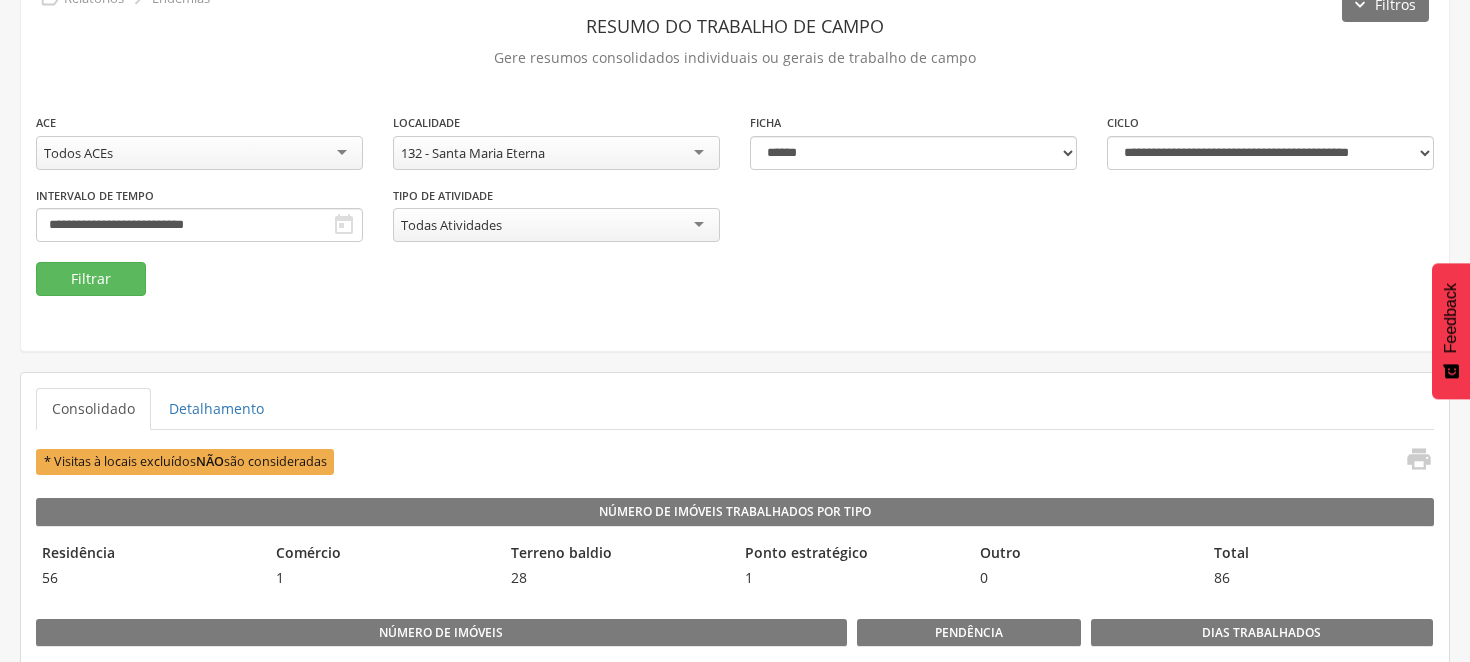 scroll, scrollTop: 0, scrollLeft: 0, axis: both 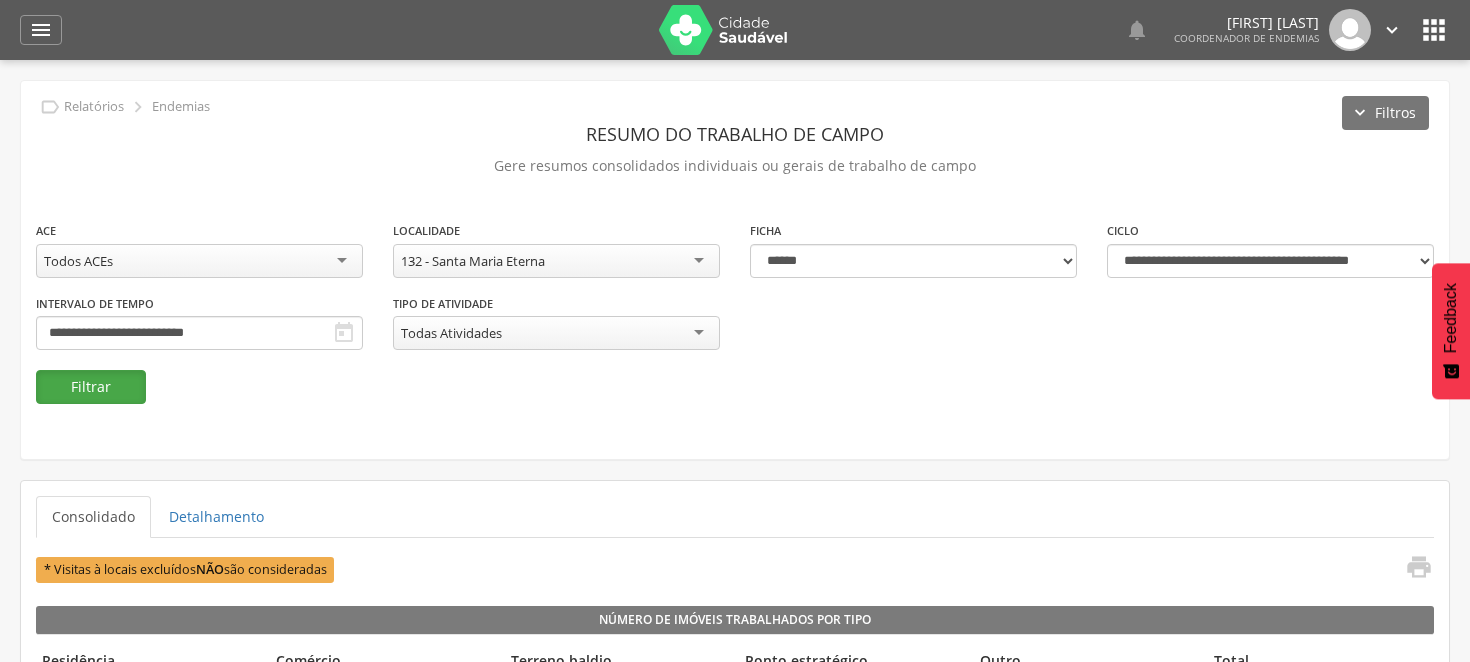 click on "Filtrar" at bounding box center [91, 387] 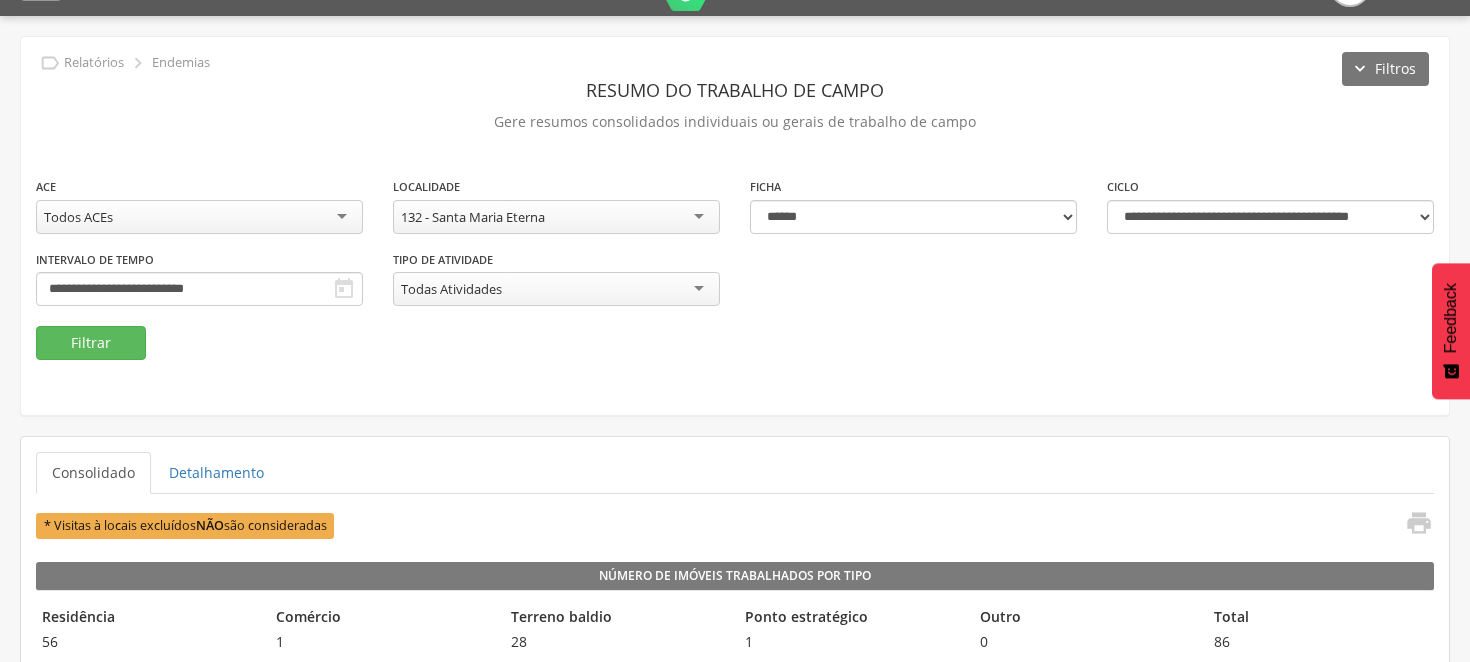 scroll, scrollTop: 0, scrollLeft: 0, axis: both 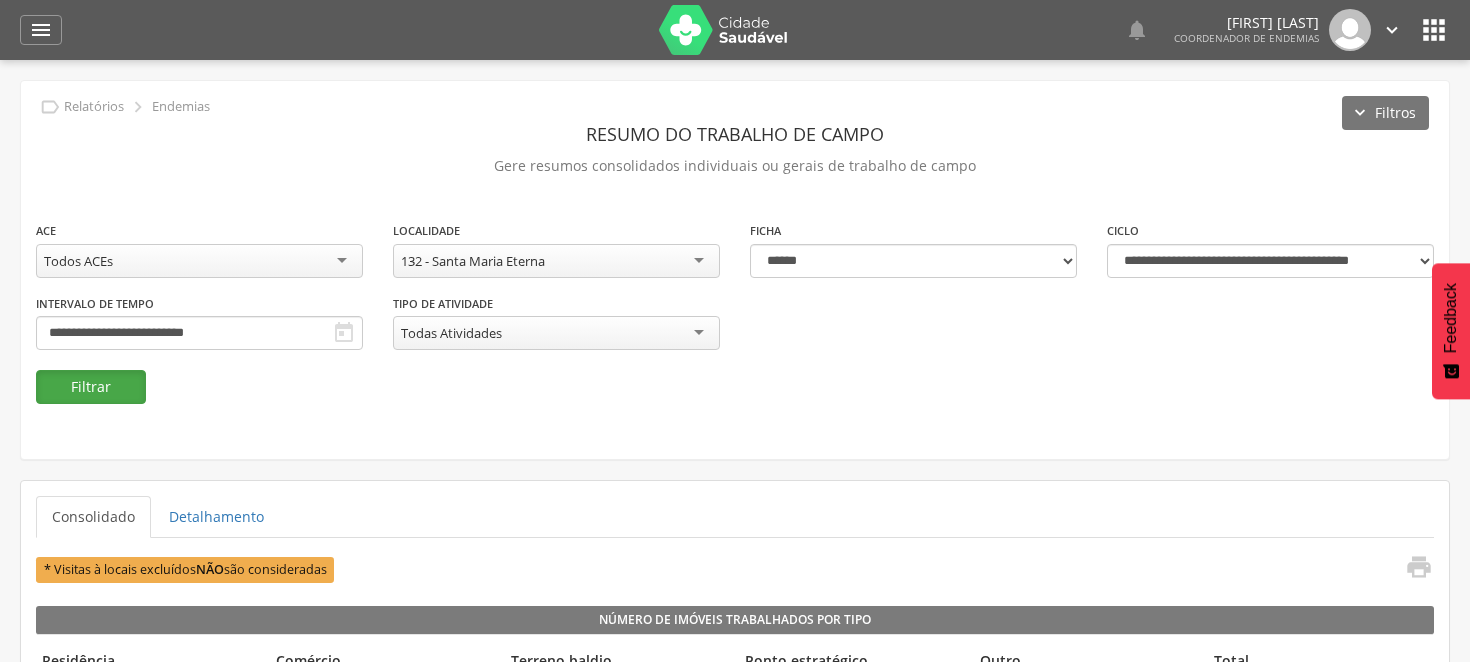 click on "Filtrar" at bounding box center [91, 387] 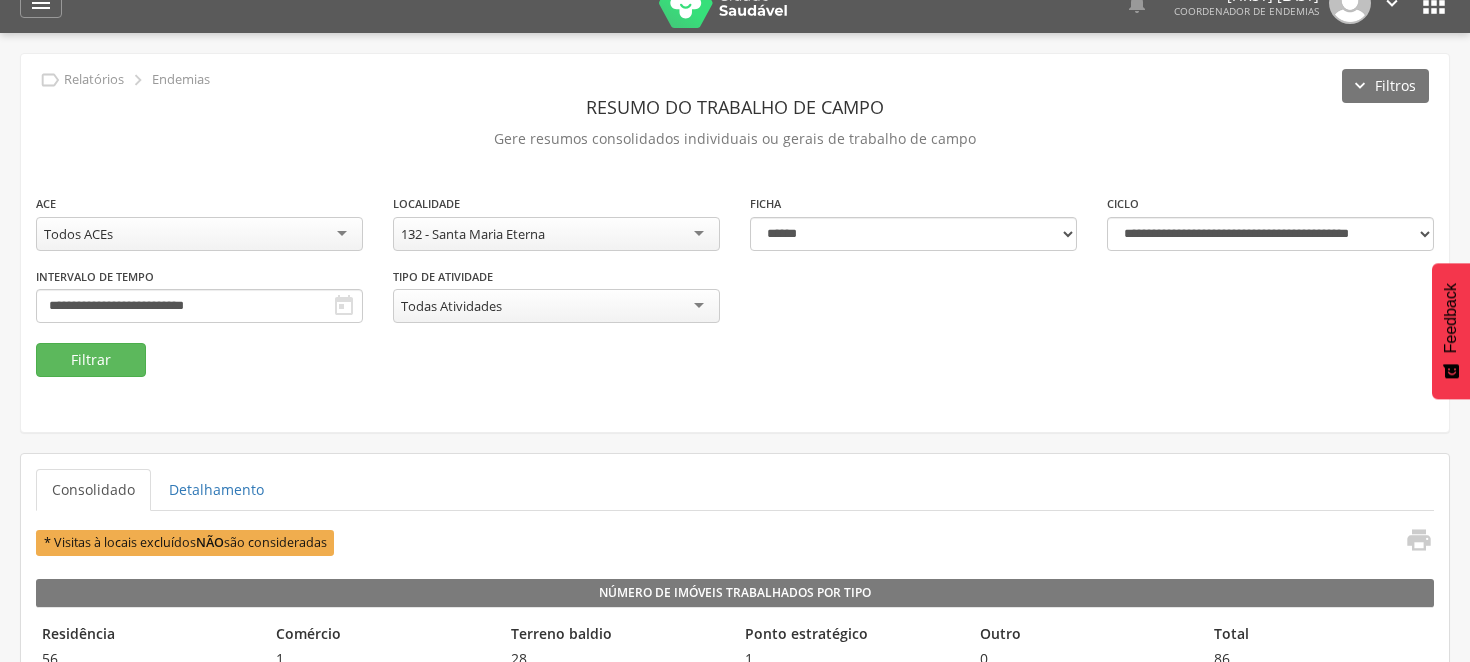 scroll, scrollTop: 0, scrollLeft: 0, axis: both 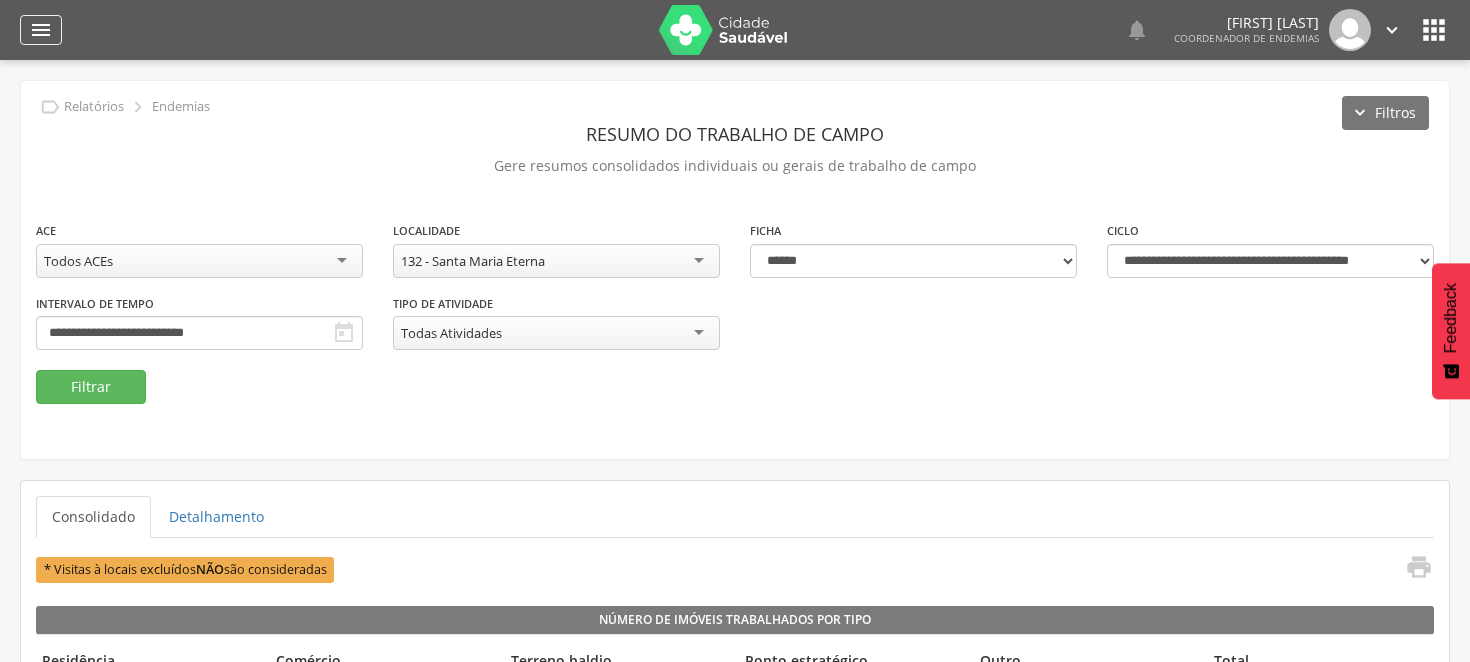 click on "" at bounding box center [41, 30] 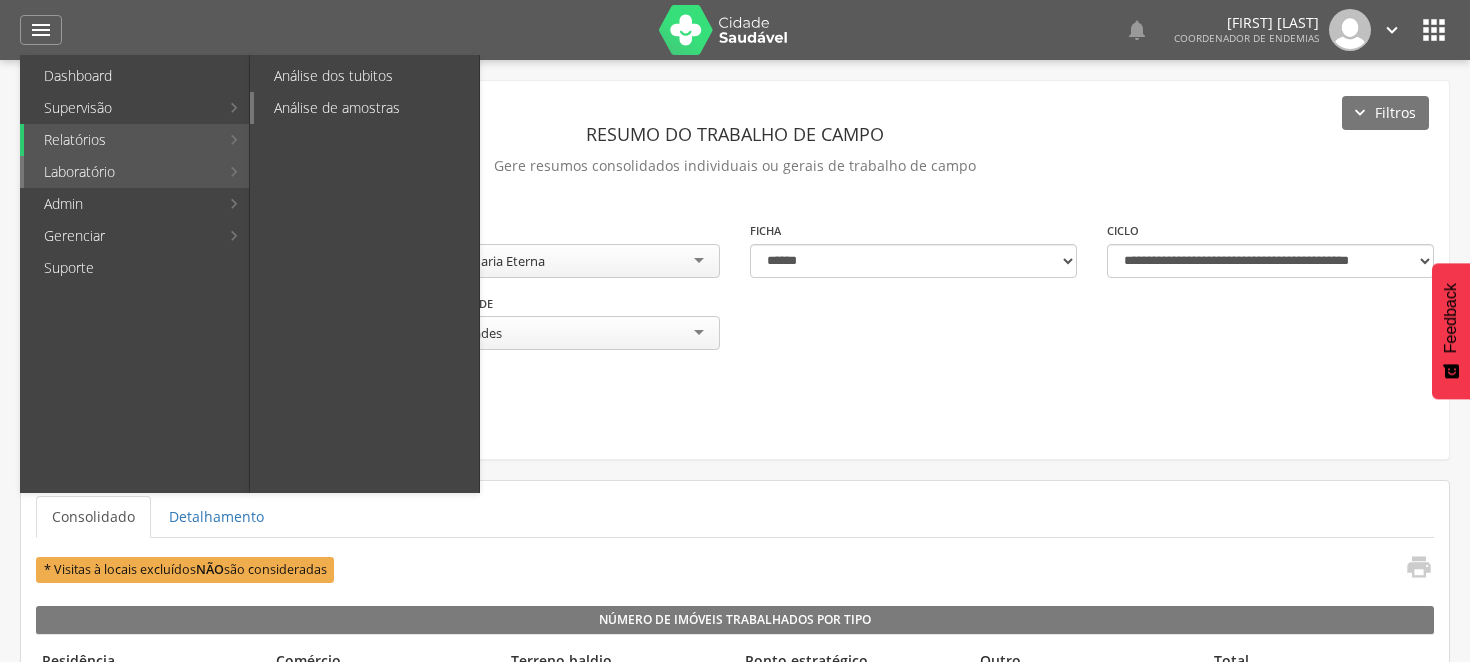 click on "Análise de amostras" at bounding box center (366, 108) 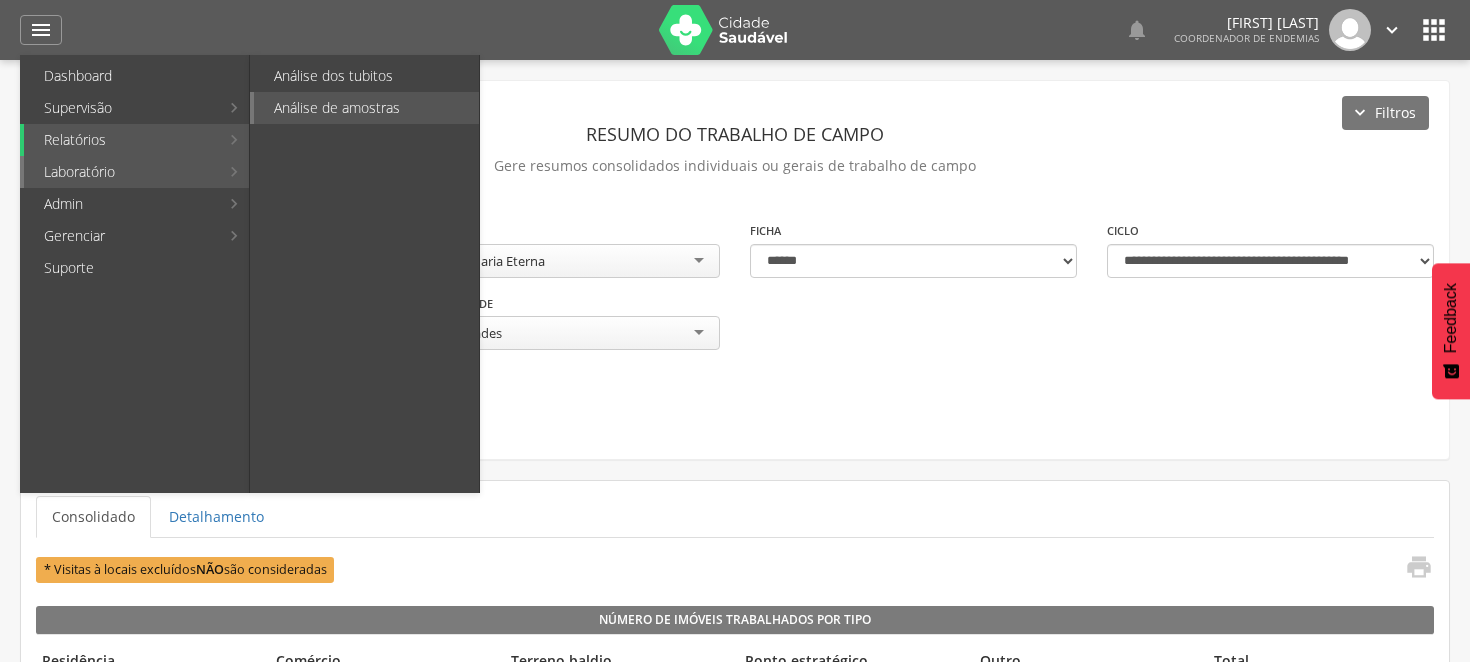 type on "**********" 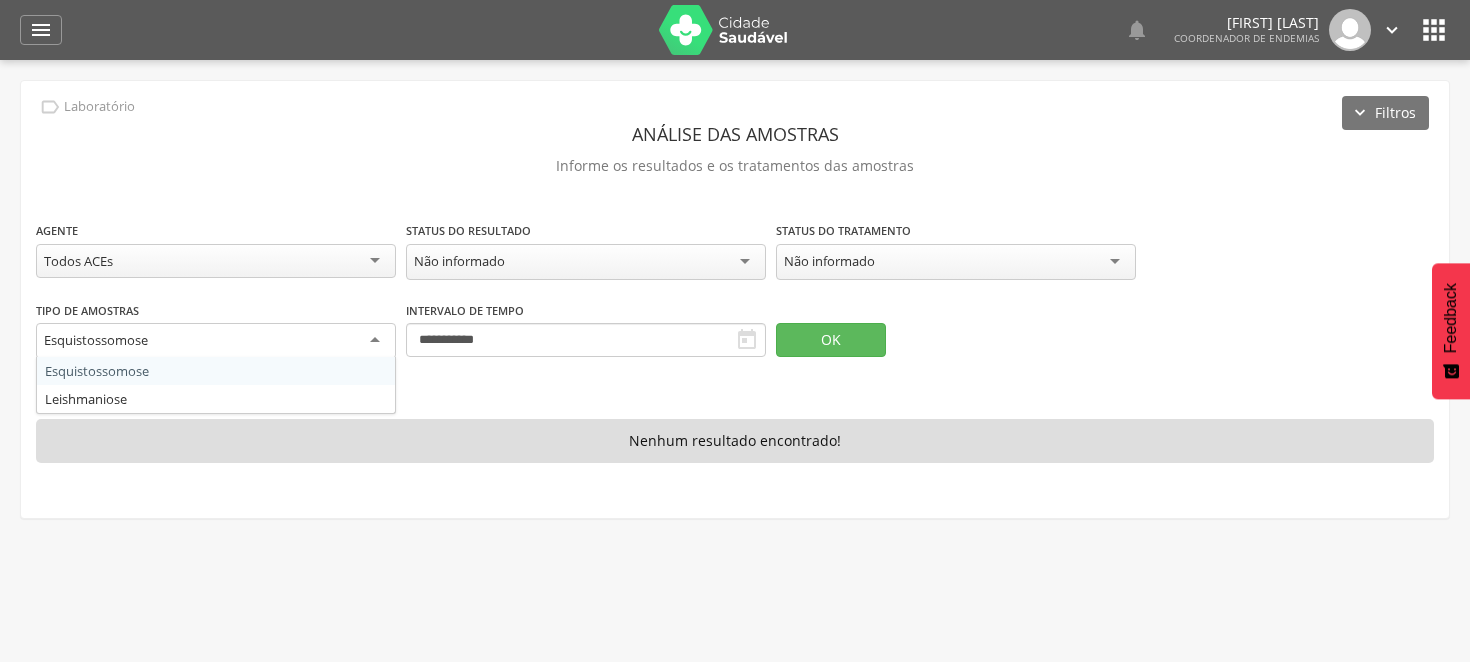 click on "Esquistossomose" at bounding box center [216, 341] 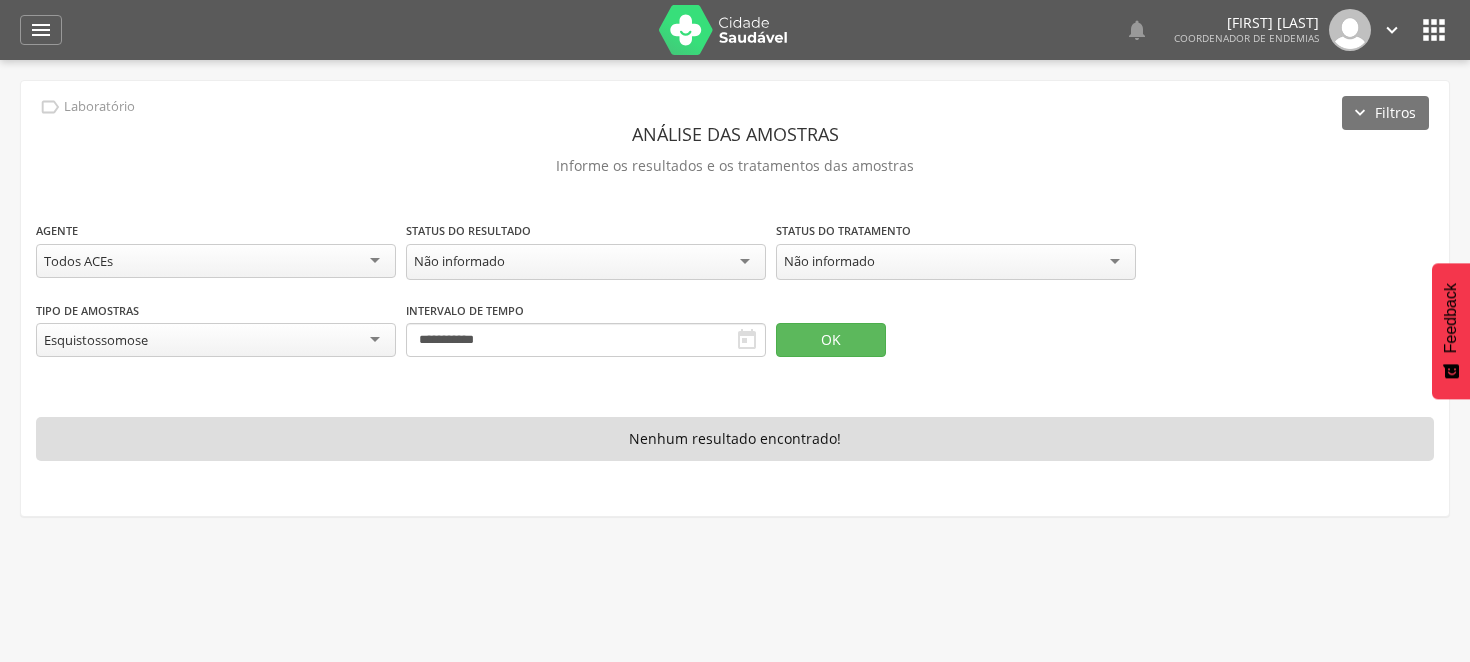 click on "**********" at bounding box center (735, 298) 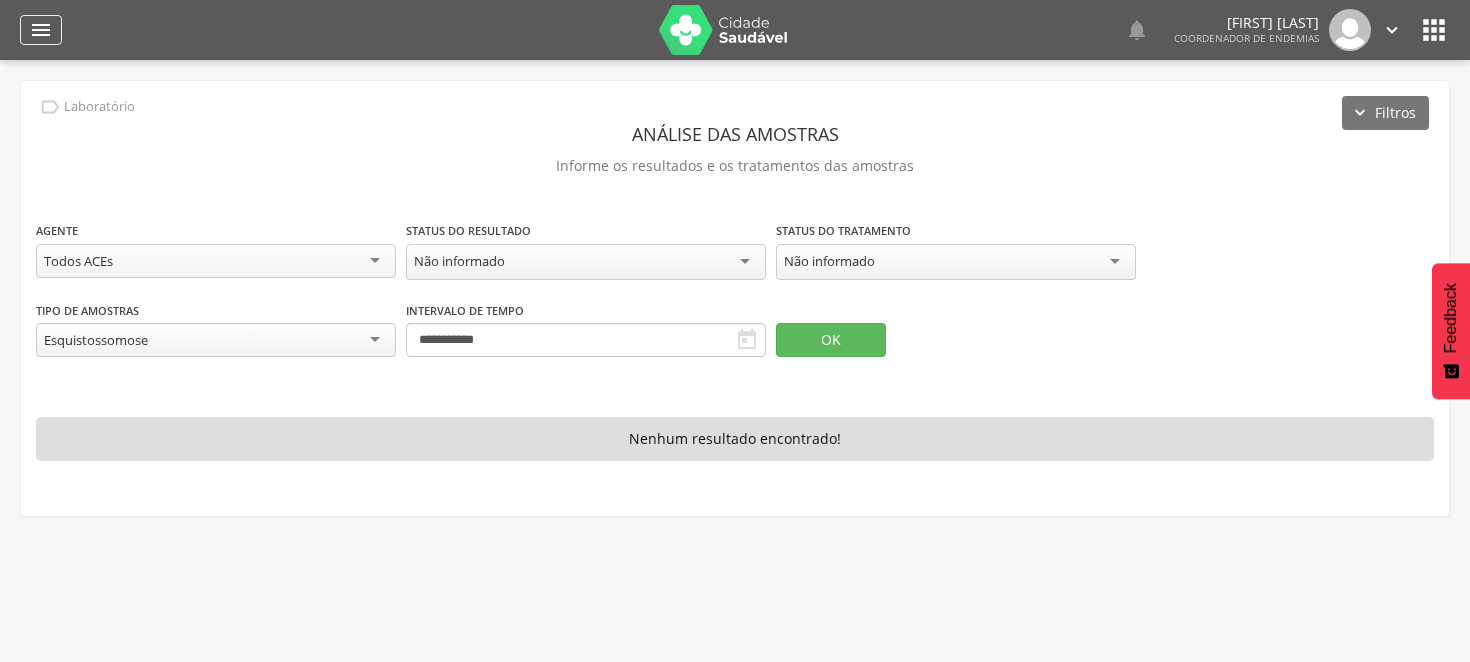 click on "" at bounding box center (41, 30) 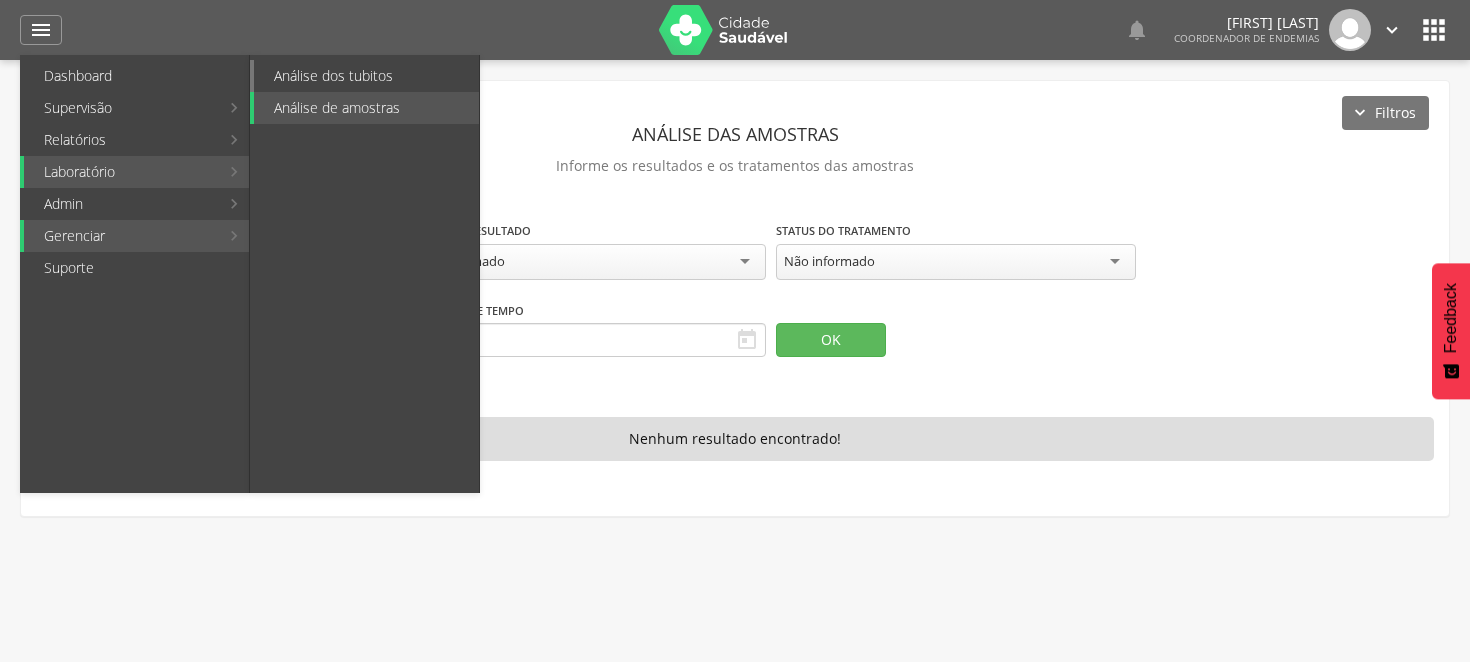 click on "Análise dos tubitos" at bounding box center [366, 76] 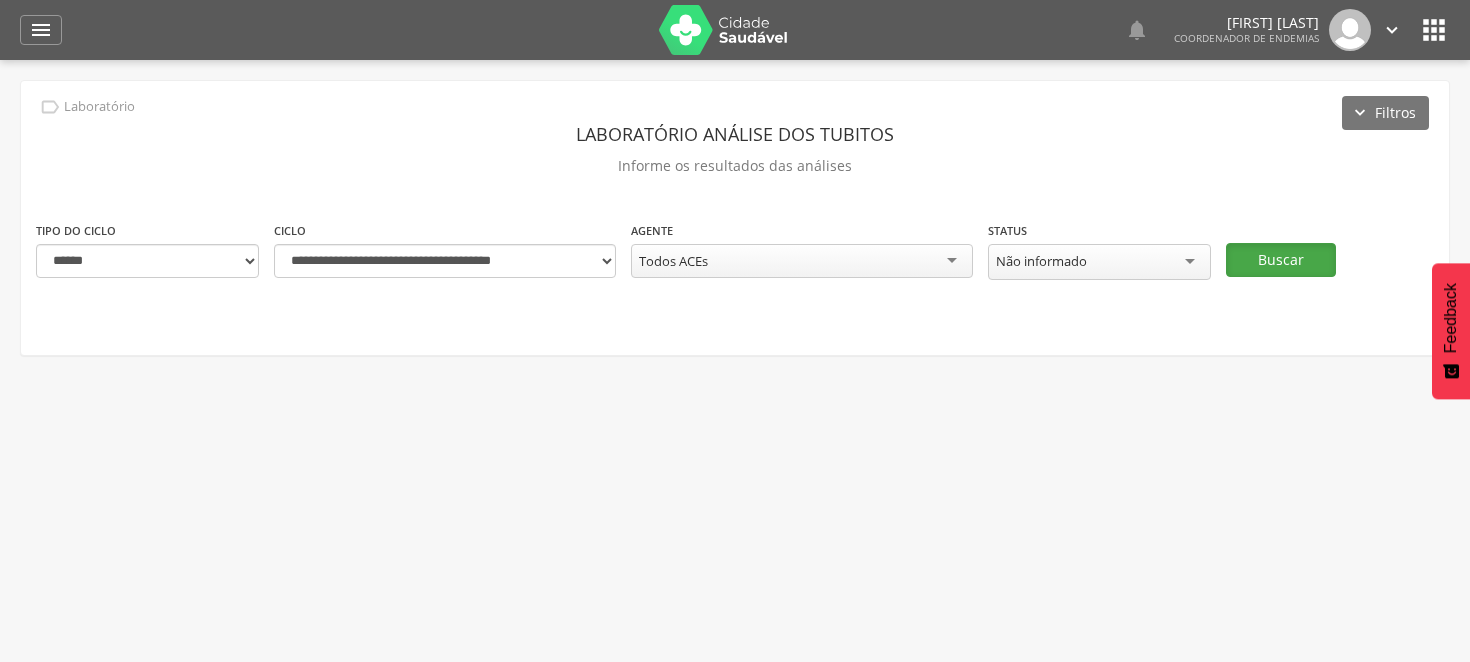 click on "Buscar" at bounding box center (1281, 260) 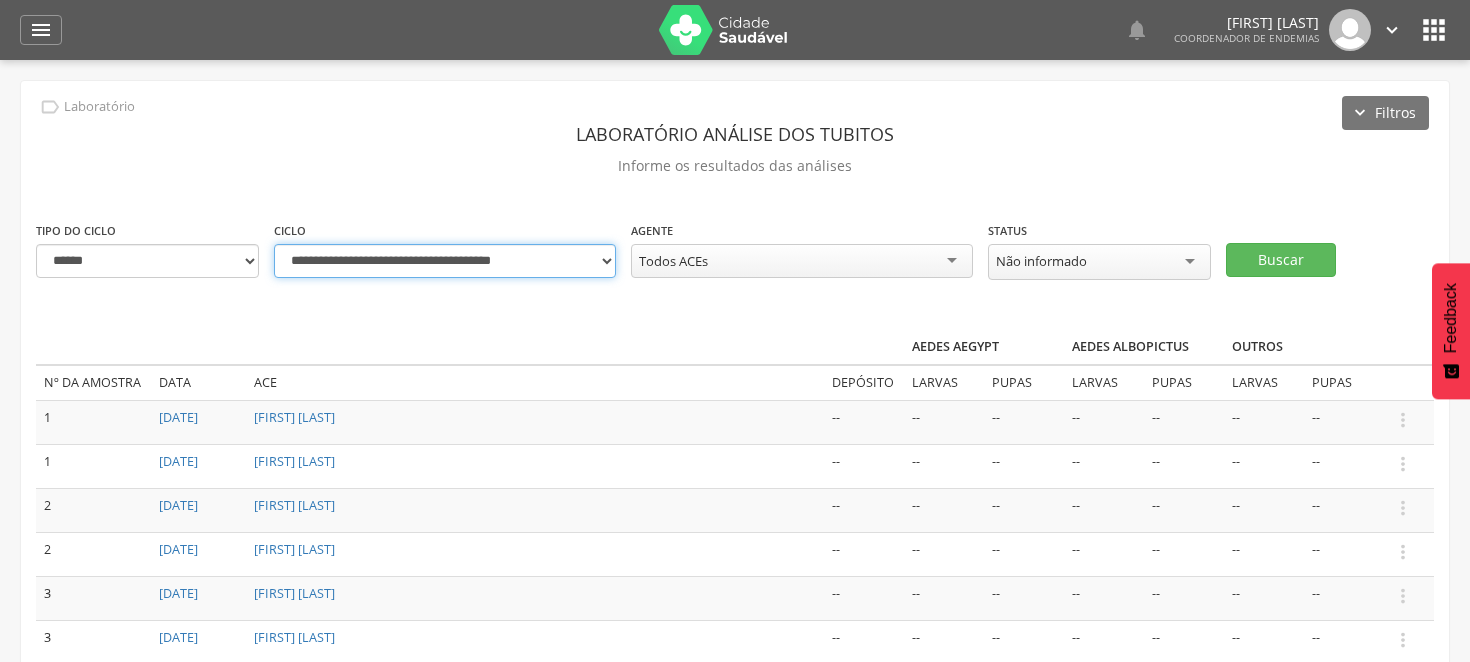 click on "**********" at bounding box center (445, 261) 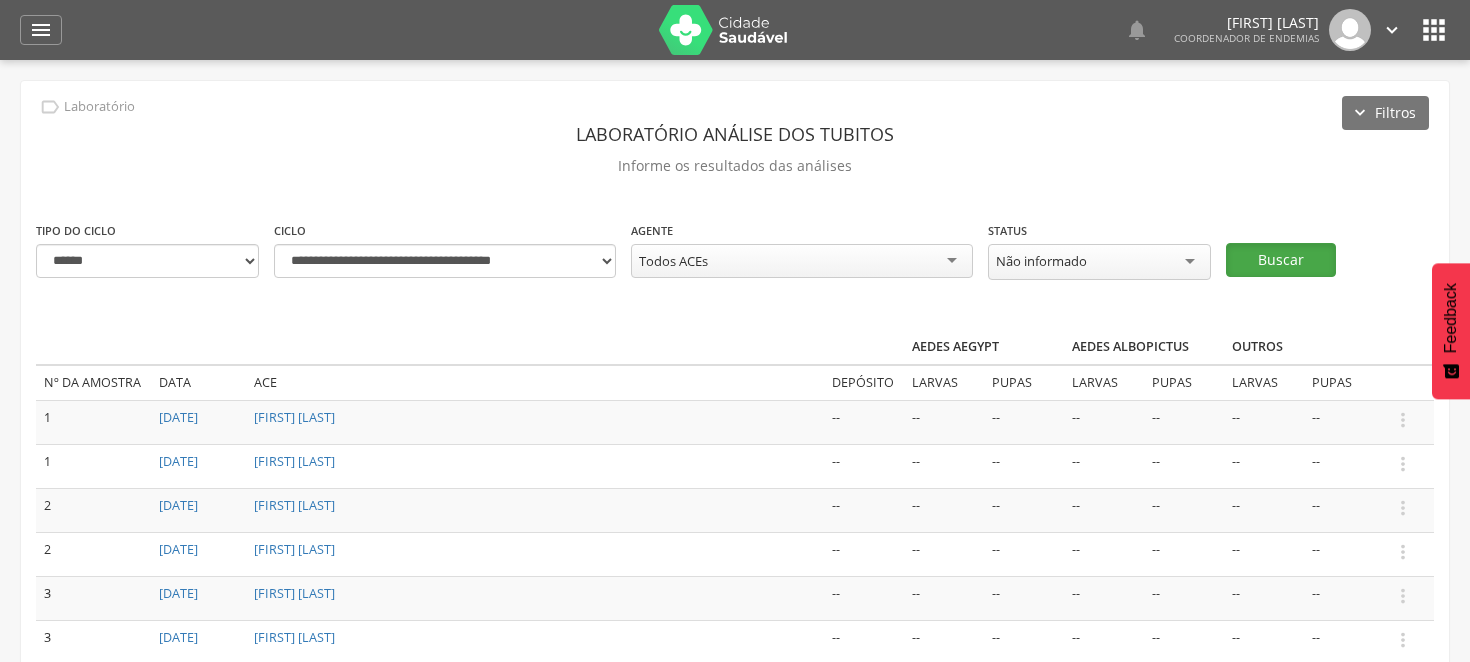 click on "Buscar" at bounding box center [1281, 260] 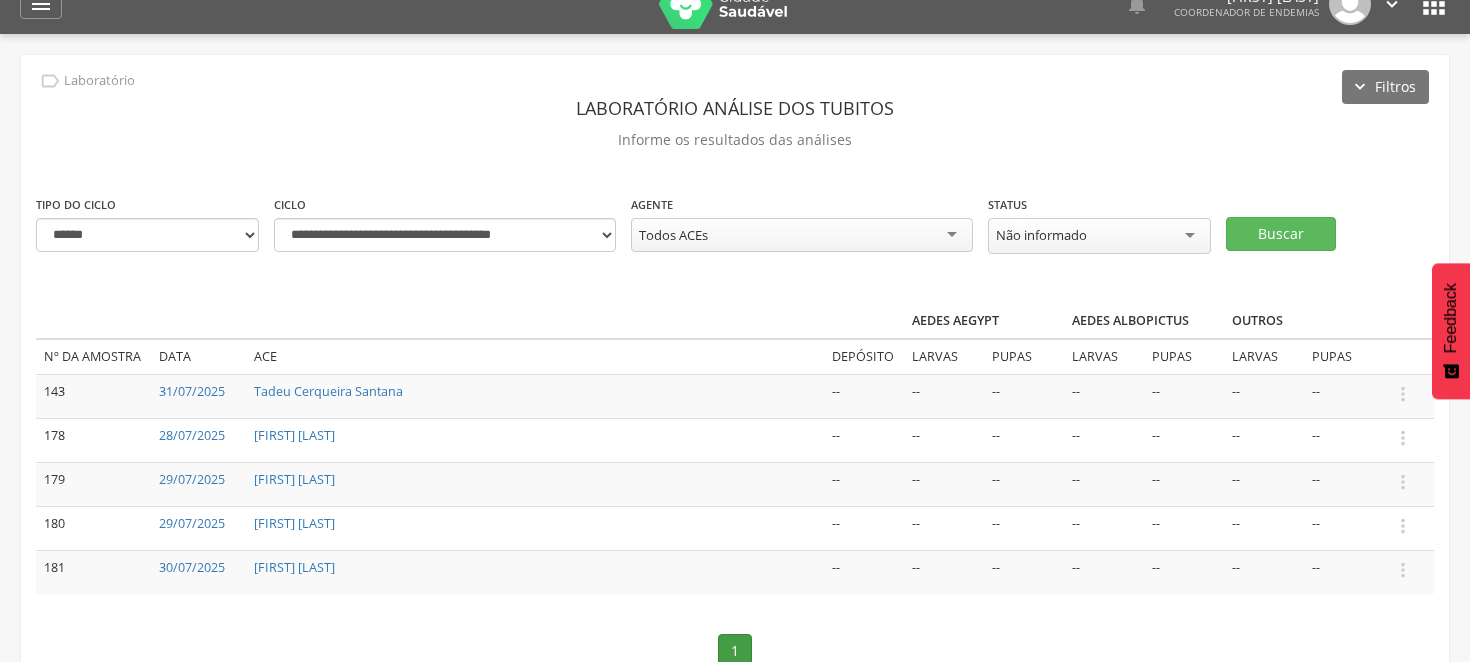 scroll, scrollTop: 0, scrollLeft: 0, axis: both 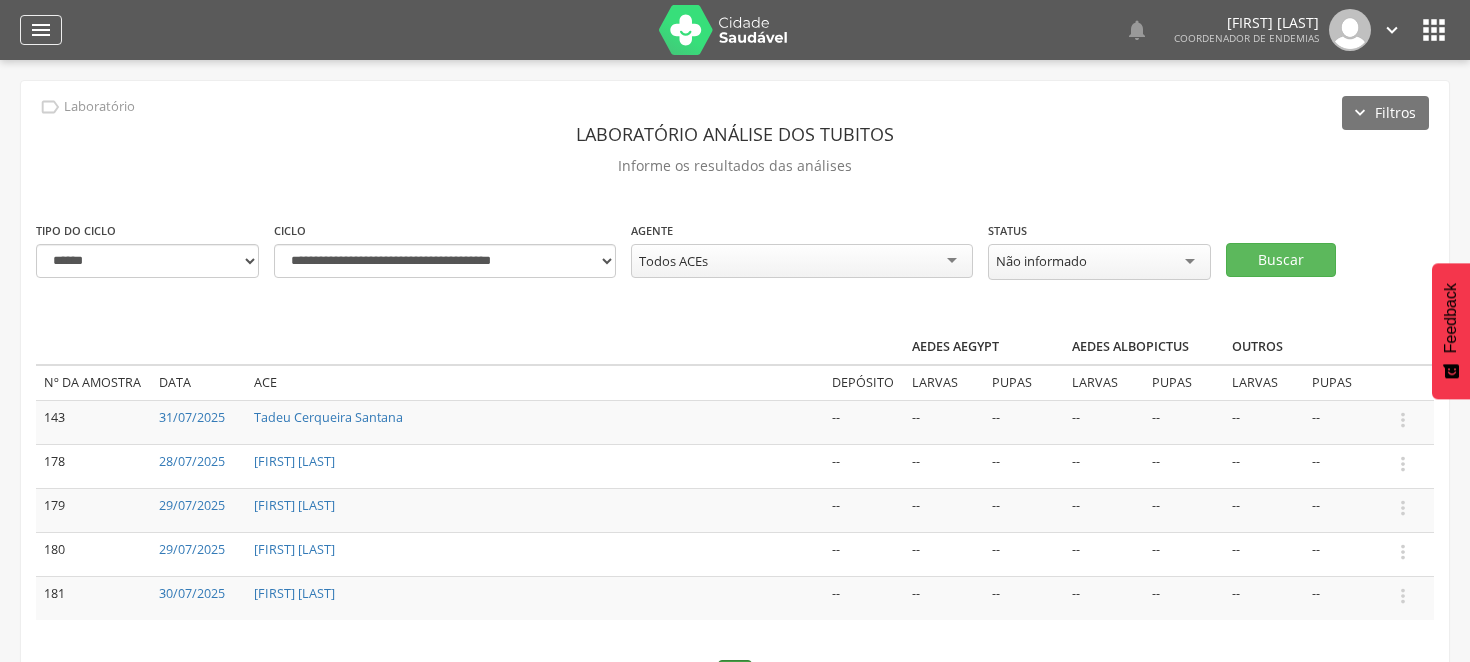 click on "" at bounding box center [41, 30] 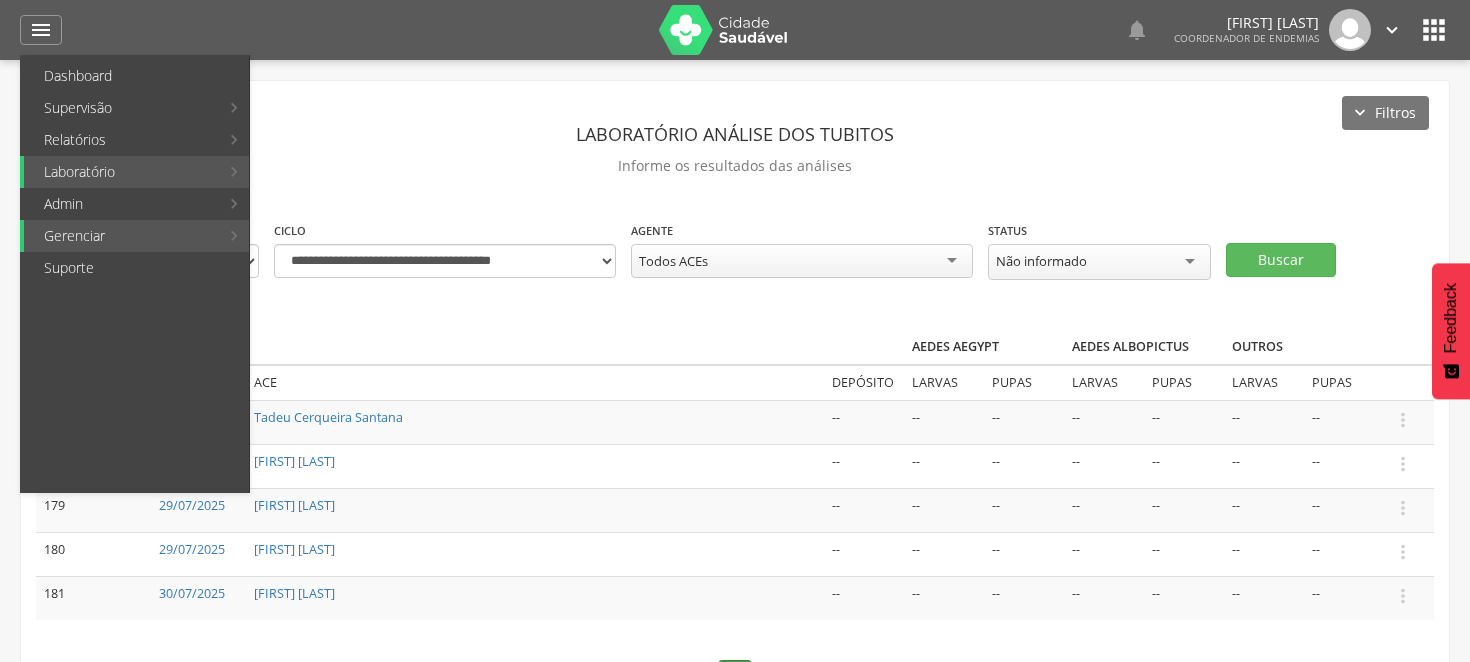 click on "**********" at bounding box center [735, 425] 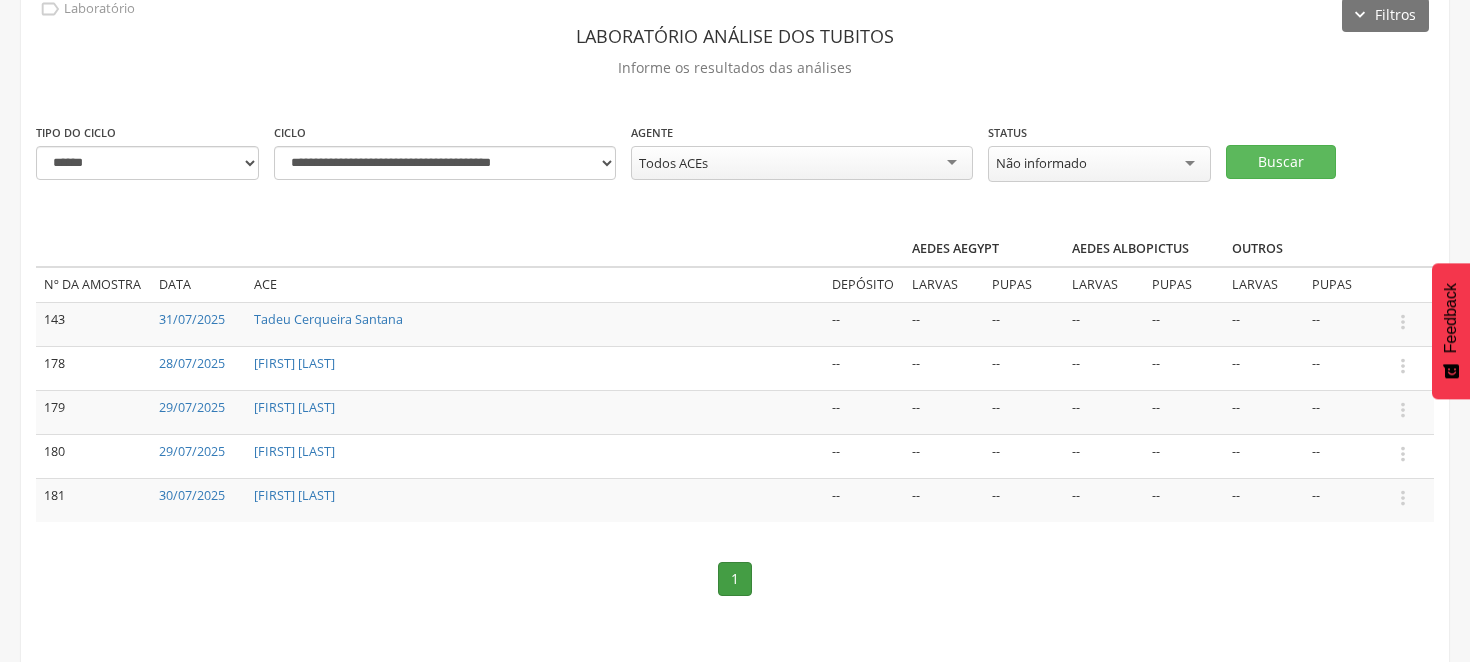 scroll, scrollTop: 0, scrollLeft: 0, axis: both 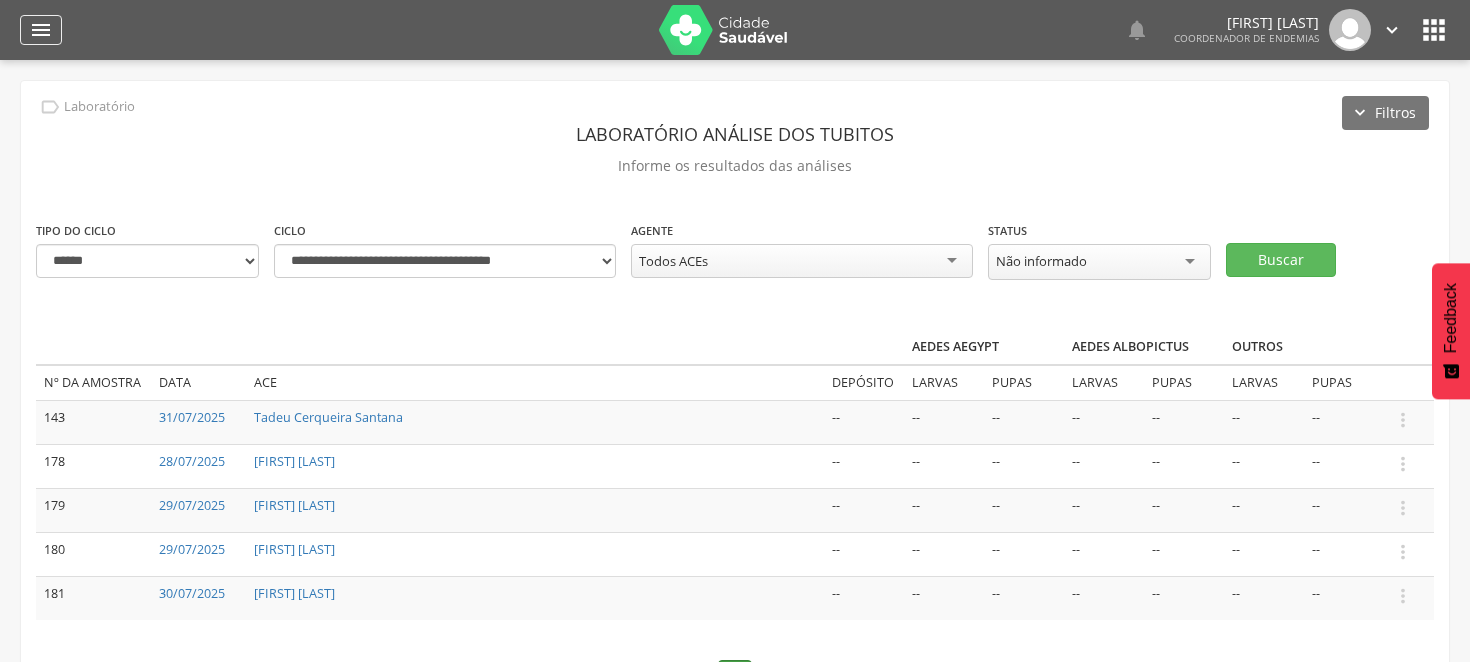 click on "" at bounding box center [41, 30] 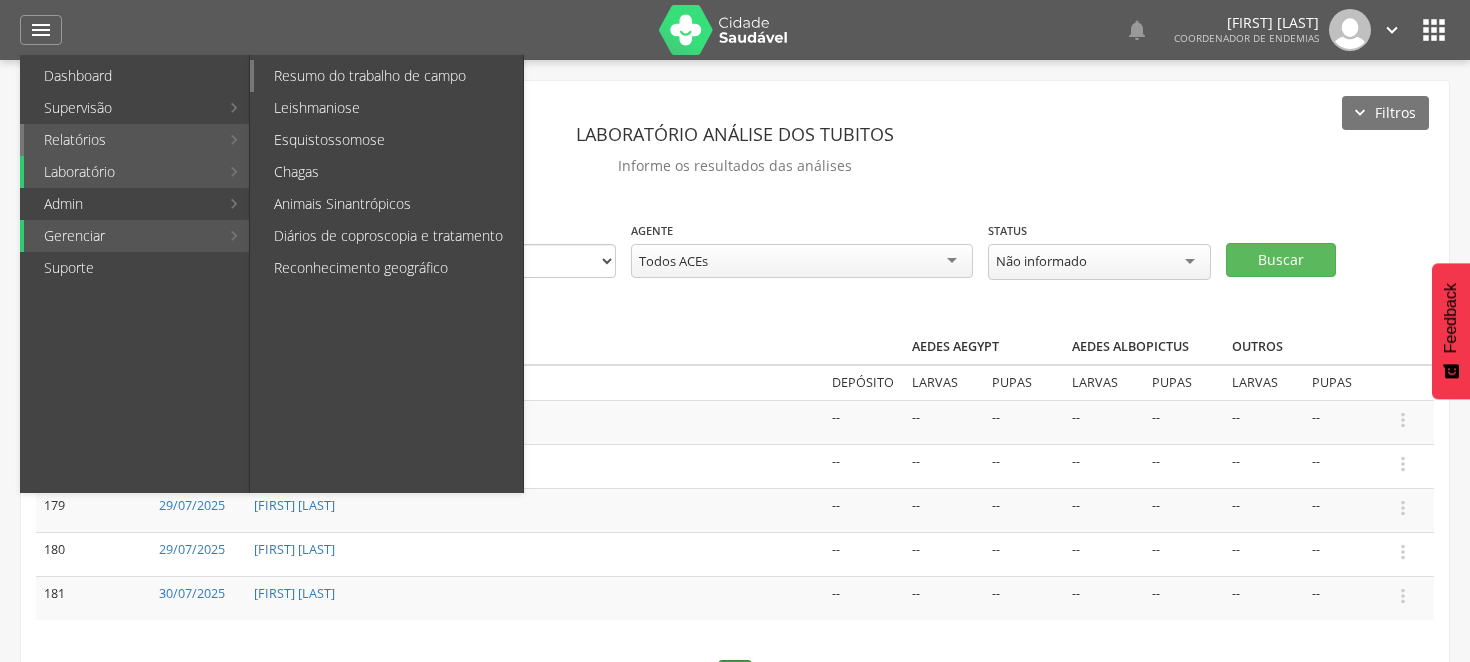 click on "Resumo do trabalho de campo" at bounding box center (388, 76) 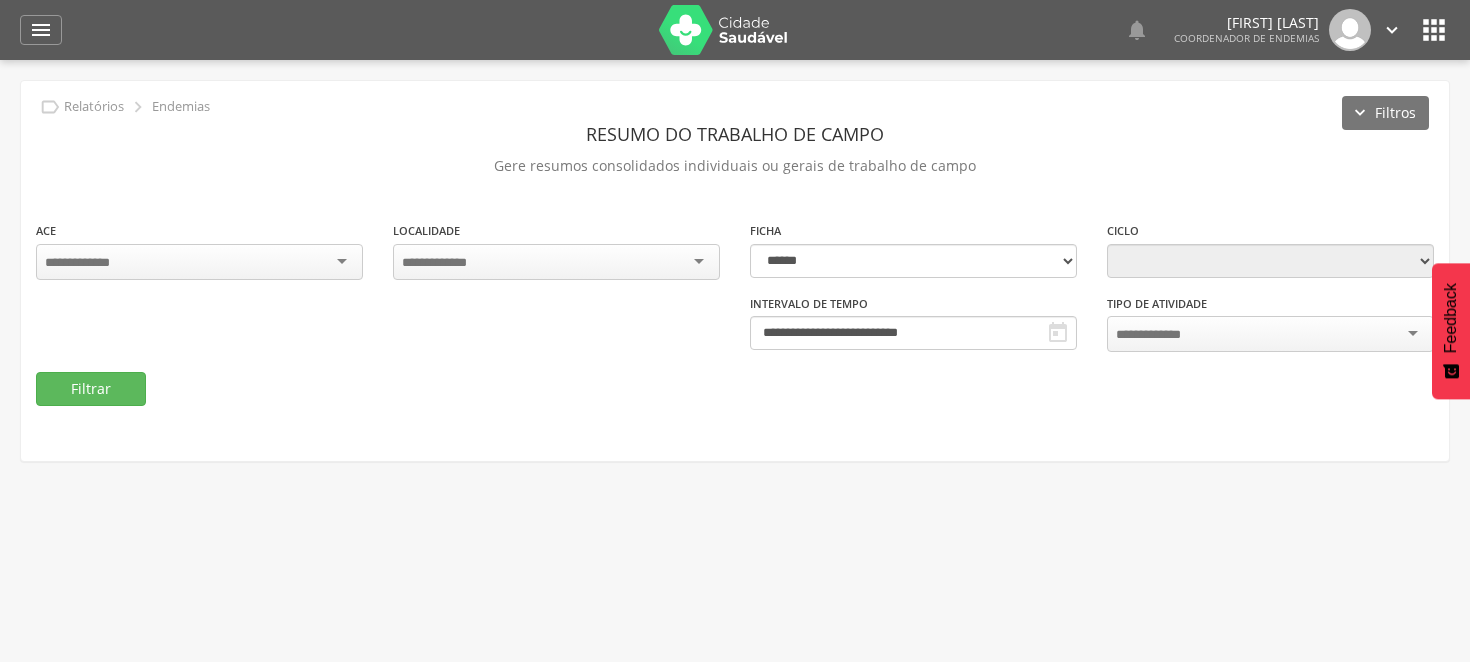 type on "**********" 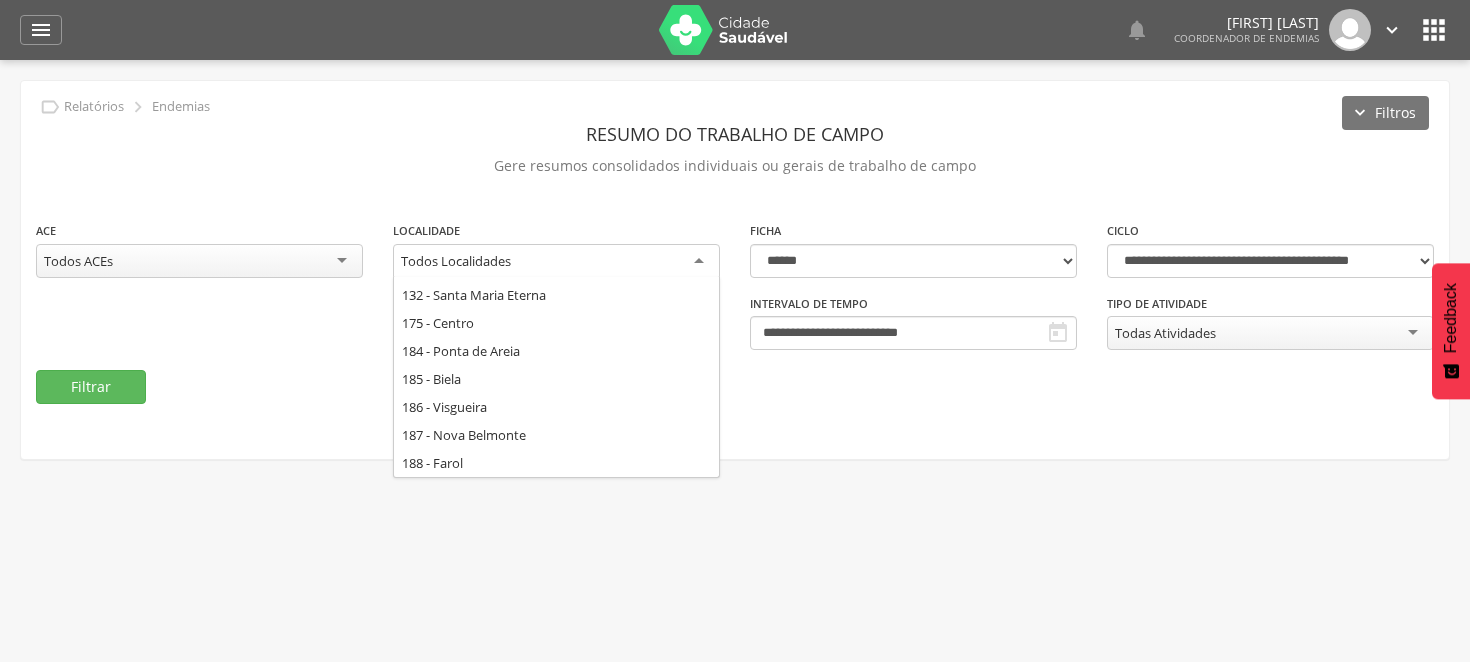 click on "Todos Localidades" at bounding box center (556, 262) 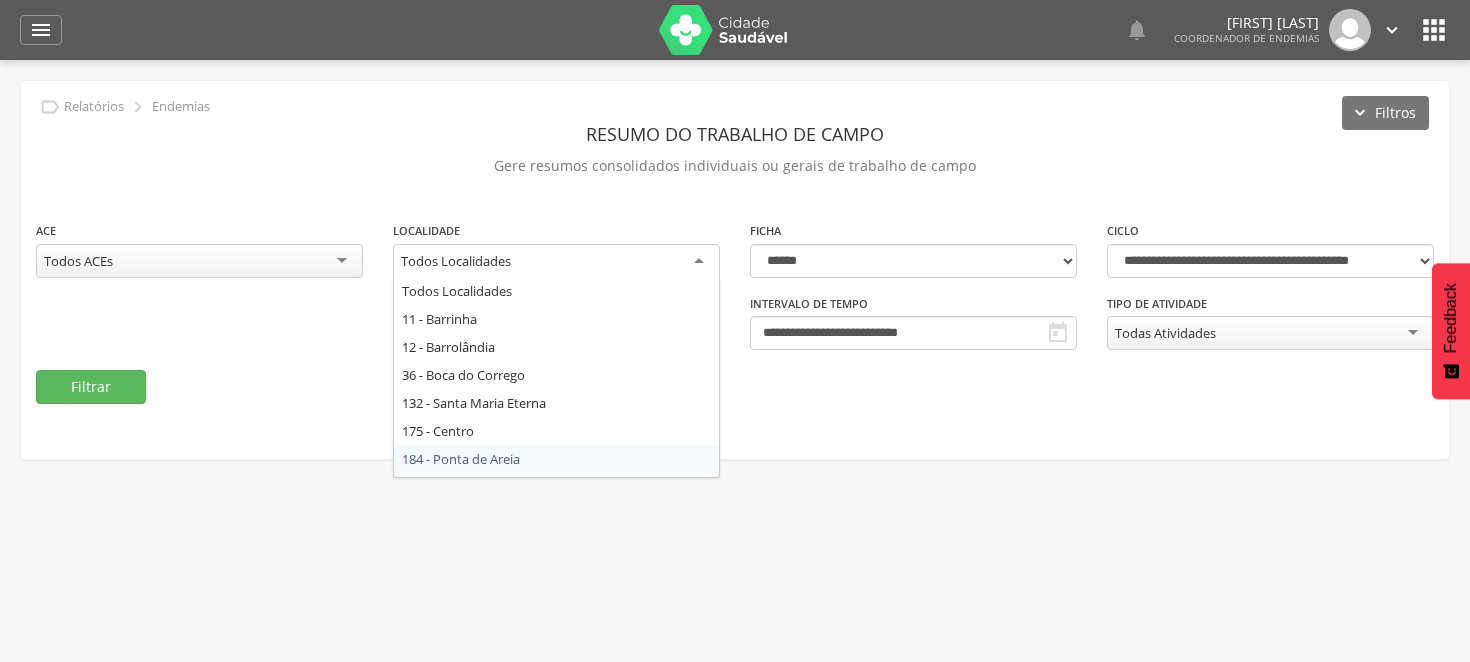 scroll, scrollTop: 0, scrollLeft: 0, axis: both 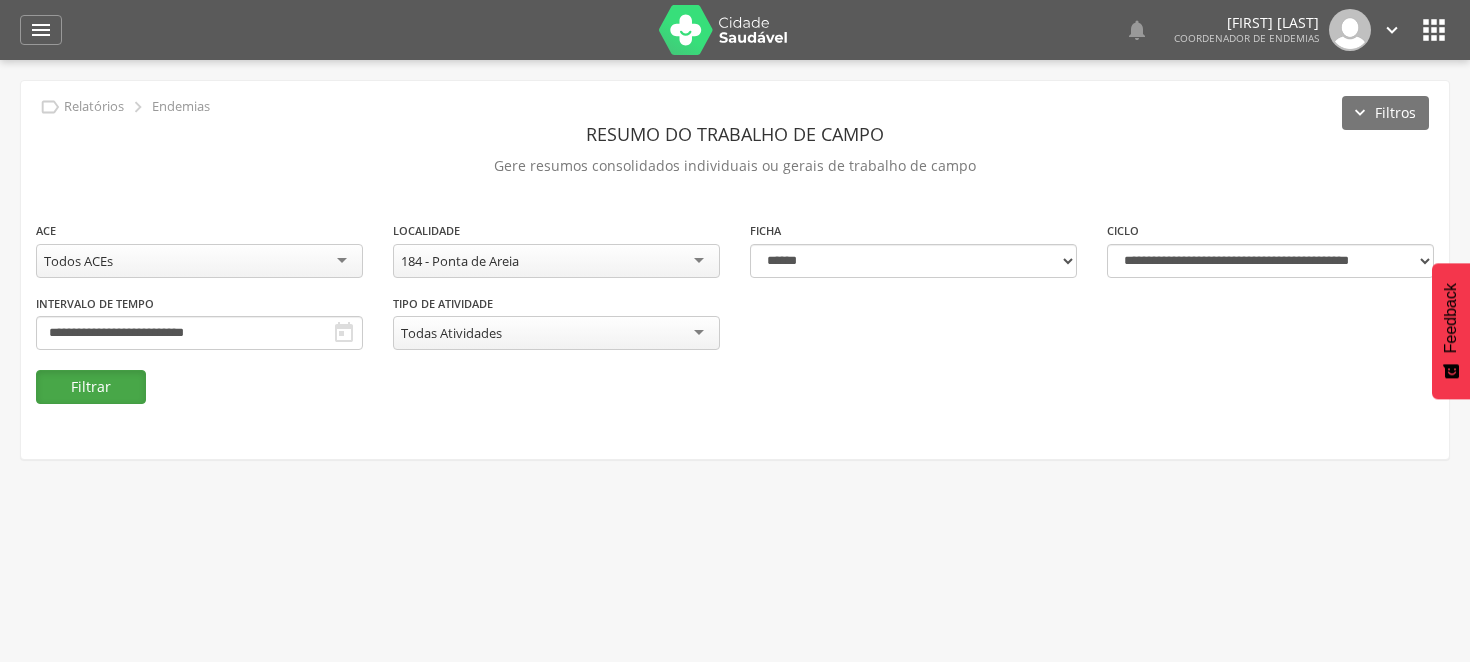 click on "Filtrar" at bounding box center [91, 387] 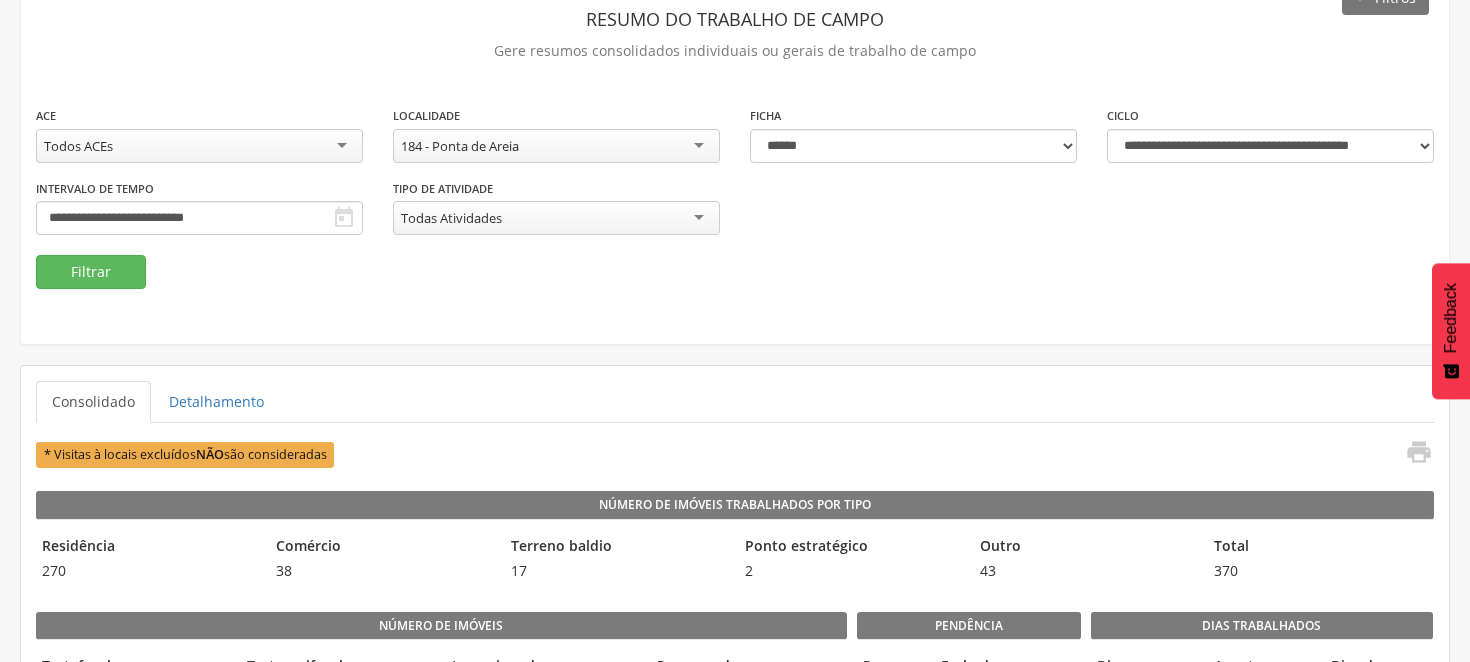 scroll, scrollTop: 4, scrollLeft: 0, axis: vertical 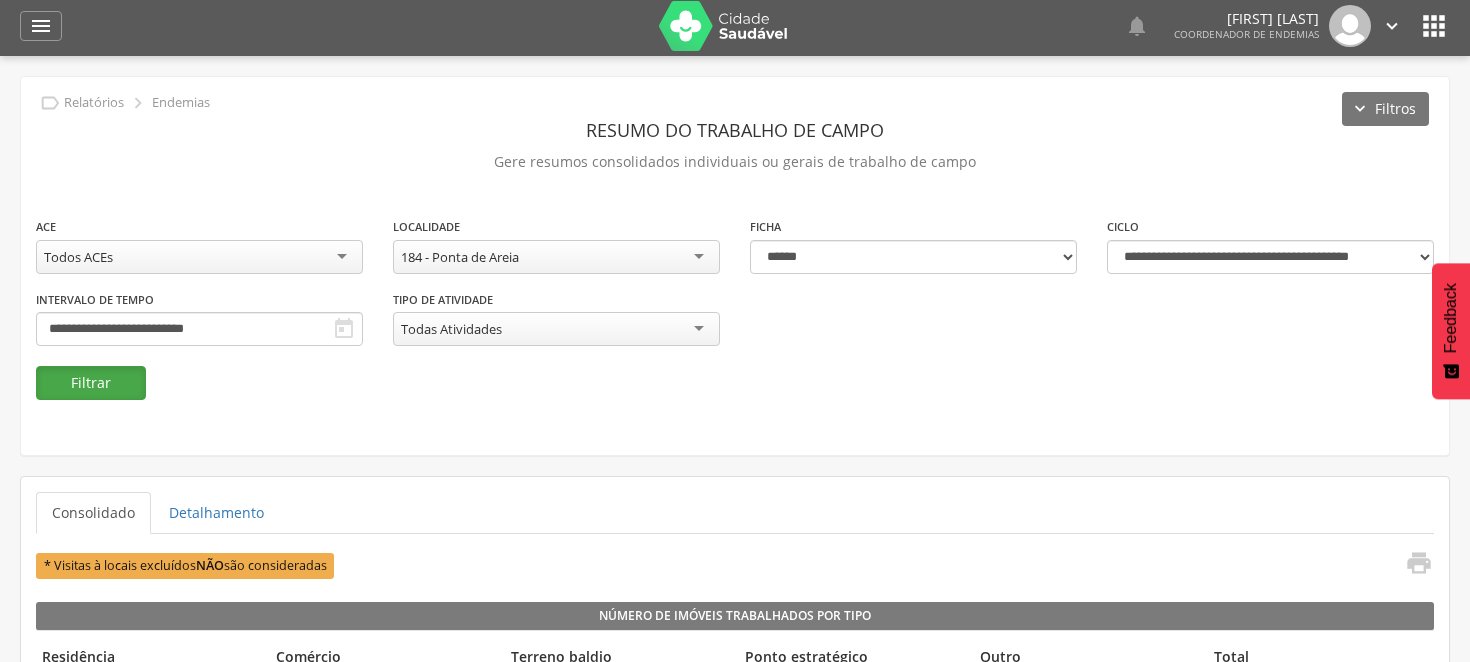 click on "Filtrar" at bounding box center (91, 383) 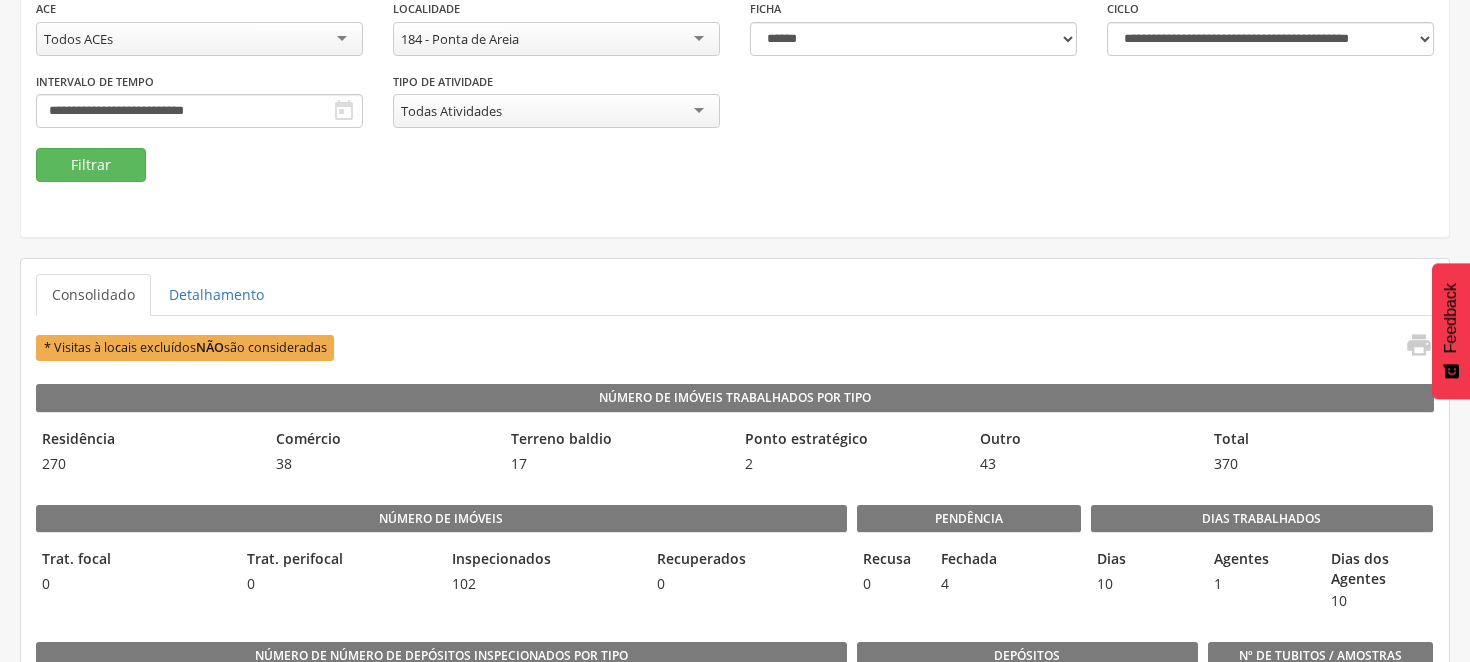 scroll, scrollTop: 111, scrollLeft: 0, axis: vertical 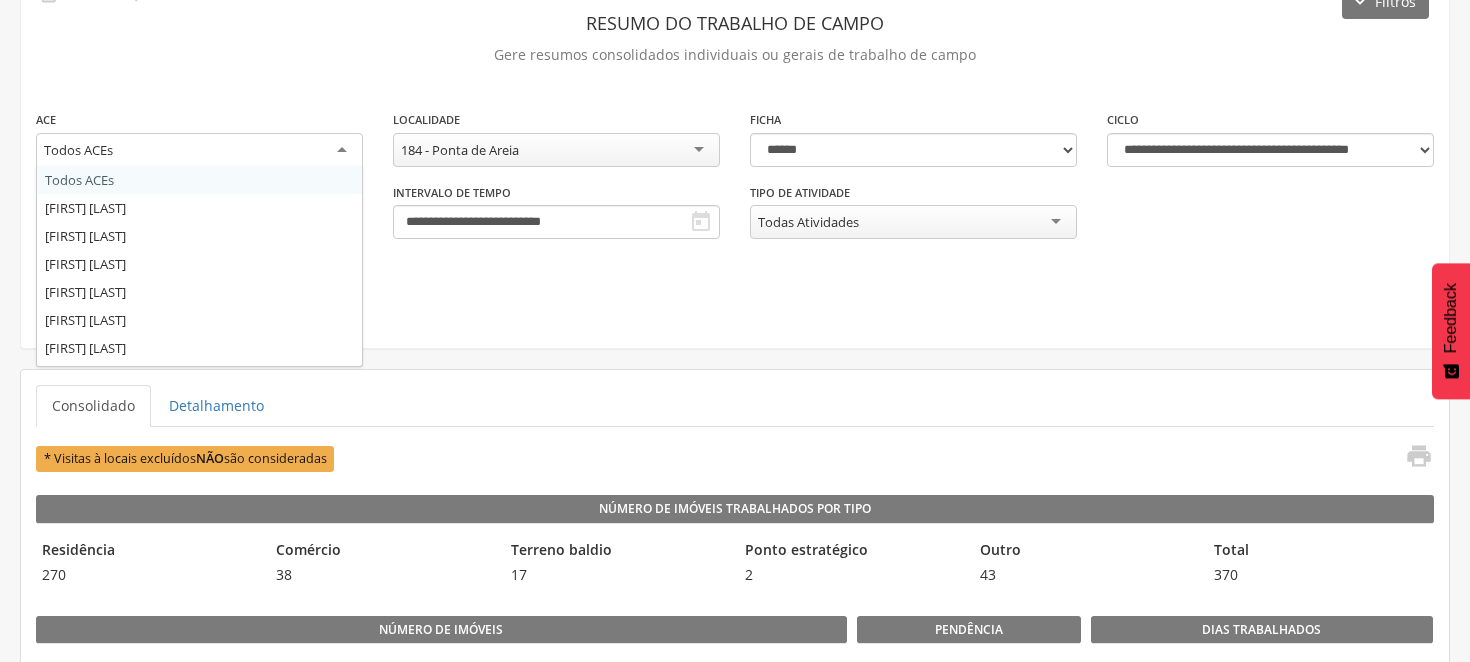 click on "Todos ACEs" at bounding box center [199, 151] 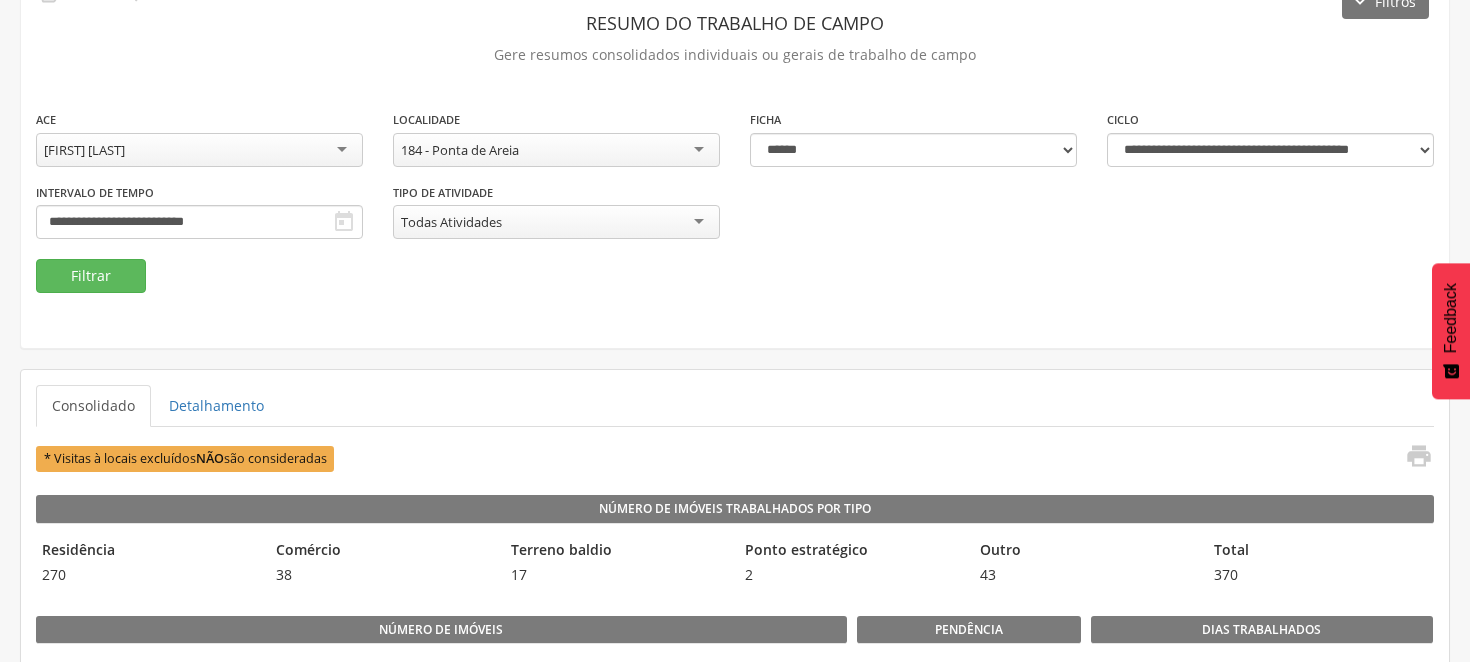 click on "184 - Ponta de Areia" at bounding box center (556, 150) 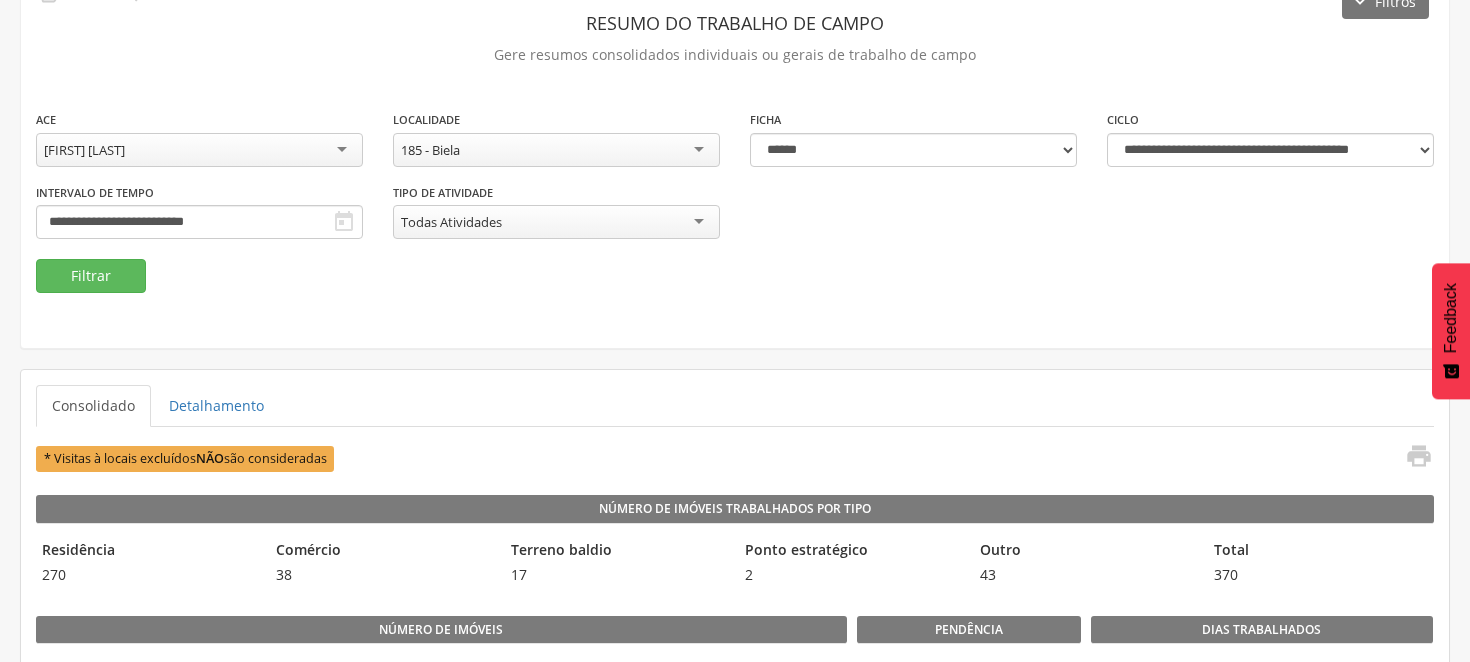 scroll, scrollTop: 0, scrollLeft: 0, axis: both 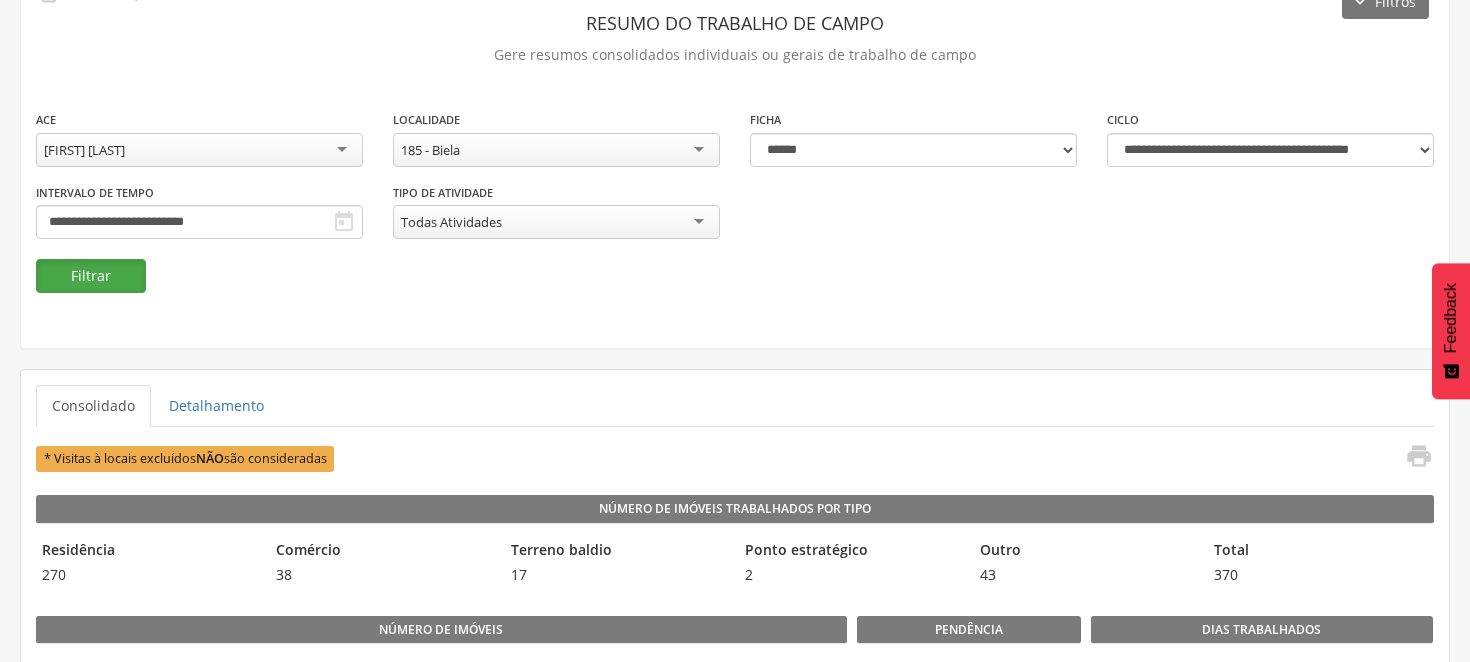click on "Filtrar" at bounding box center (91, 276) 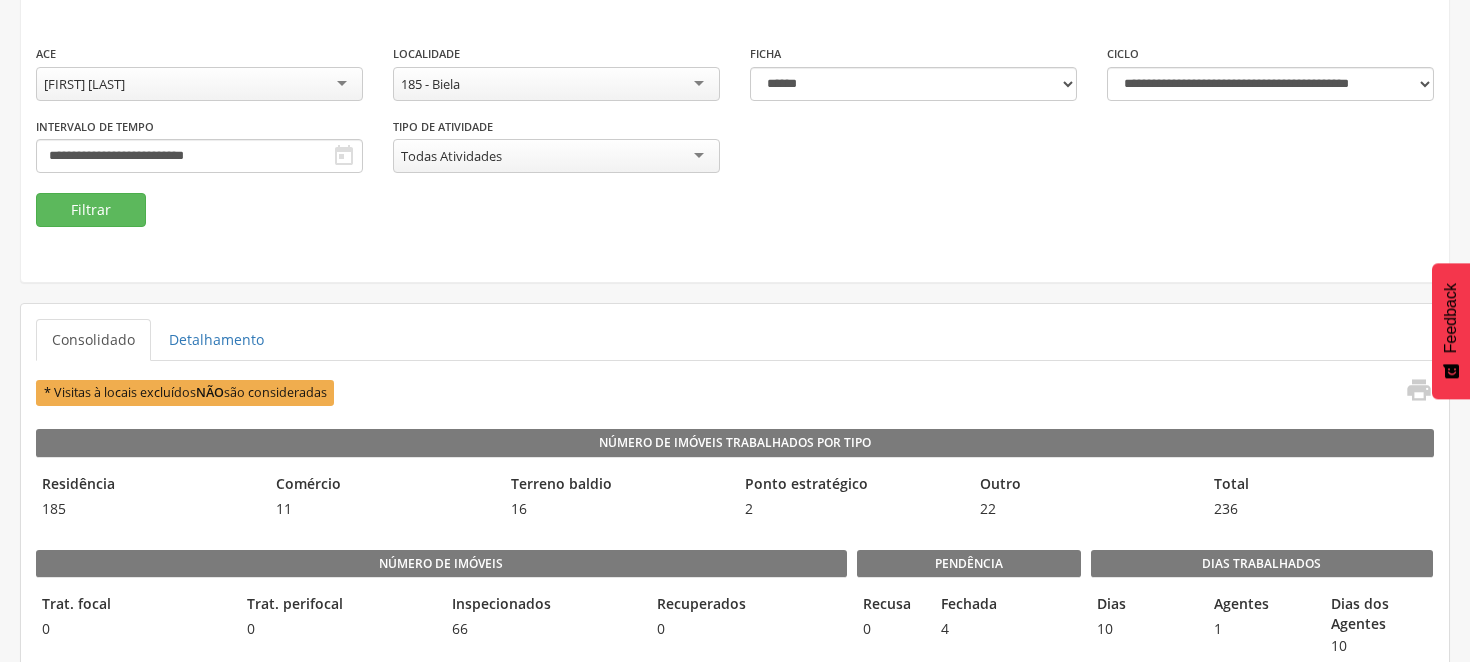 scroll, scrollTop: 222, scrollLeft: 0, axis: vertical 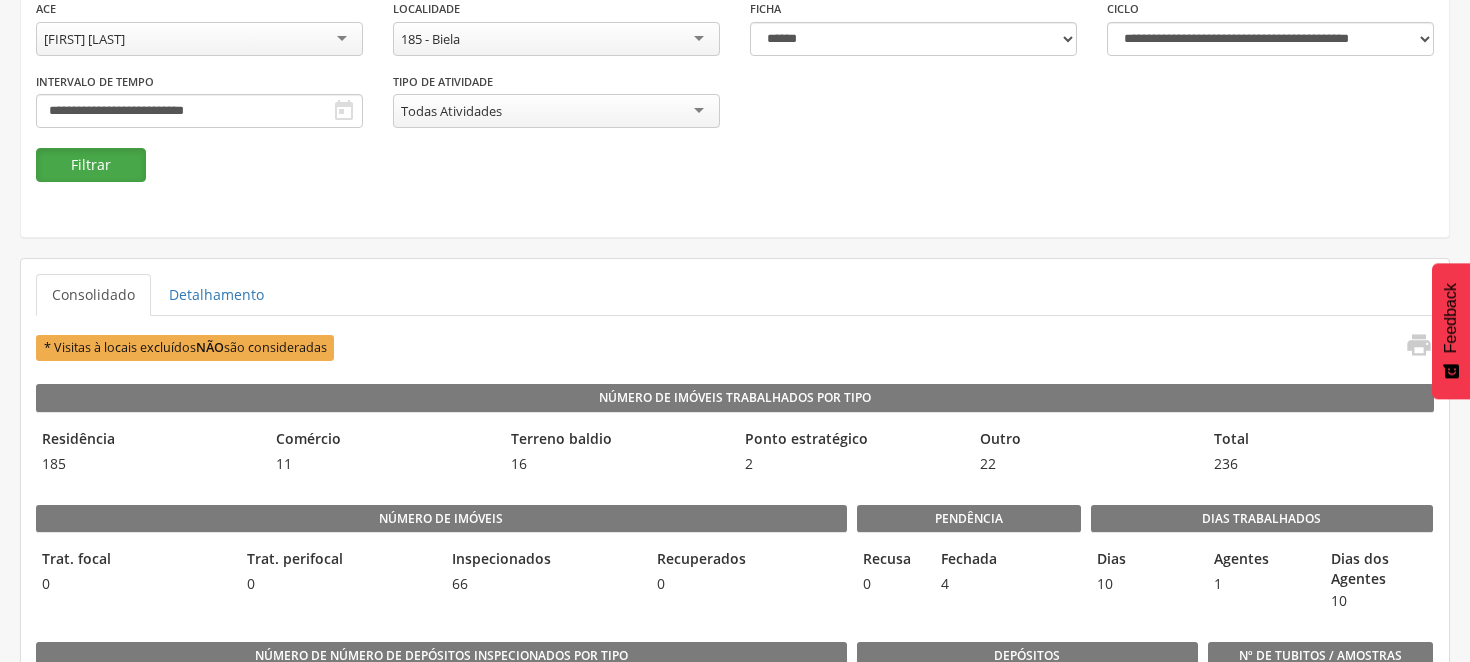click on "Filtrar" at bounding box center (91, 165) 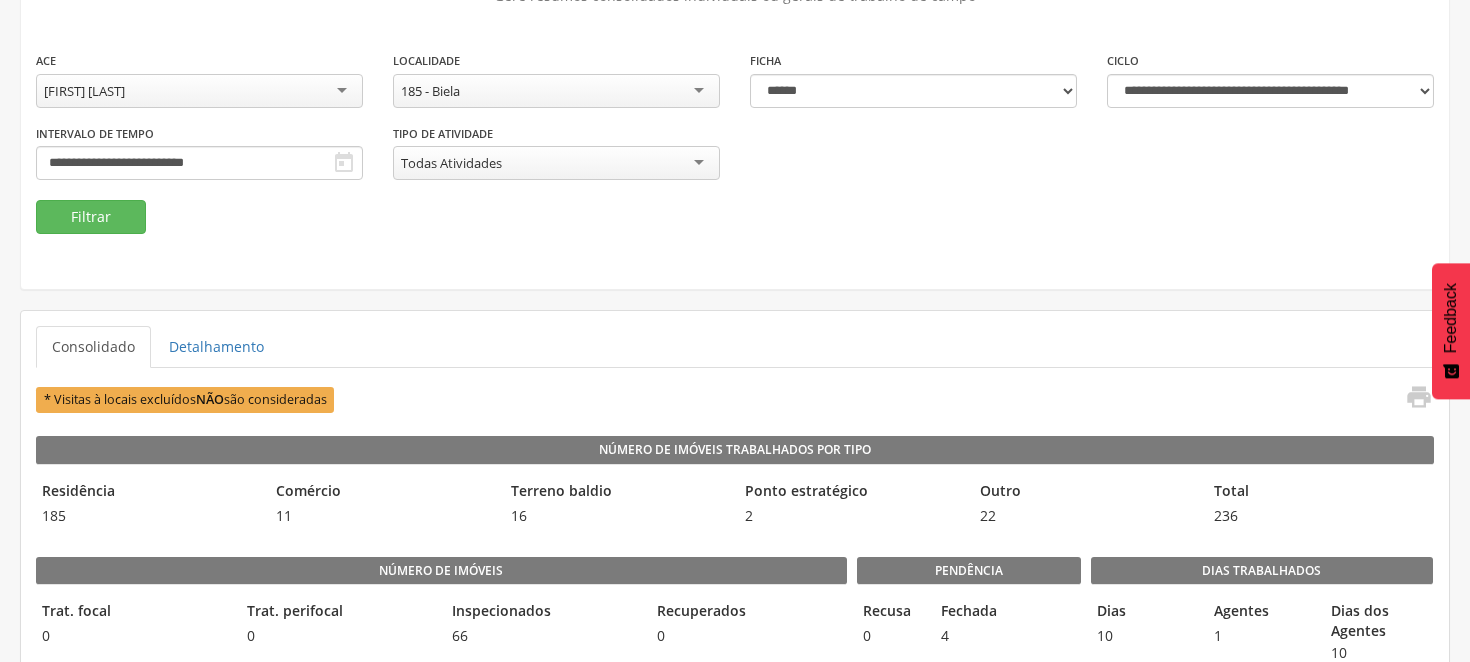 scroll, scrollTop: 222, scrollLeft: 0, axis: vertical 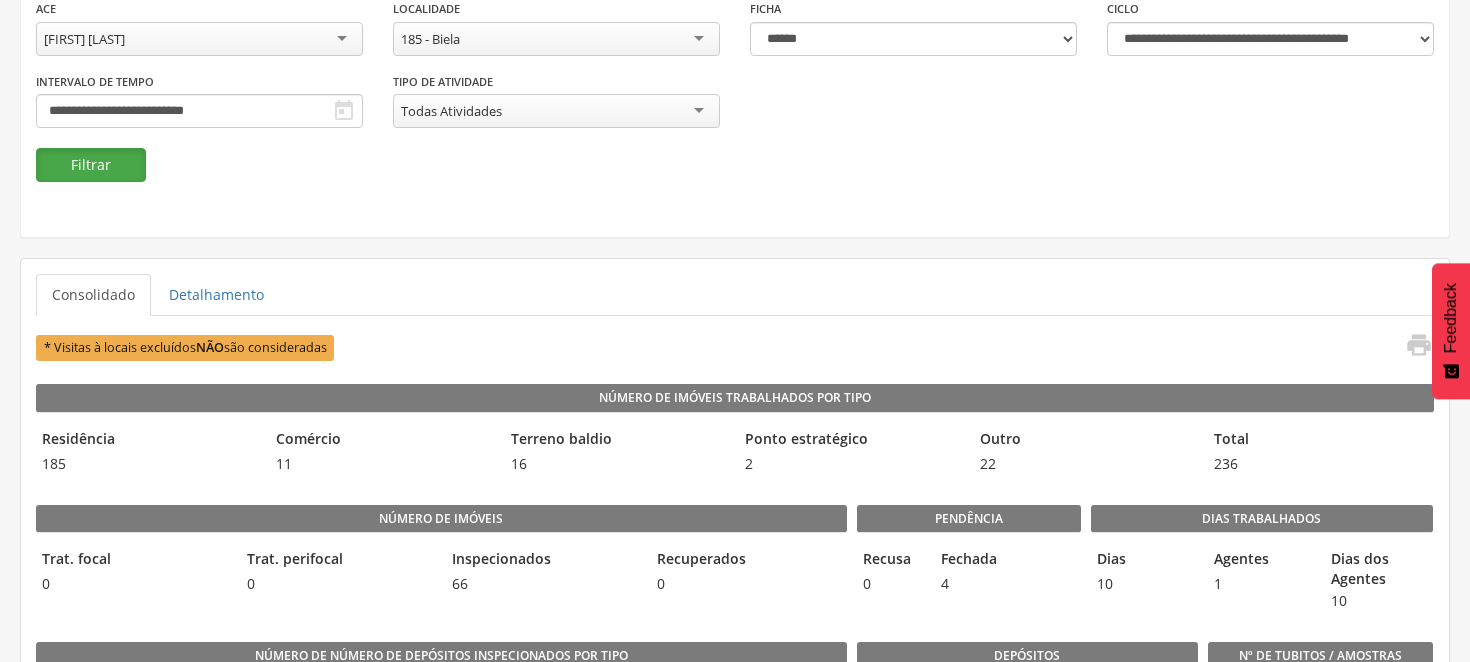 click on "Filtrar" at bounding box center (91, 165) 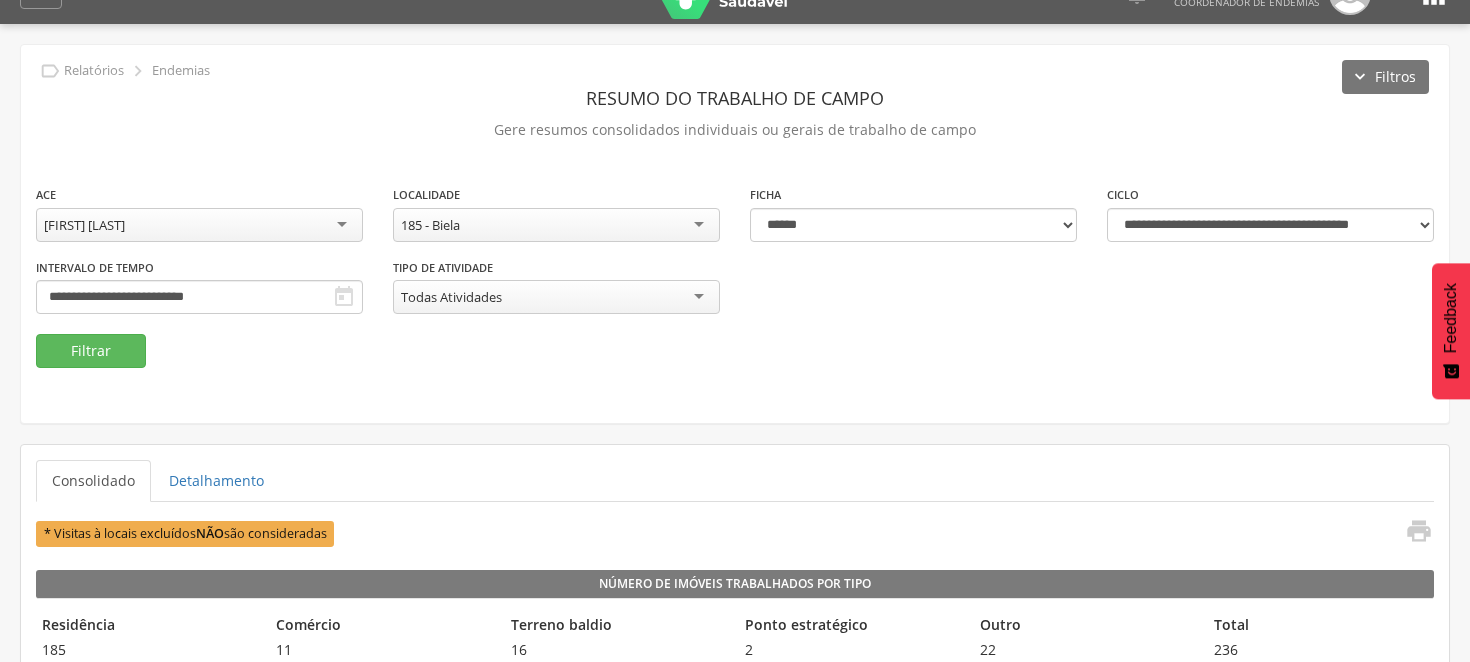 scroll, scrollTop: 0, scrollLeft: 0, axis: both 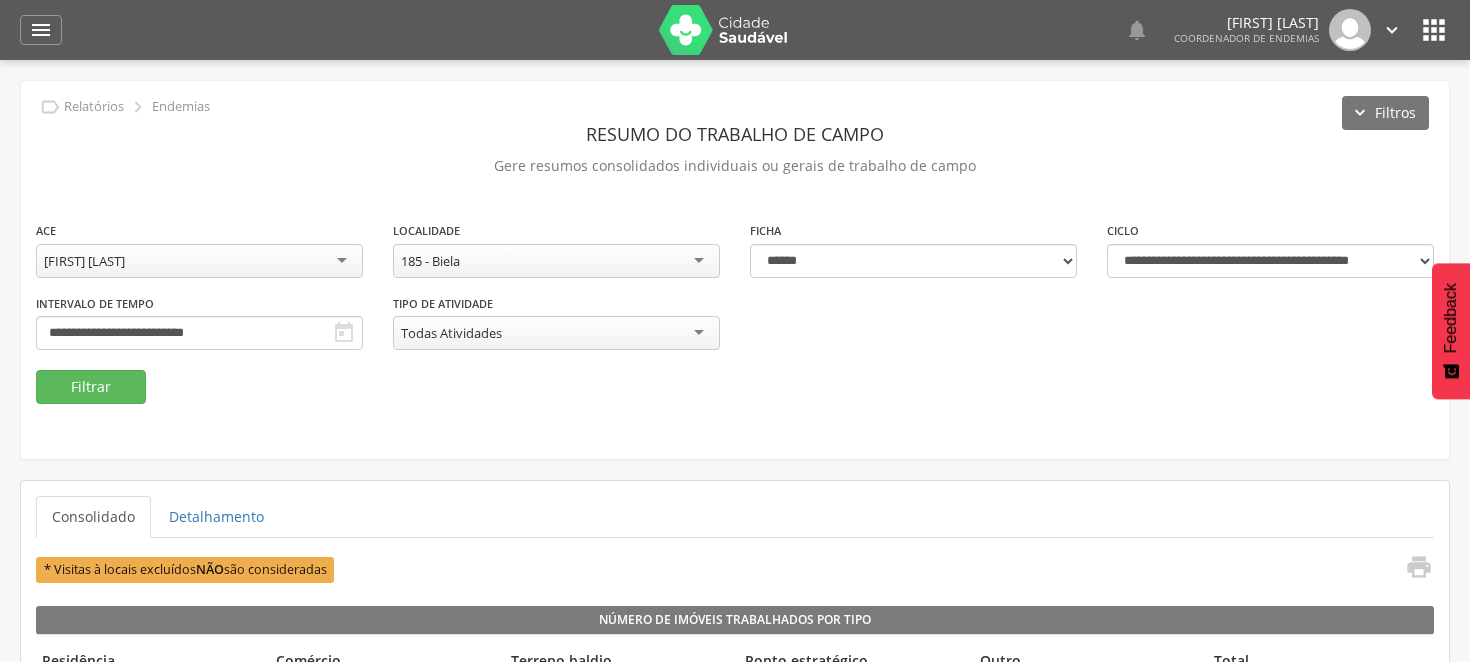 click on "185 - Biela" at bounding box center (556, 261) 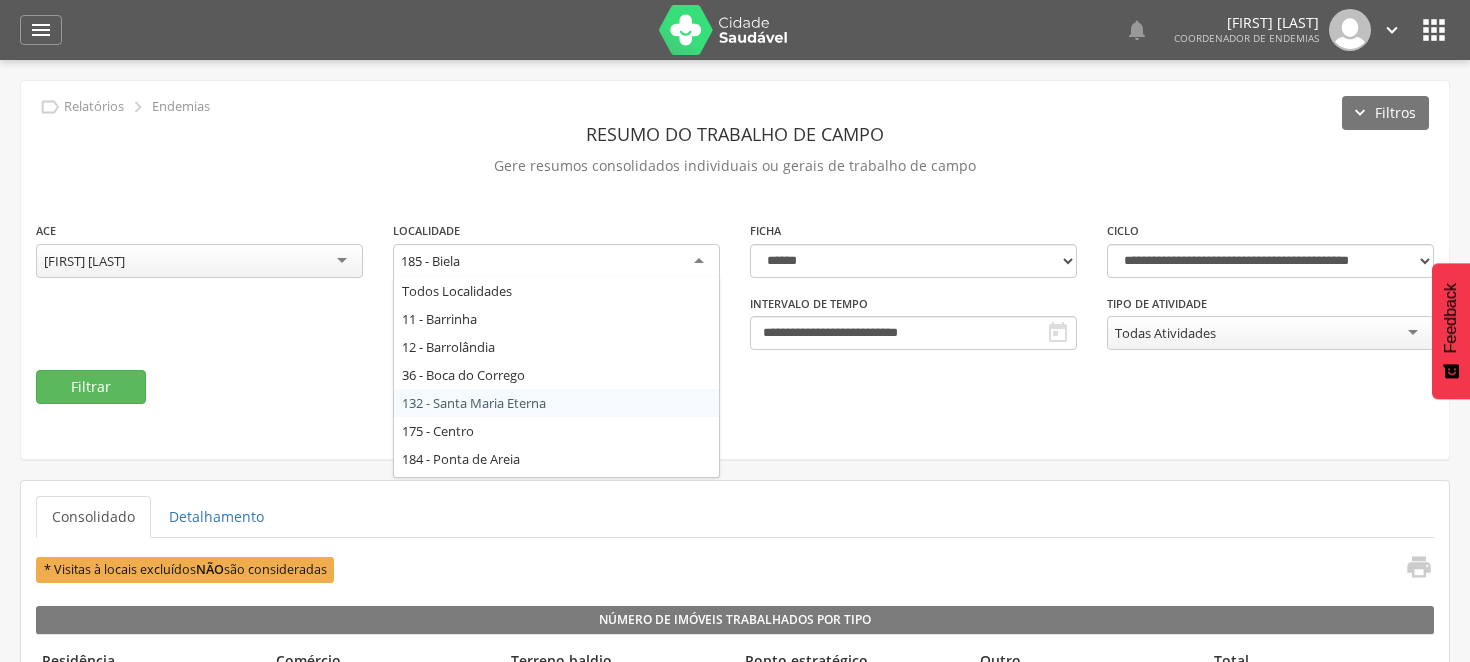 scroll, scrollTop: 163, scrollLeft: 0, axis: vertical 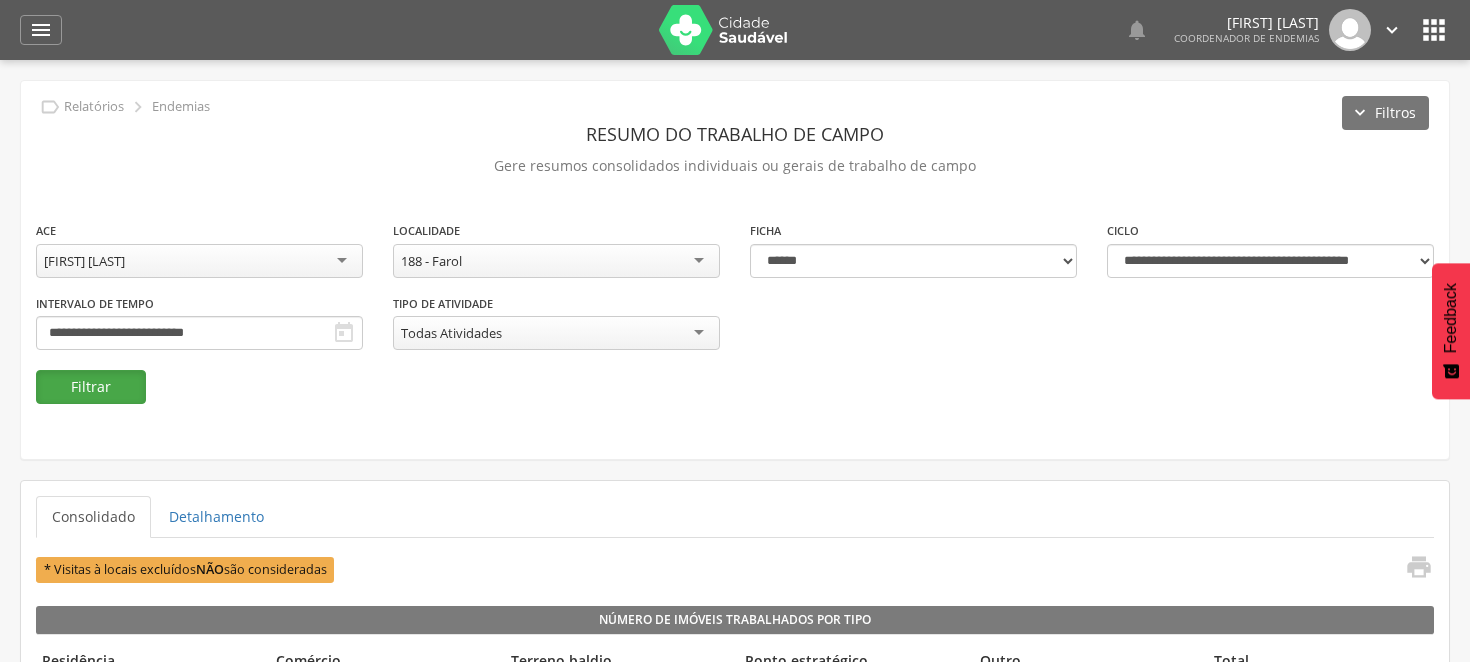 click on "Filtrar" at bounding box center [91, 387] 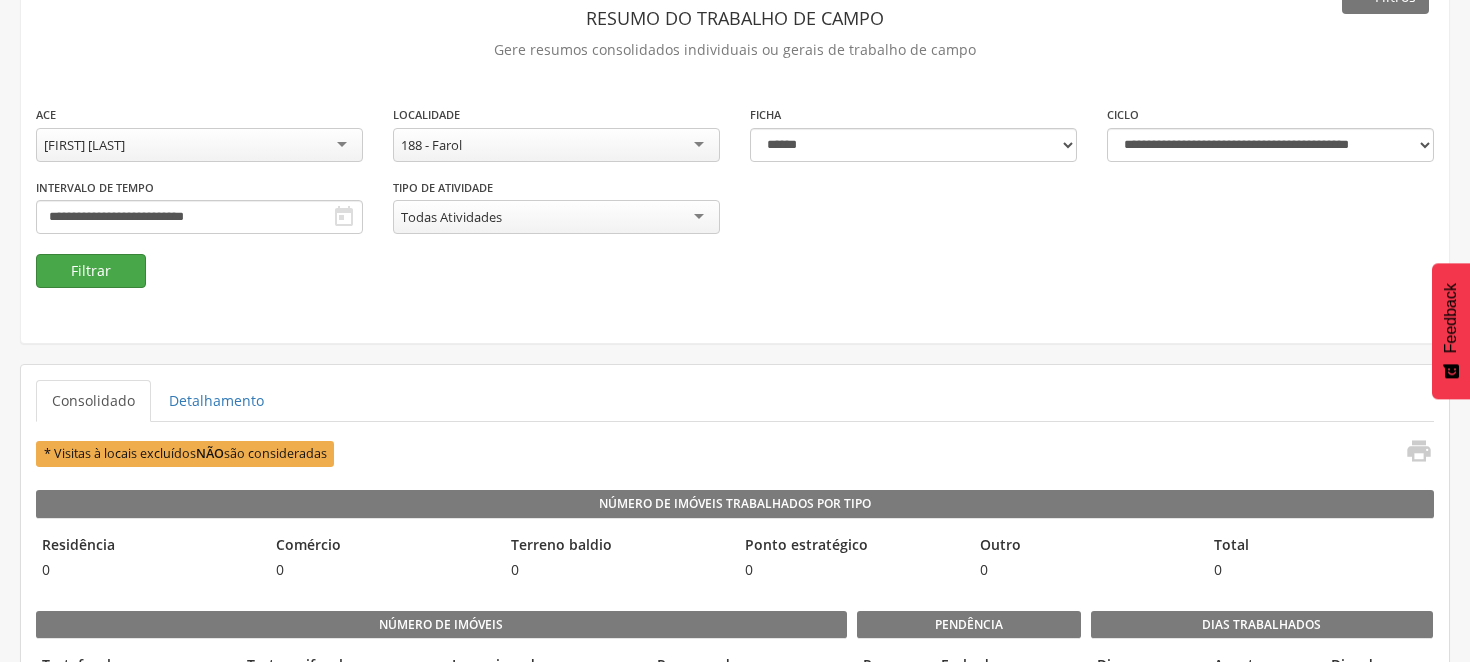 scroll, scrollTop: 111, scrollLeft: 0, axis: vertical 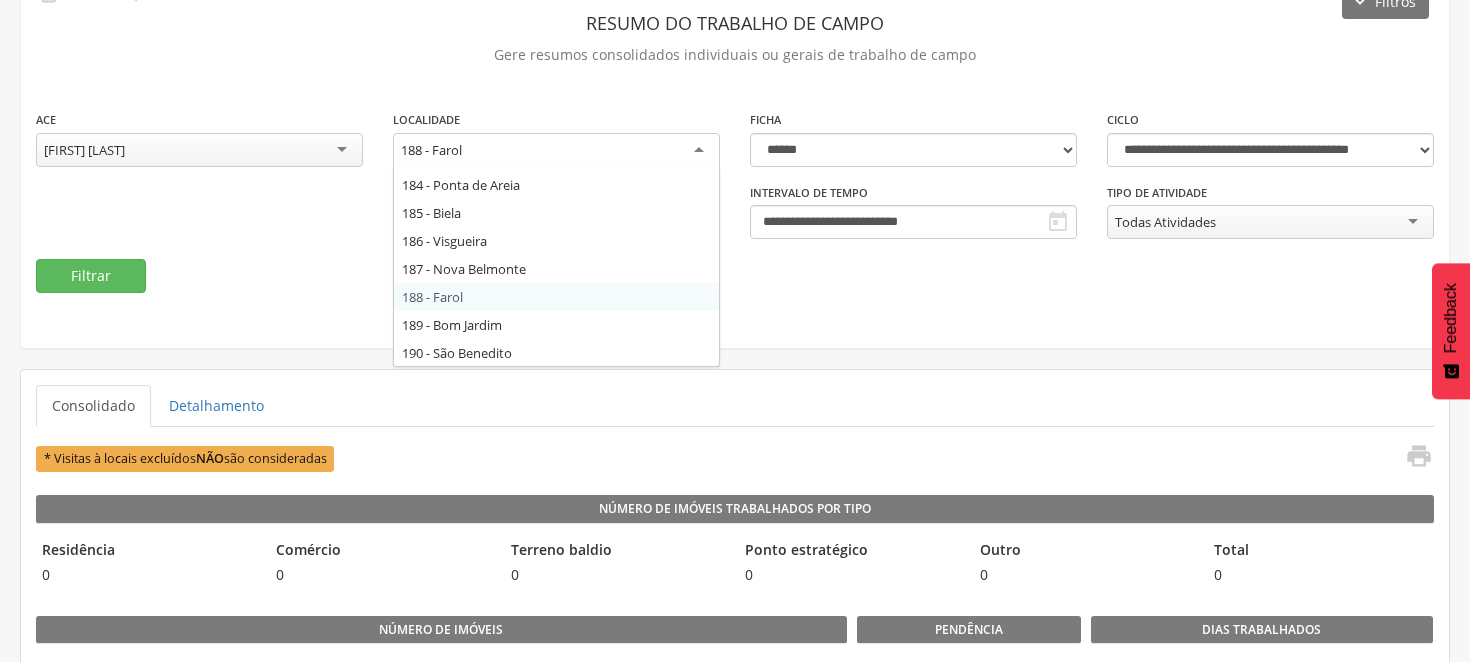 click on "188 - Farol" at bounding box center (556, 151) 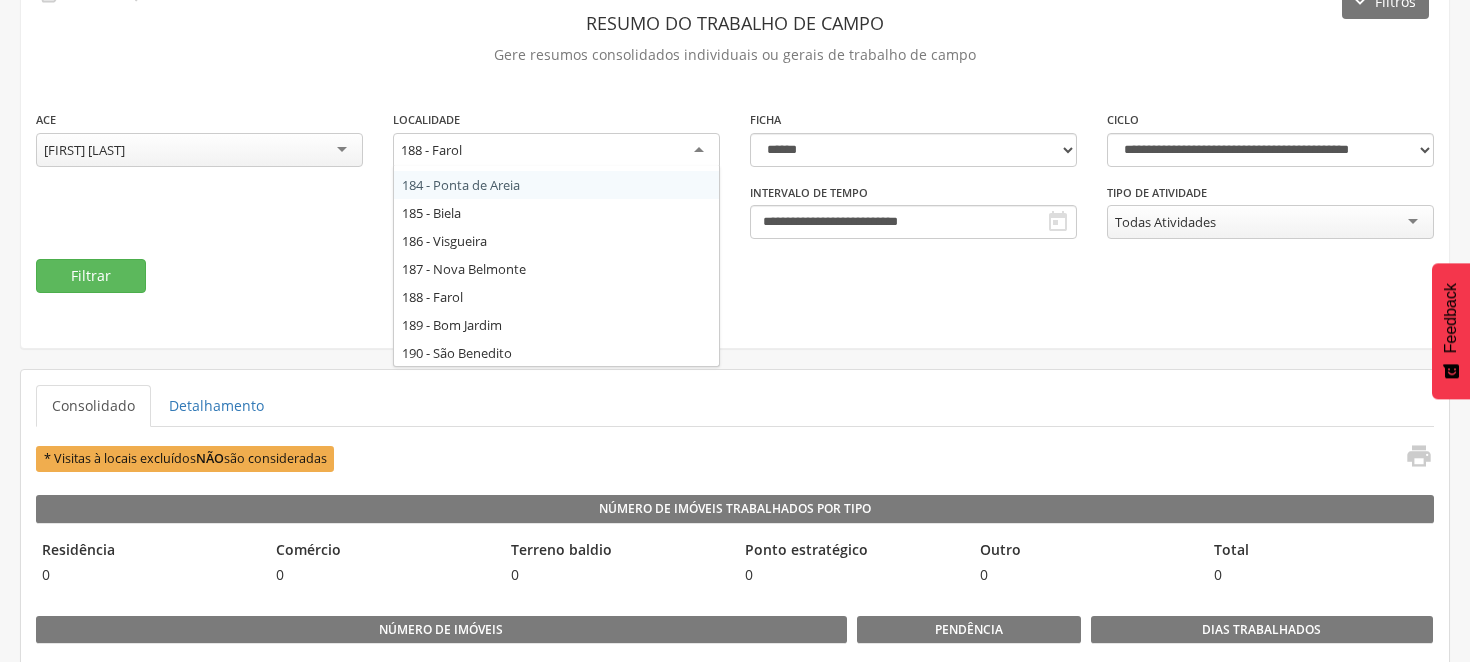 click on "**********" at bounding box center [735, 184] 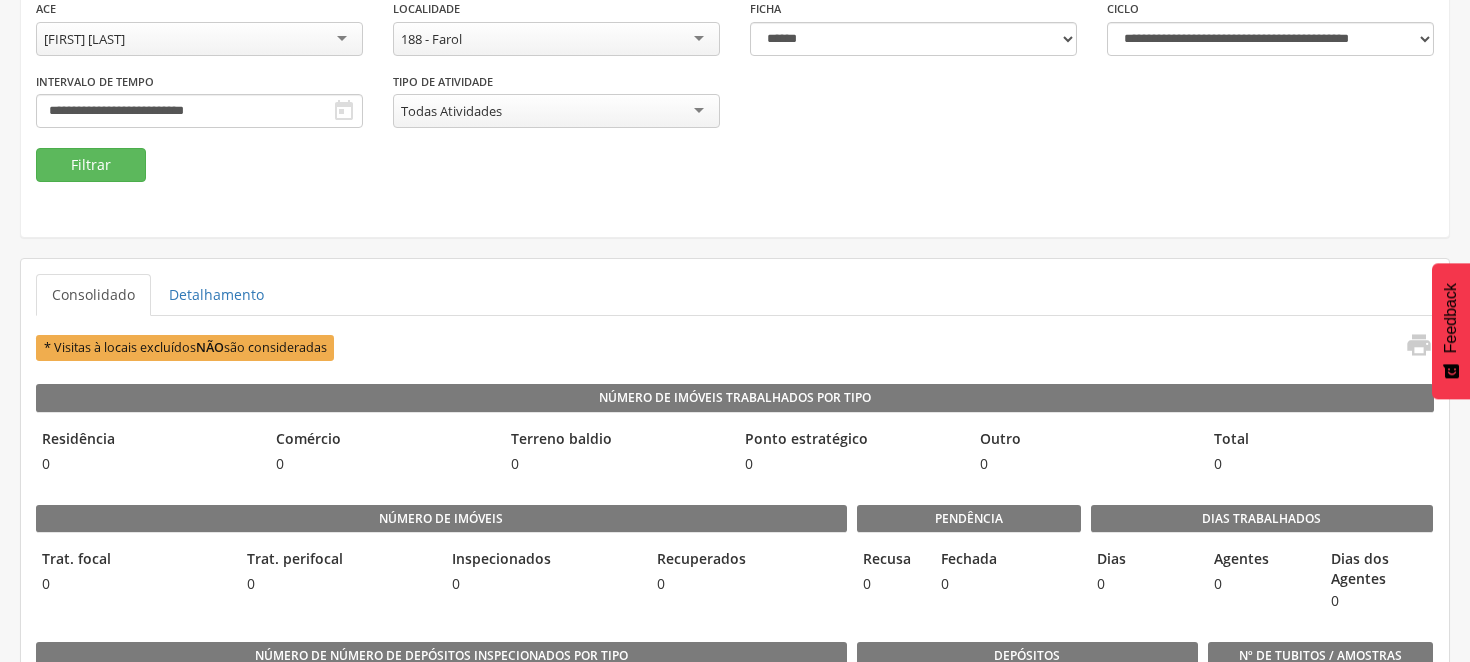 scroll, scrollTop: 111, scrollLeft: 0, axis: vertical 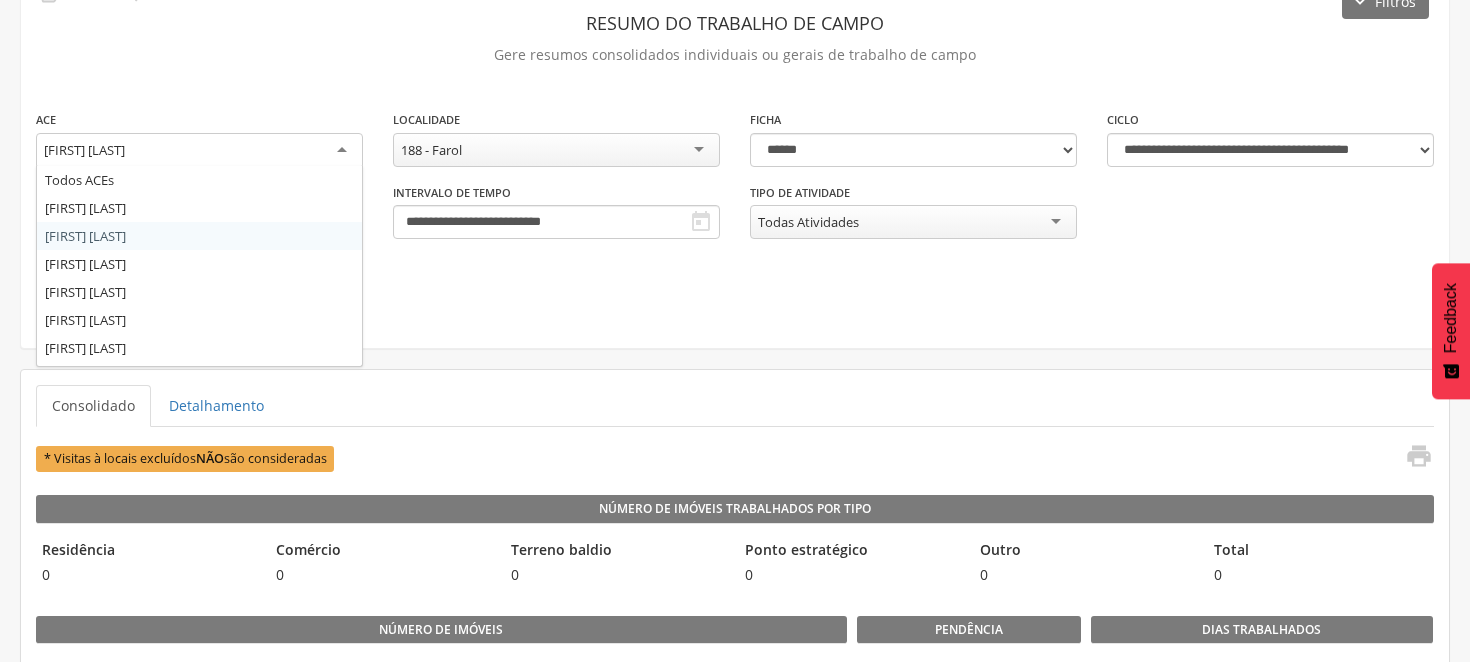 click on "[FIRST] [LAST]" at bounding box center (199, 151) 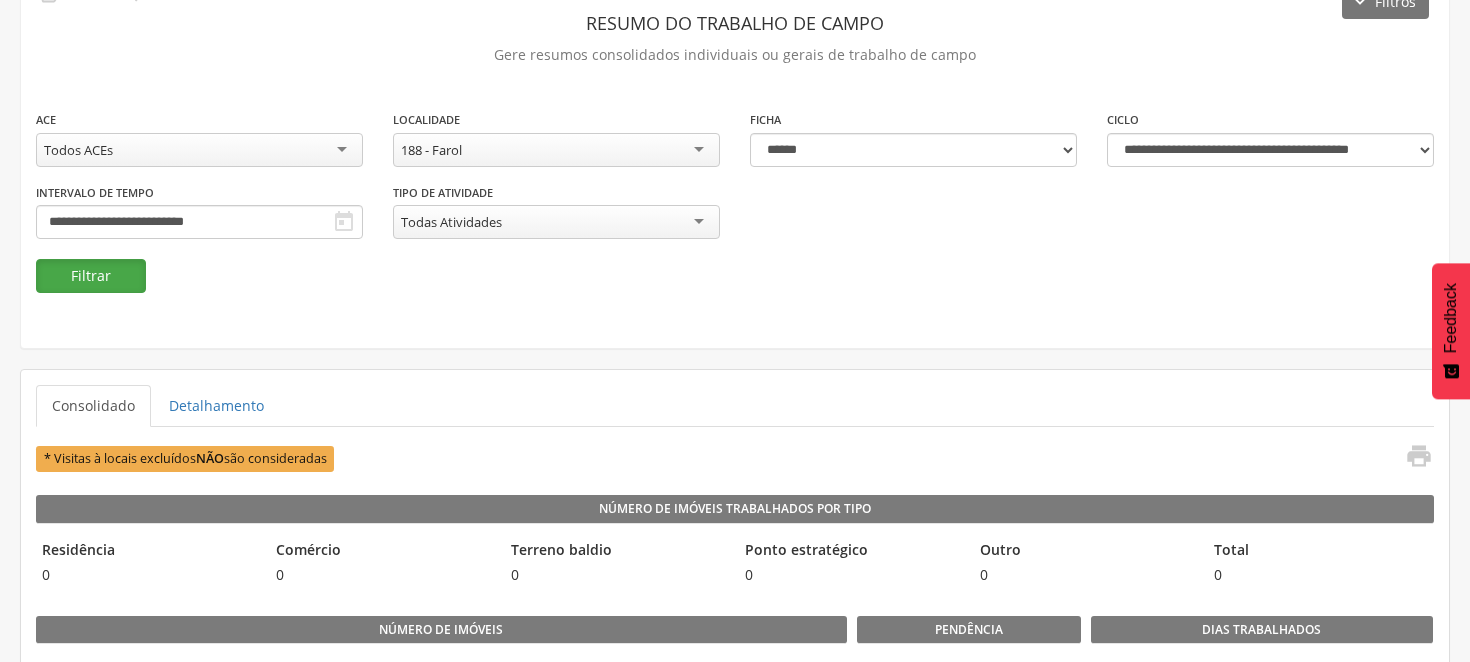 click on "Filtrar" at bounding box center [91, 276] 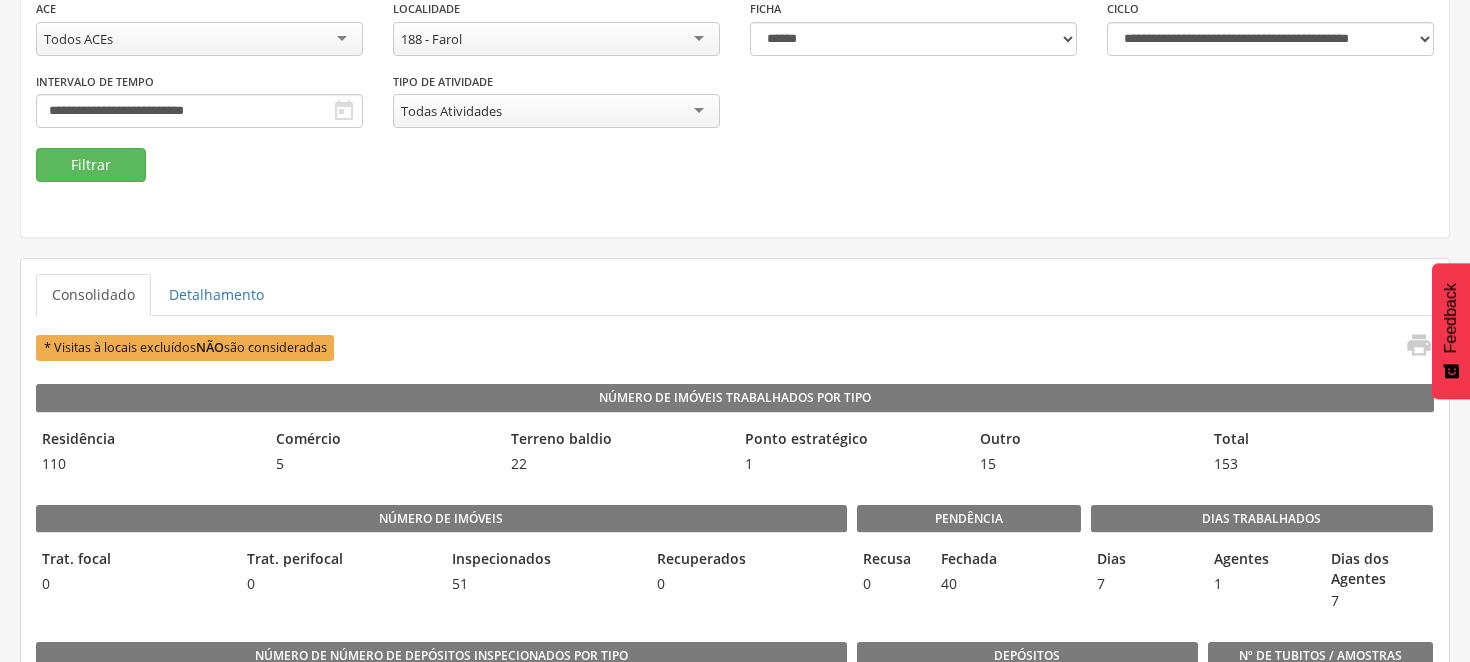 scroll, scrollTop: 111, scrollLeft: 0, axis: vertical 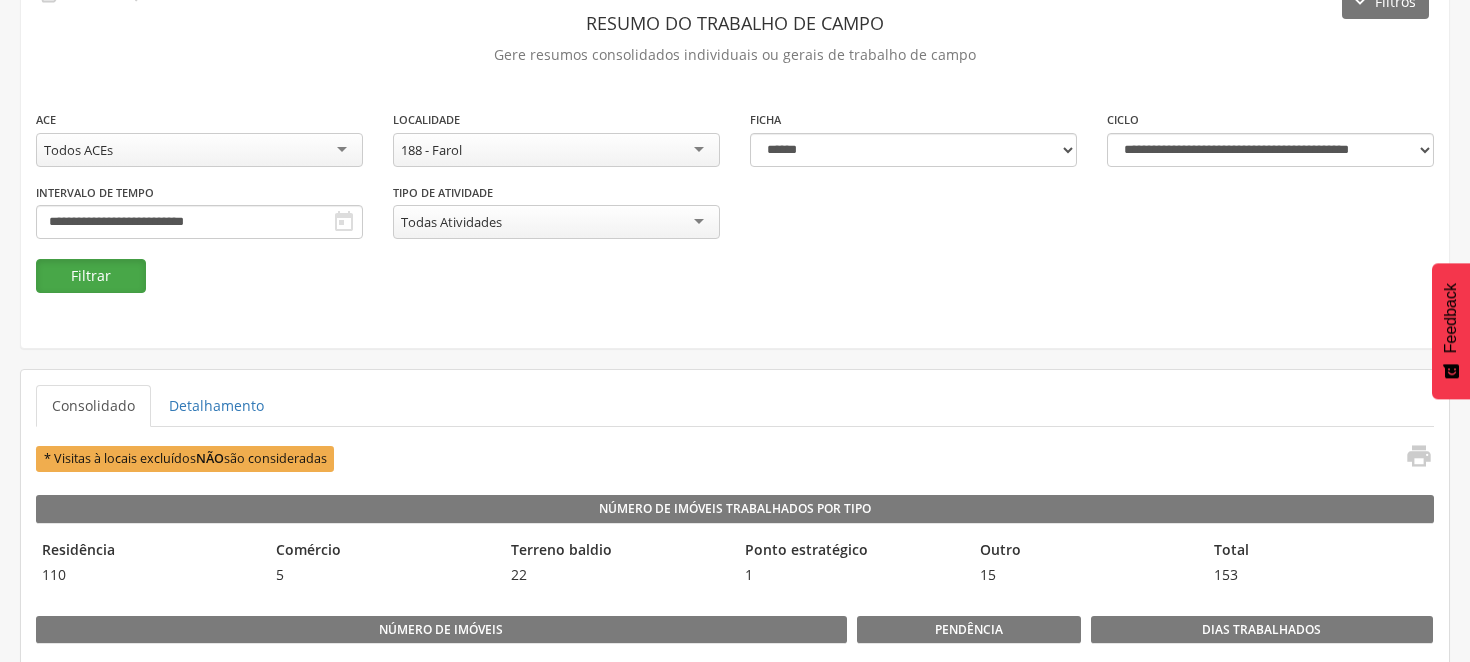 click on "Filtrar" at bounding box center (91, 276) 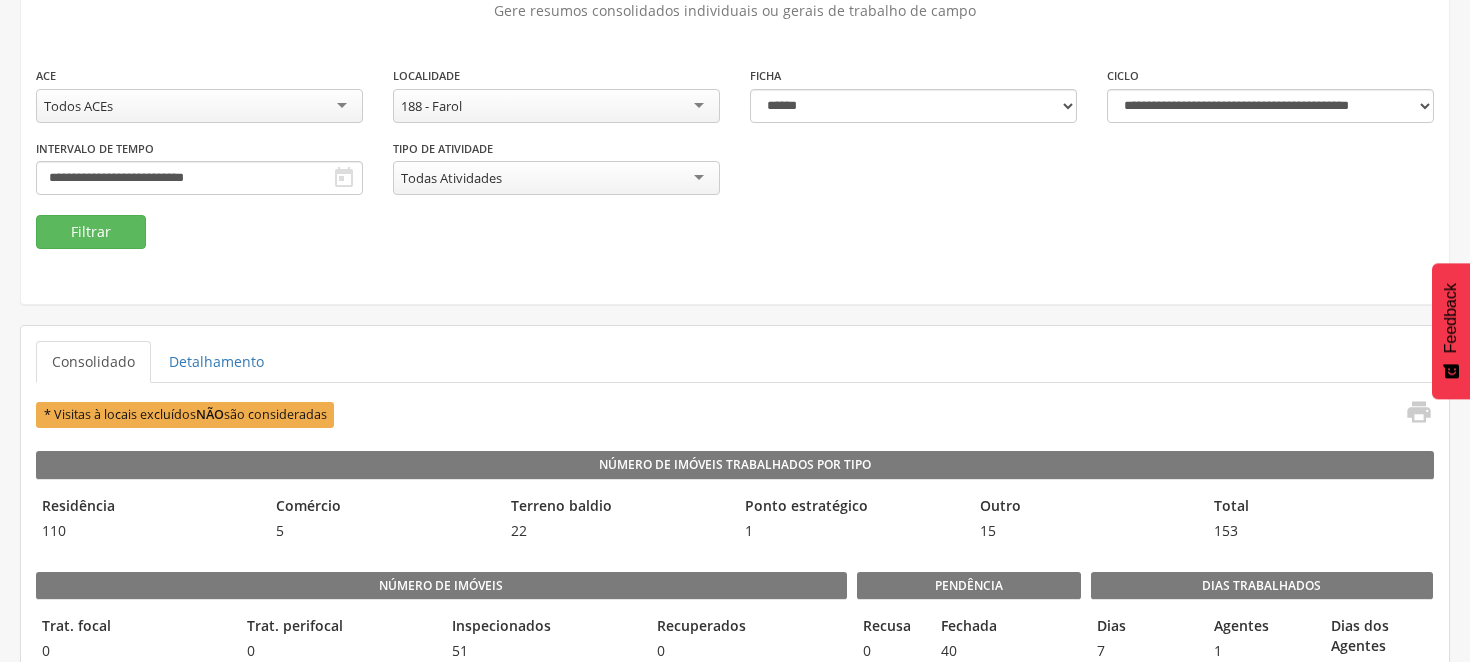 scroll, scrollTop: 111, scrollLeft: 0, axis: vertical 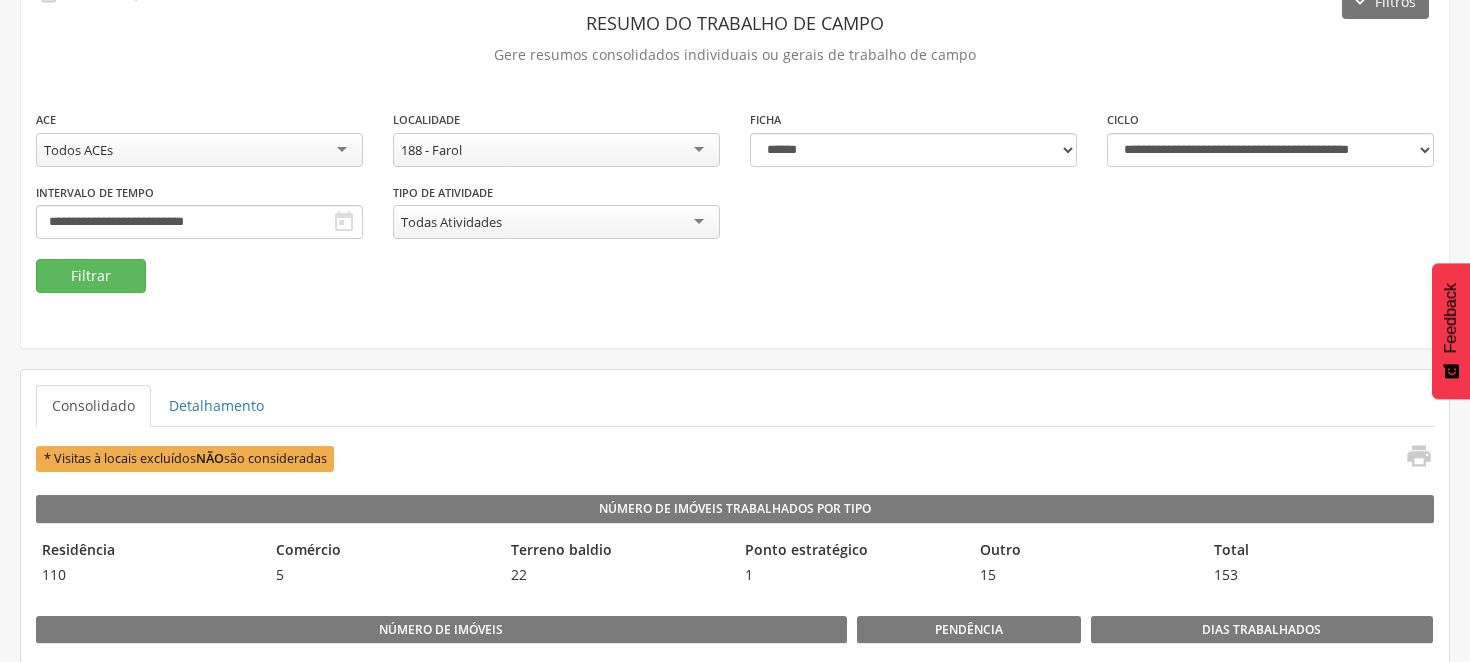 click on "188 - Farol" at bounding box center [556, 150] 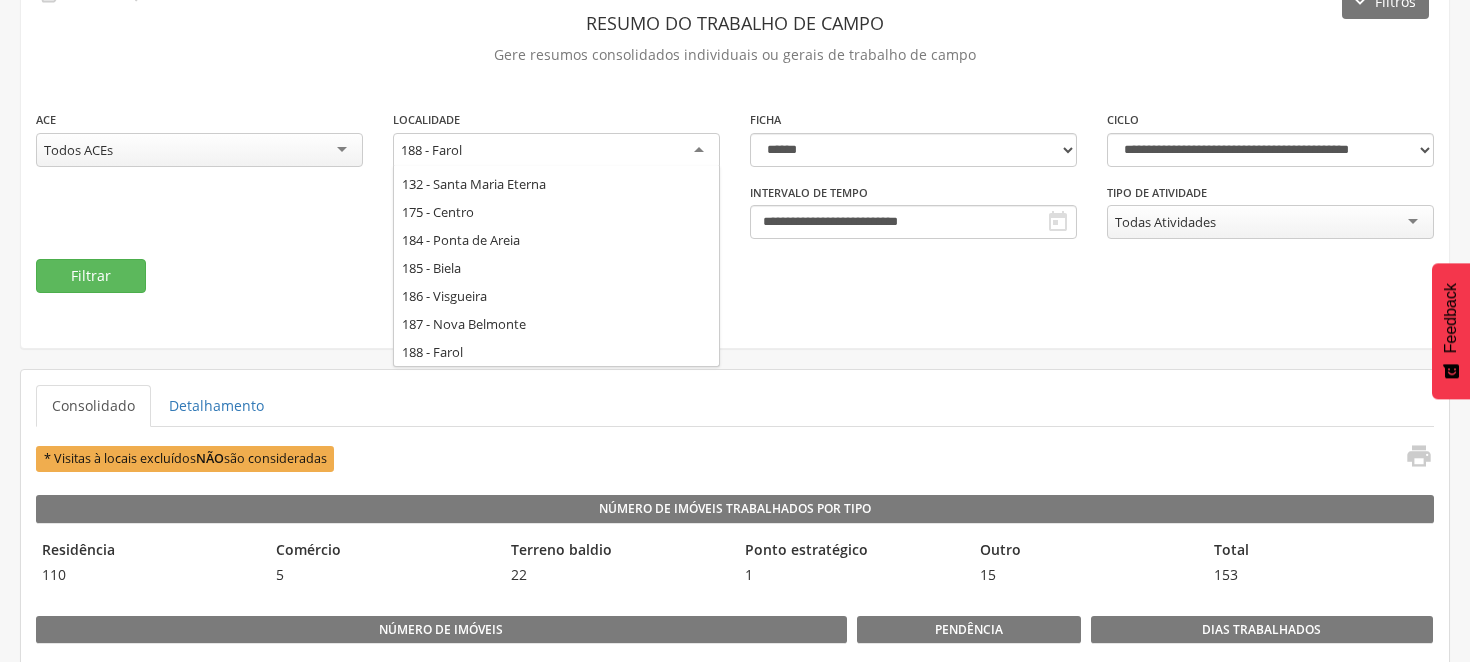 scroll, scrollTop: 220, scrollLeft: 0, axis: vertical 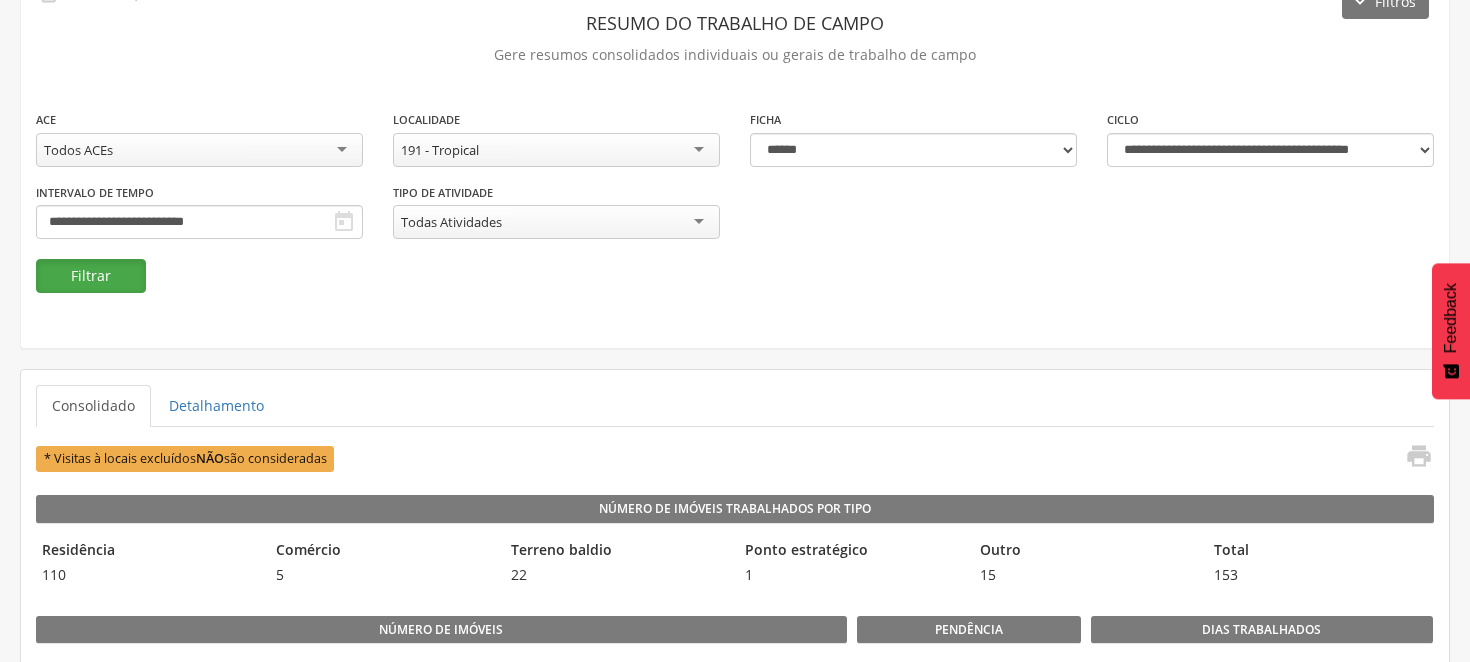 click on "Filtrar" at bounding box center [91, 276] 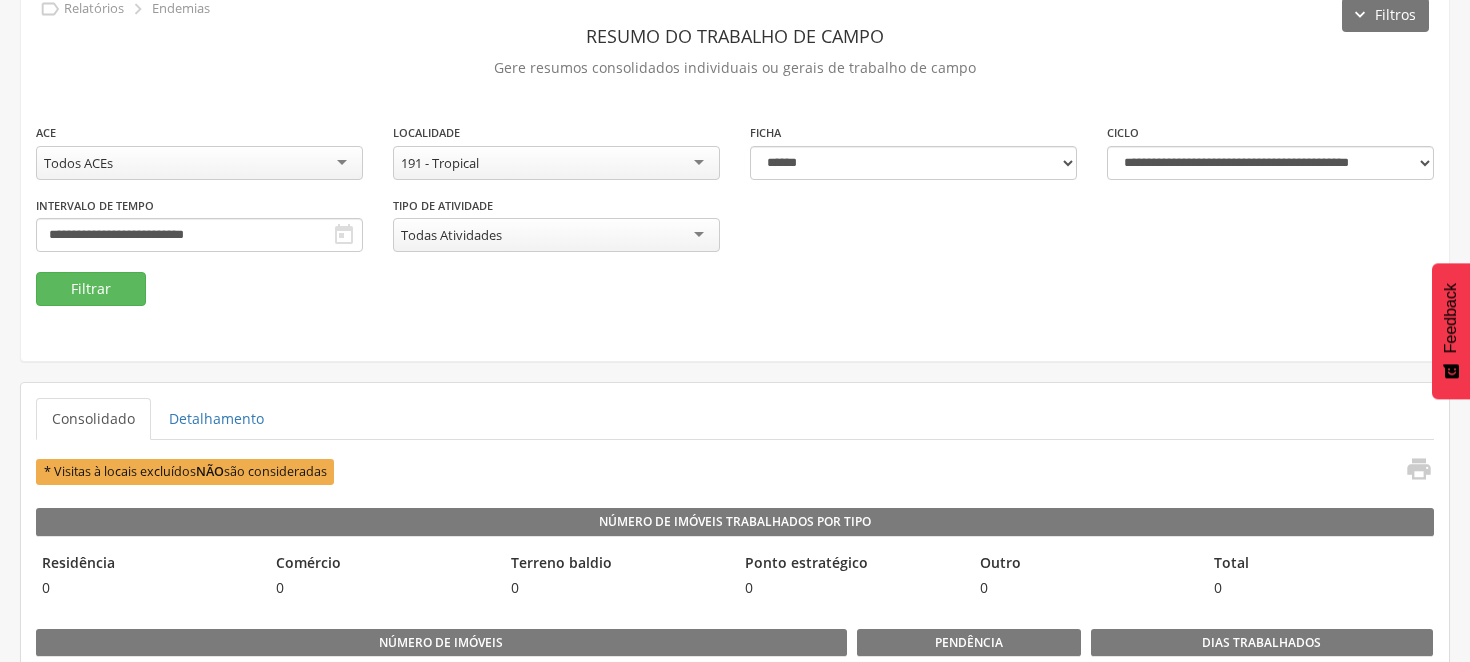scroll, scrollTop: 0, scrollLeft: 0, axis: both 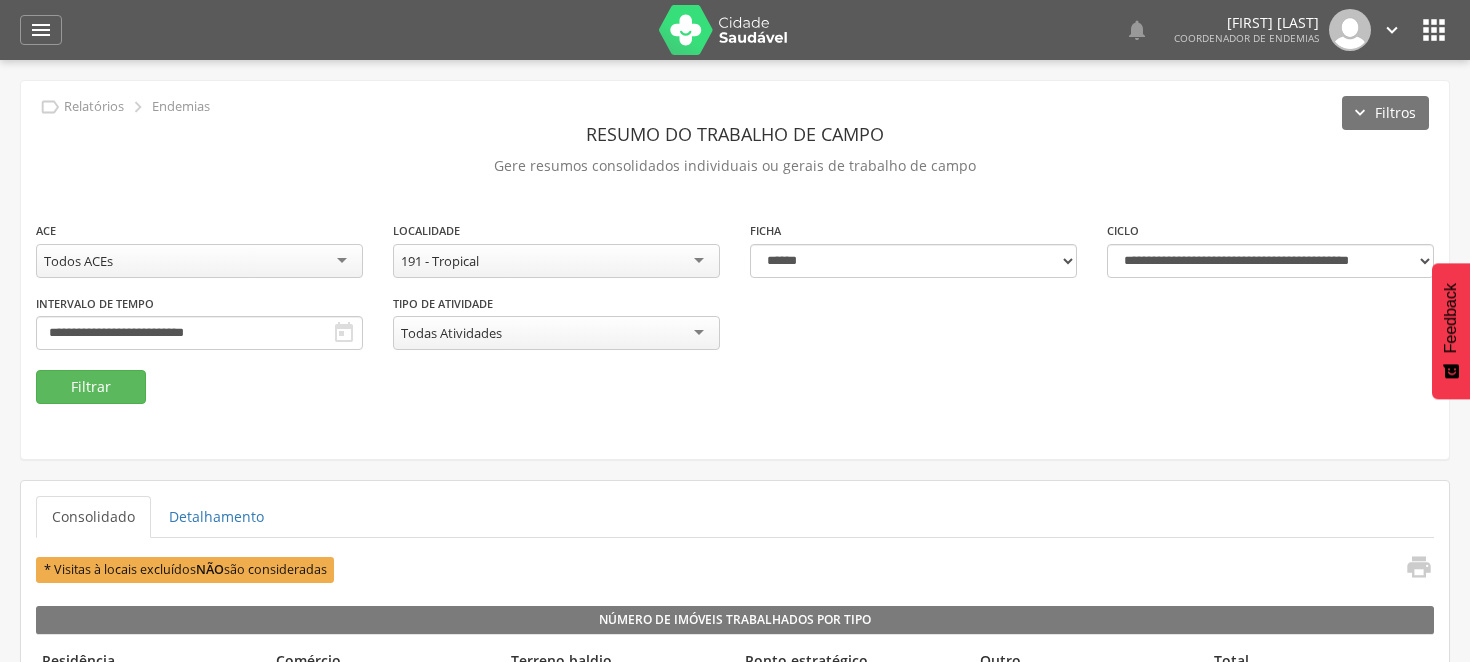 click on "191 - Tropical" at bounding box center [556, 261] 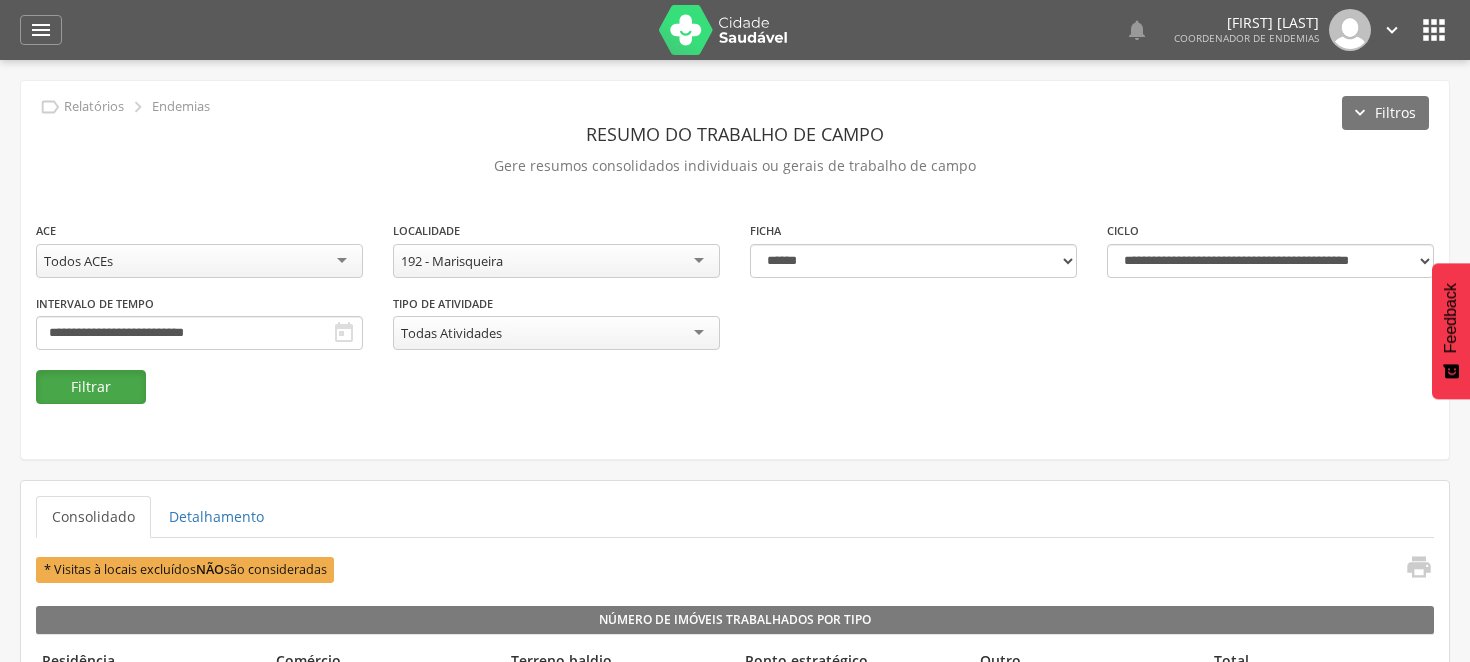 click on "Filtrar" at bounding box center [91, 387] 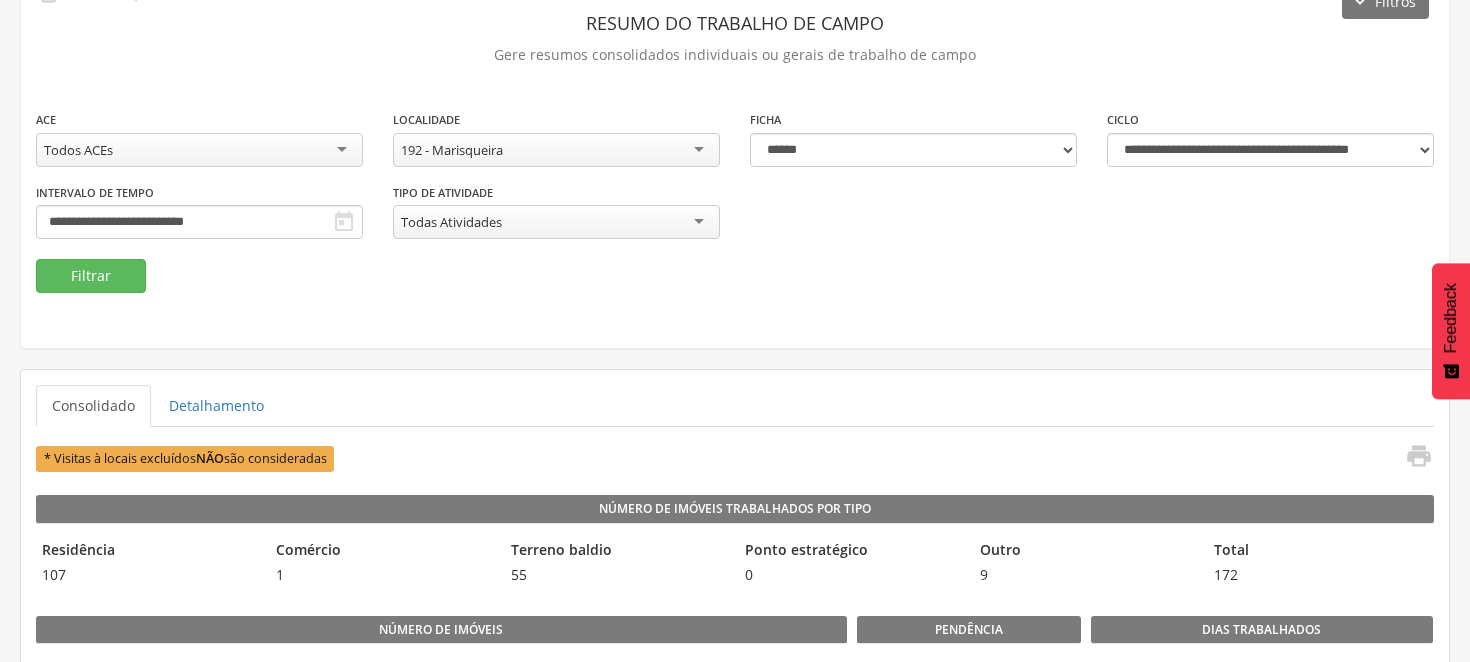 scroll, scrollTop: 0, scrollLeft: 0, axis: both 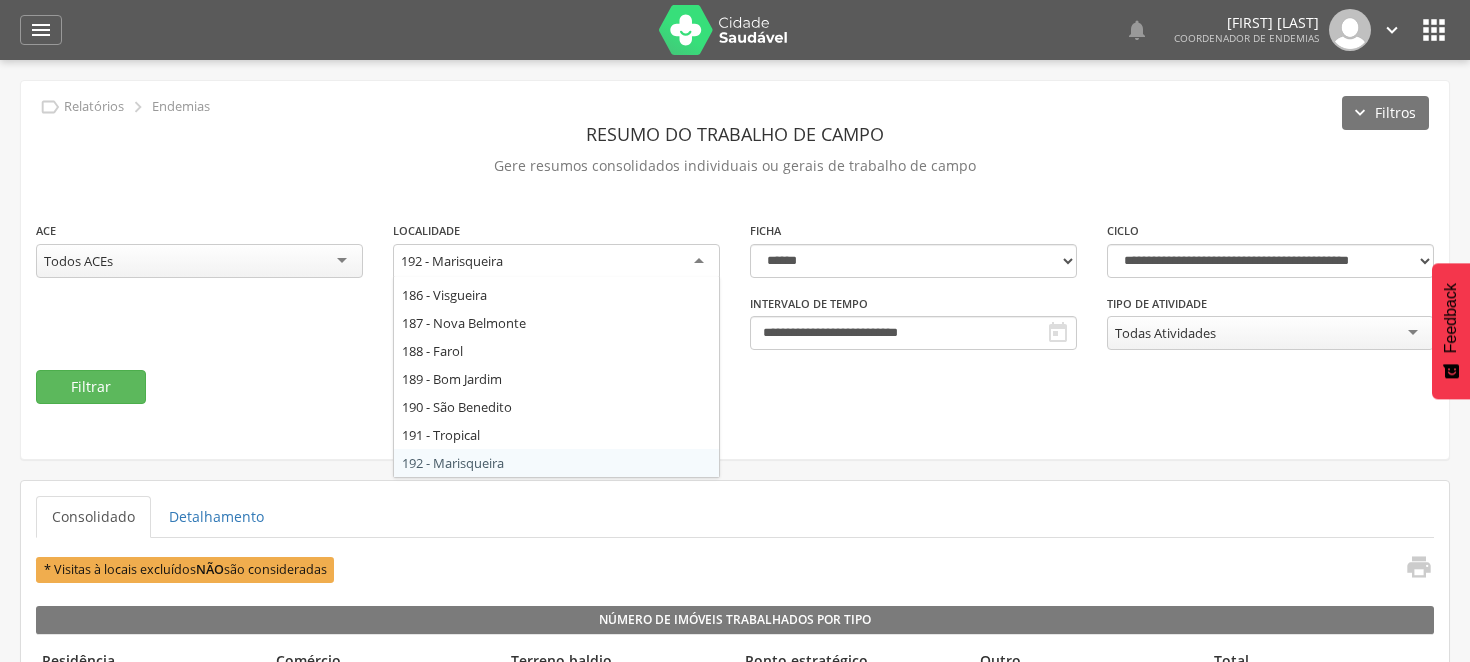 click on "192 - Marisqueira" at bounding box center [556, 262] 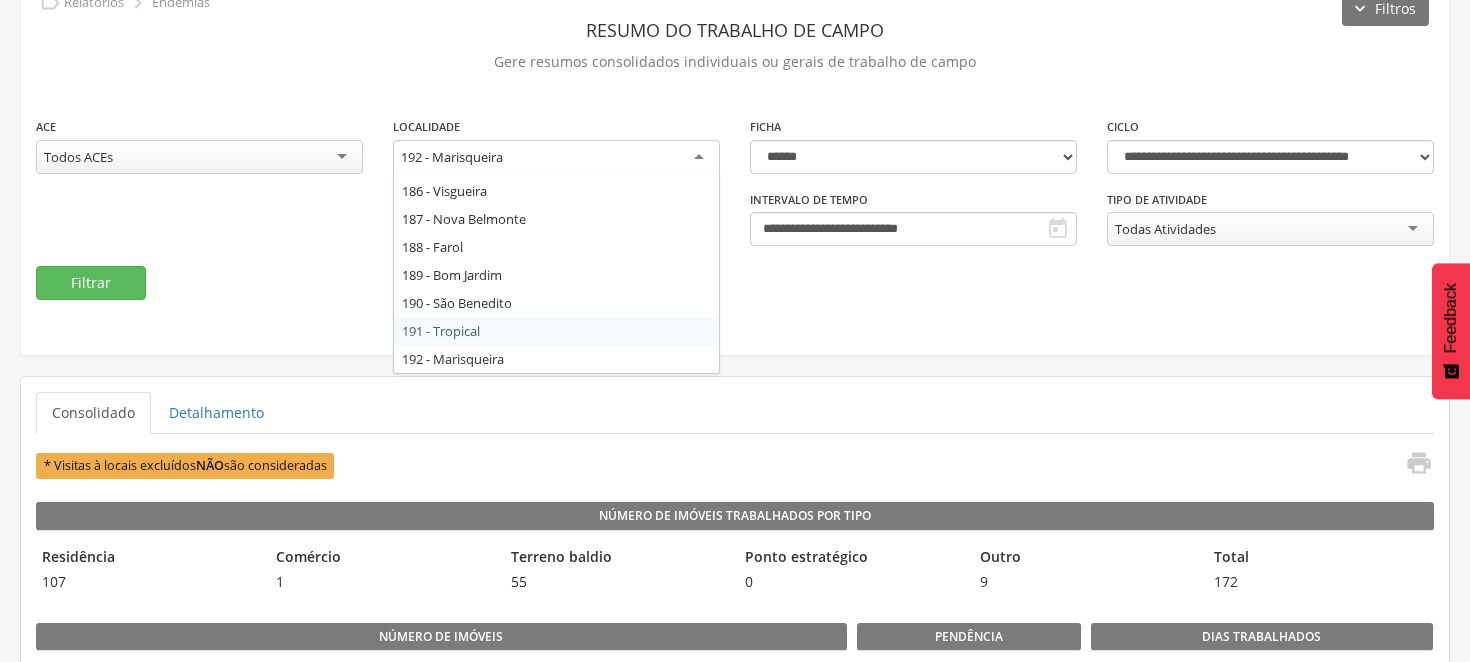 scroll, scrollTop: 111, scrollLeft: 0, axis: vertical 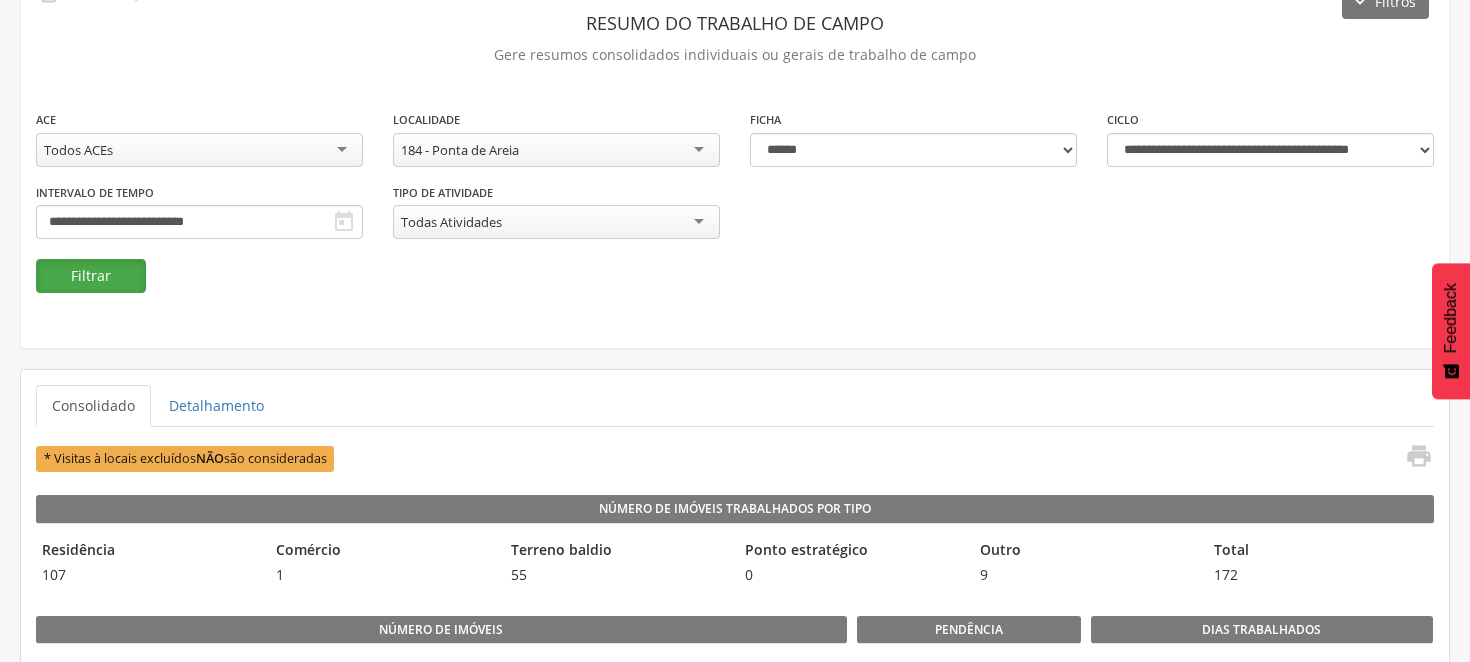 click on "Filtrar" at bounding box center (91, 276) 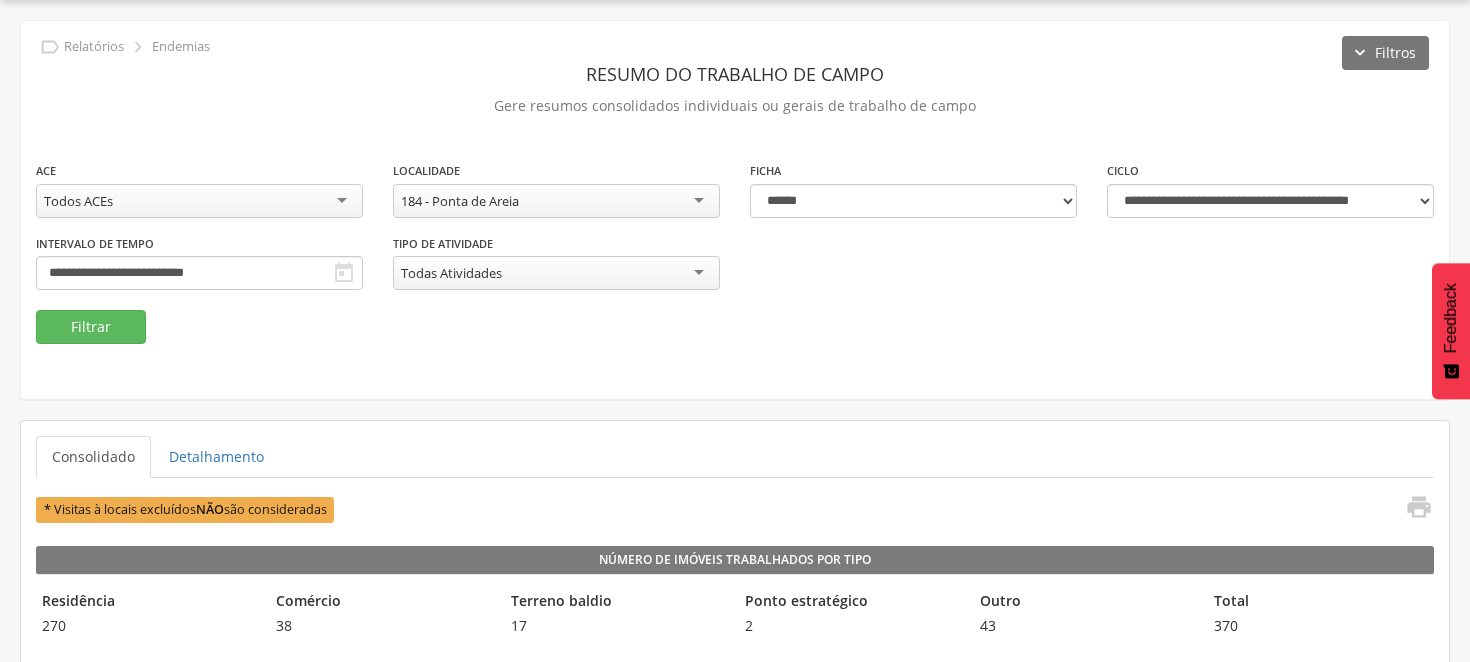 scroll, scrollTop: 0, scrollLeft: 0, axis: both 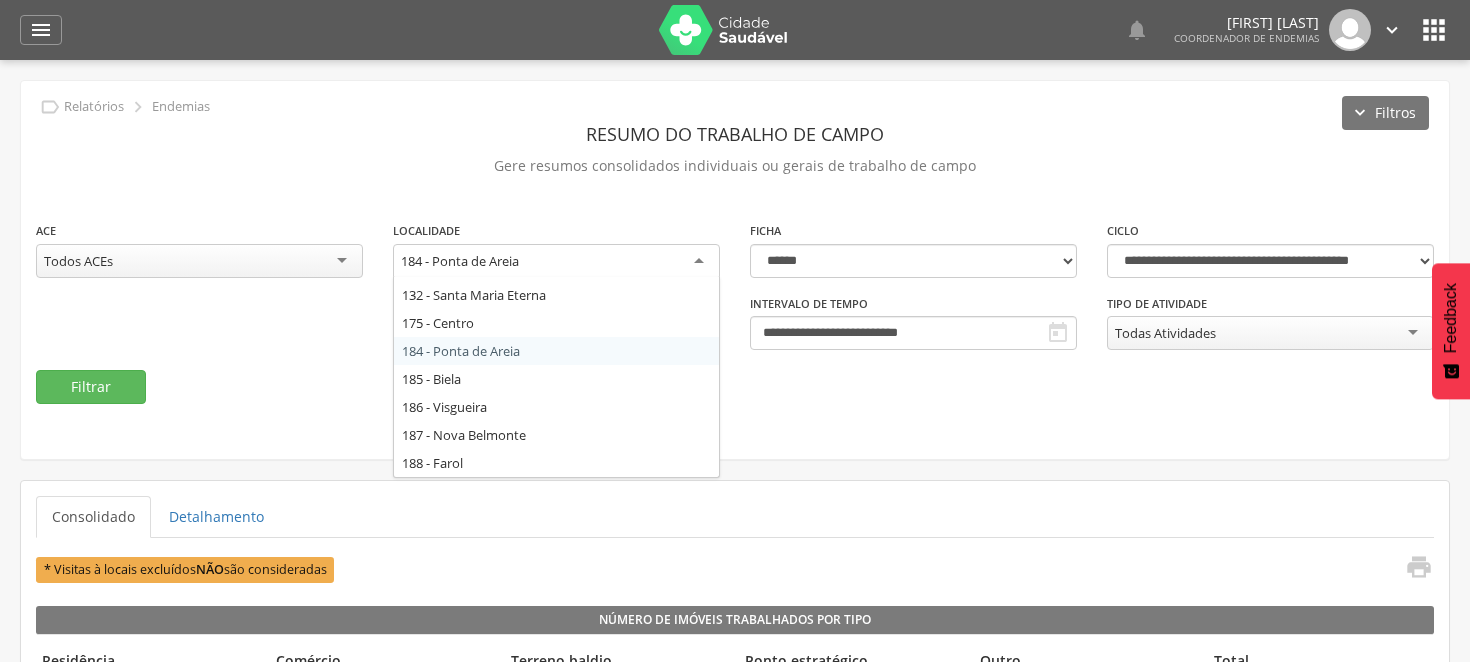 click on "184 - Ponta de Areia" at bounding box center [556, 262] 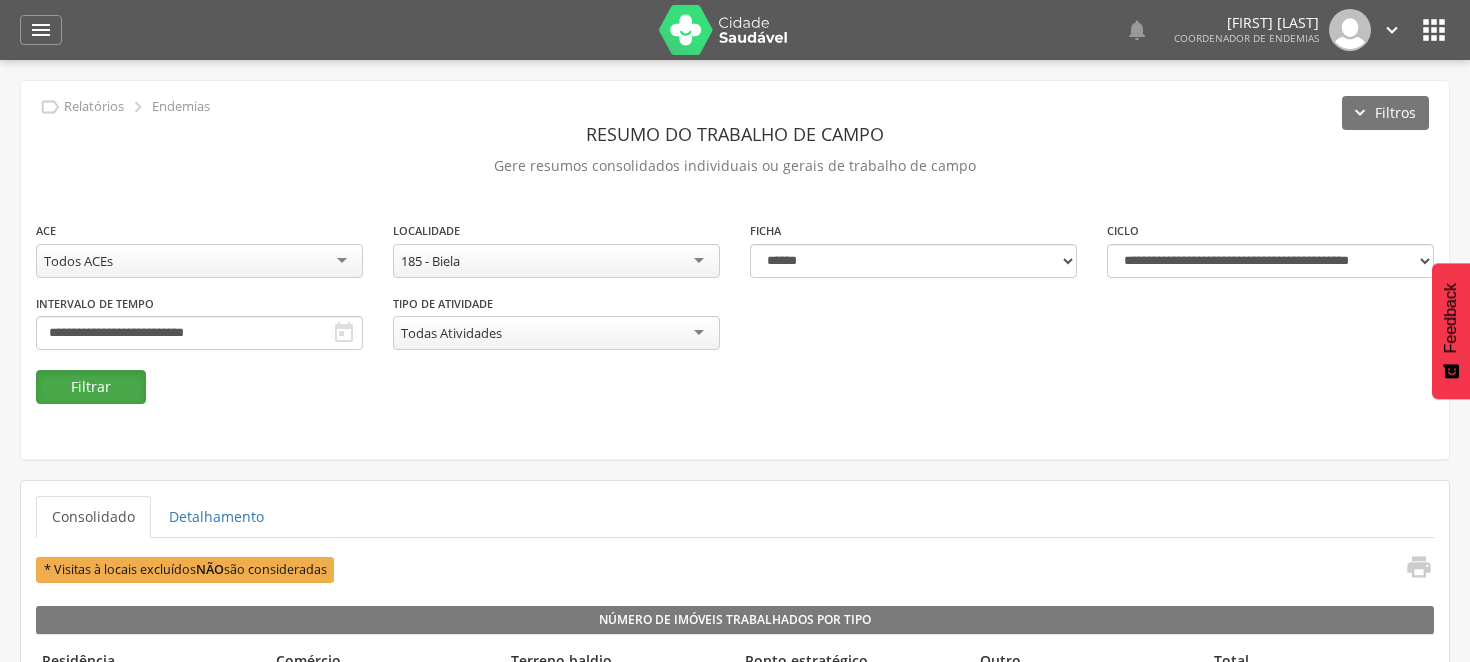 click on "Filtrar" at bounding box center [91, 387] 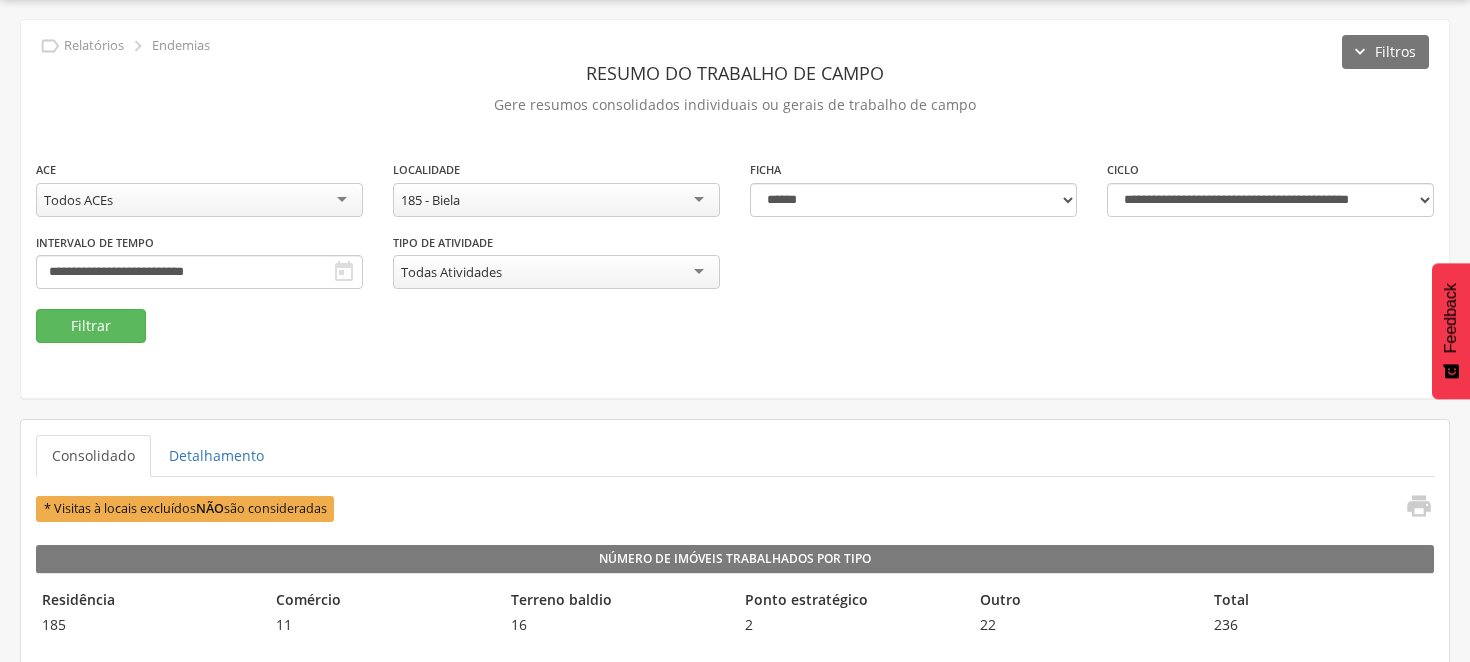 scroll, scrollTop: 60, scrollLeft: 0, axis: vertical 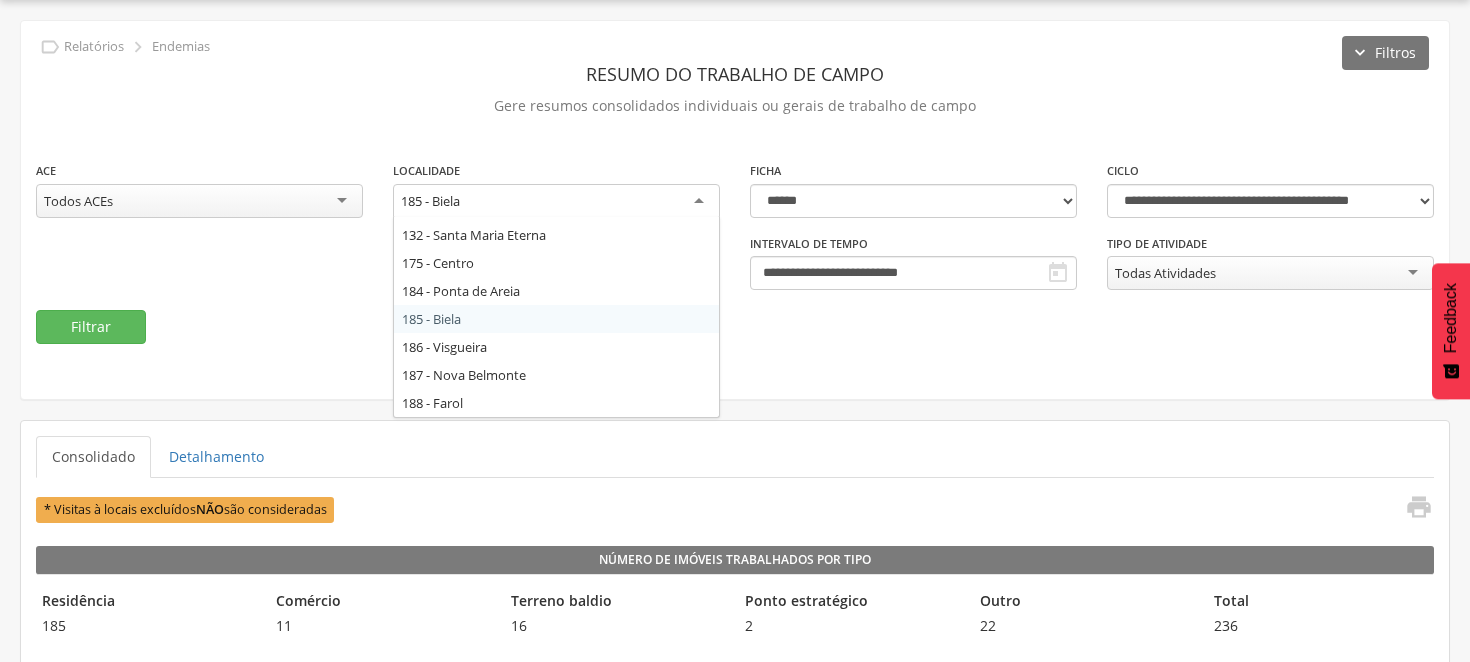 click on "185 - Biela" at bounding box center (556, 202) 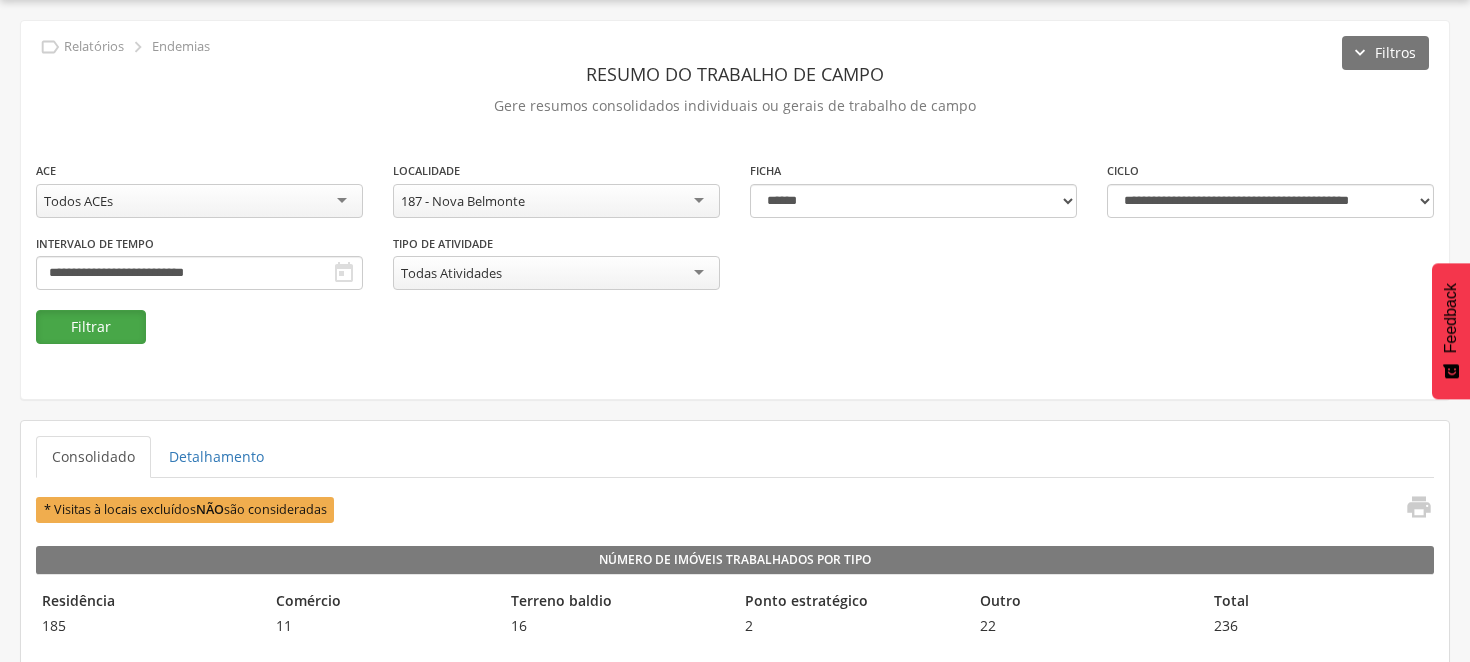 click on "Filtrar" at bounding box center (91, 327) 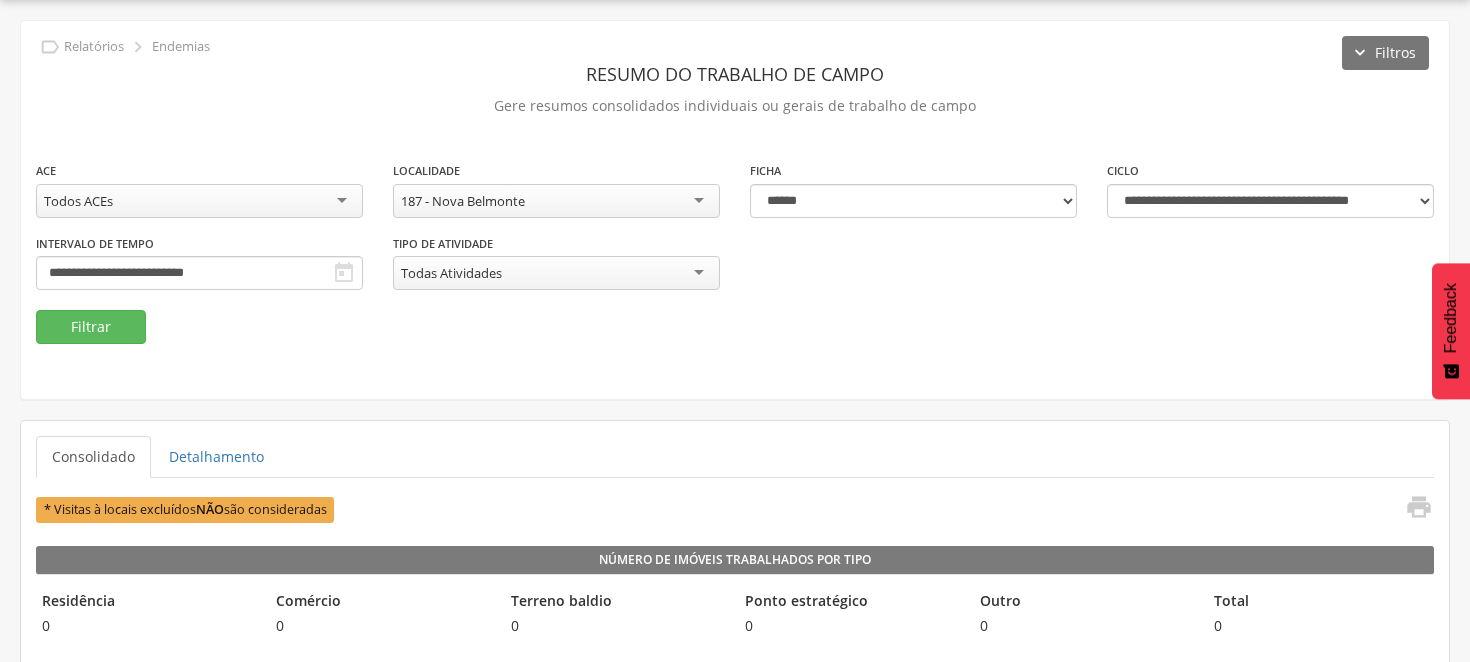 scroll, scrollTop: 0, scrollLeft: 0, axis: both 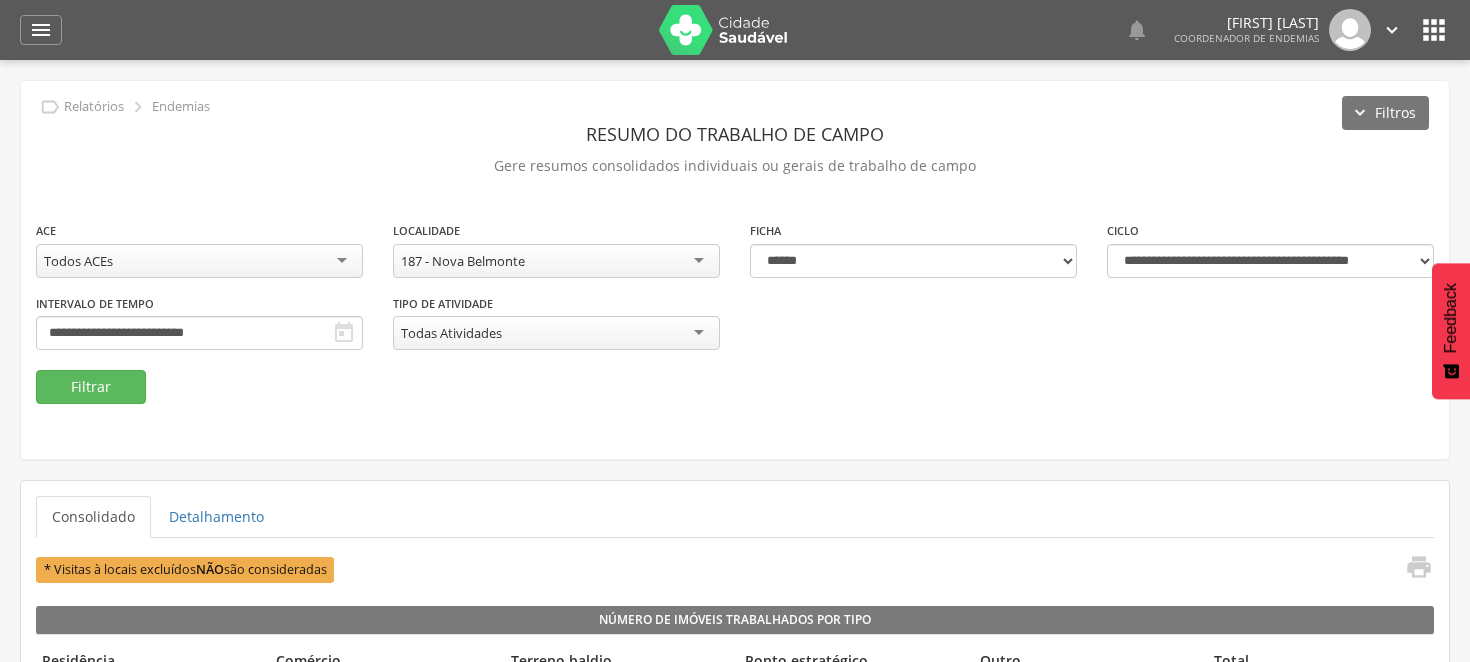 click on "187 - Nova Belmonte" at bounding box center [556, 261] 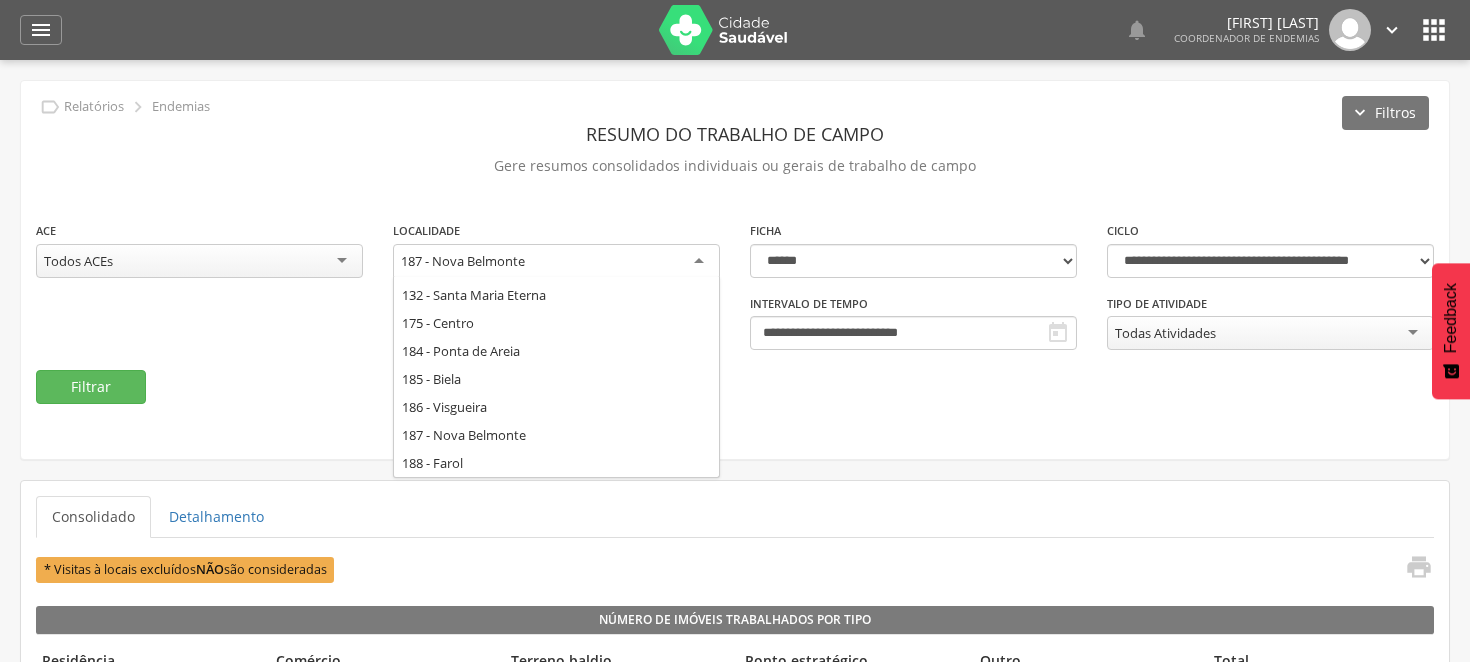 scroll, scrollTop: 0, scrollLeft: 0, axis: both 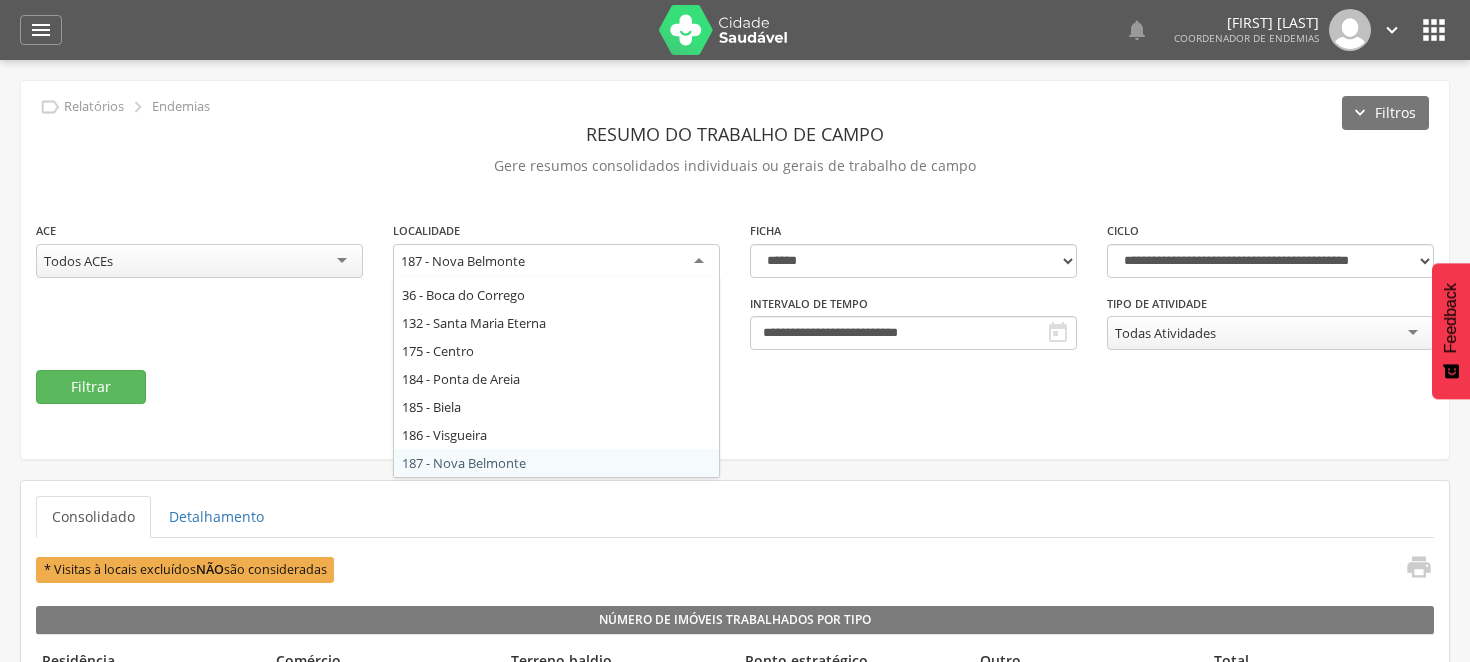 click on "**********" at bounding box center (735, 270) 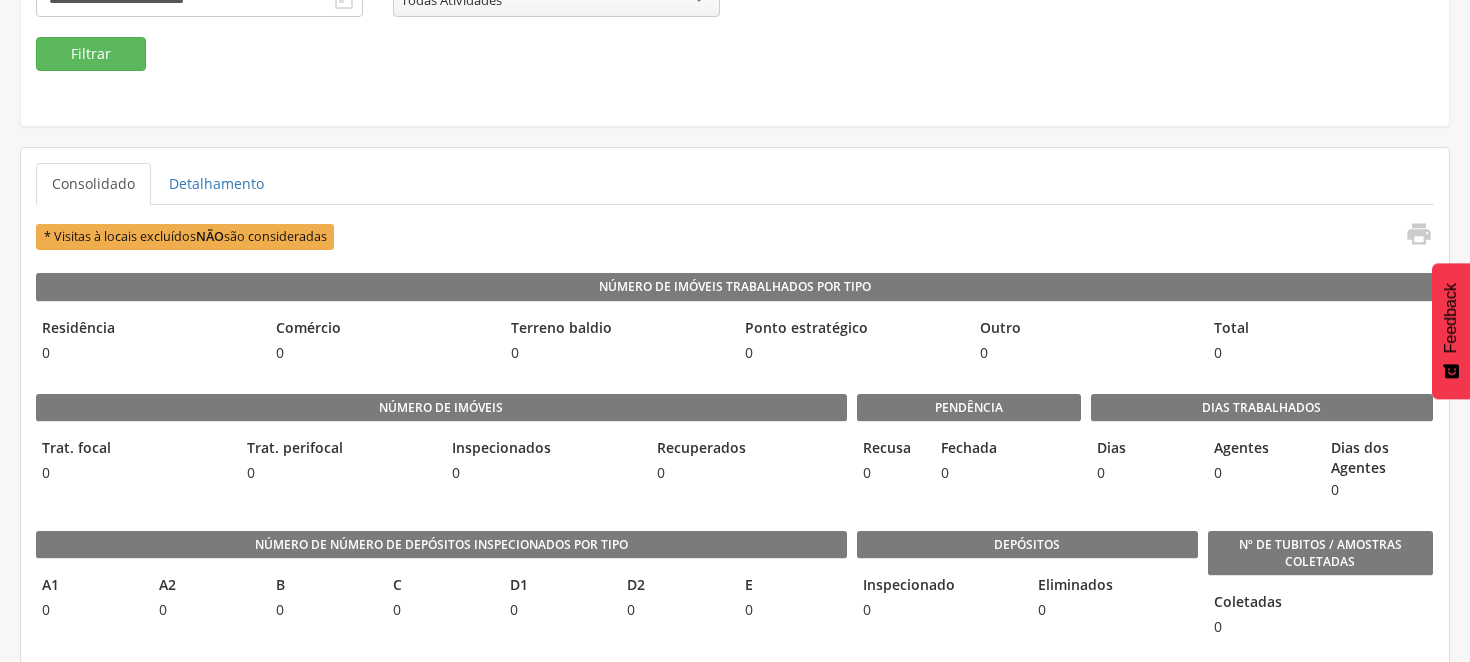 scroll, scrollTop: 111, scrollLeft: 0, axis: vertical 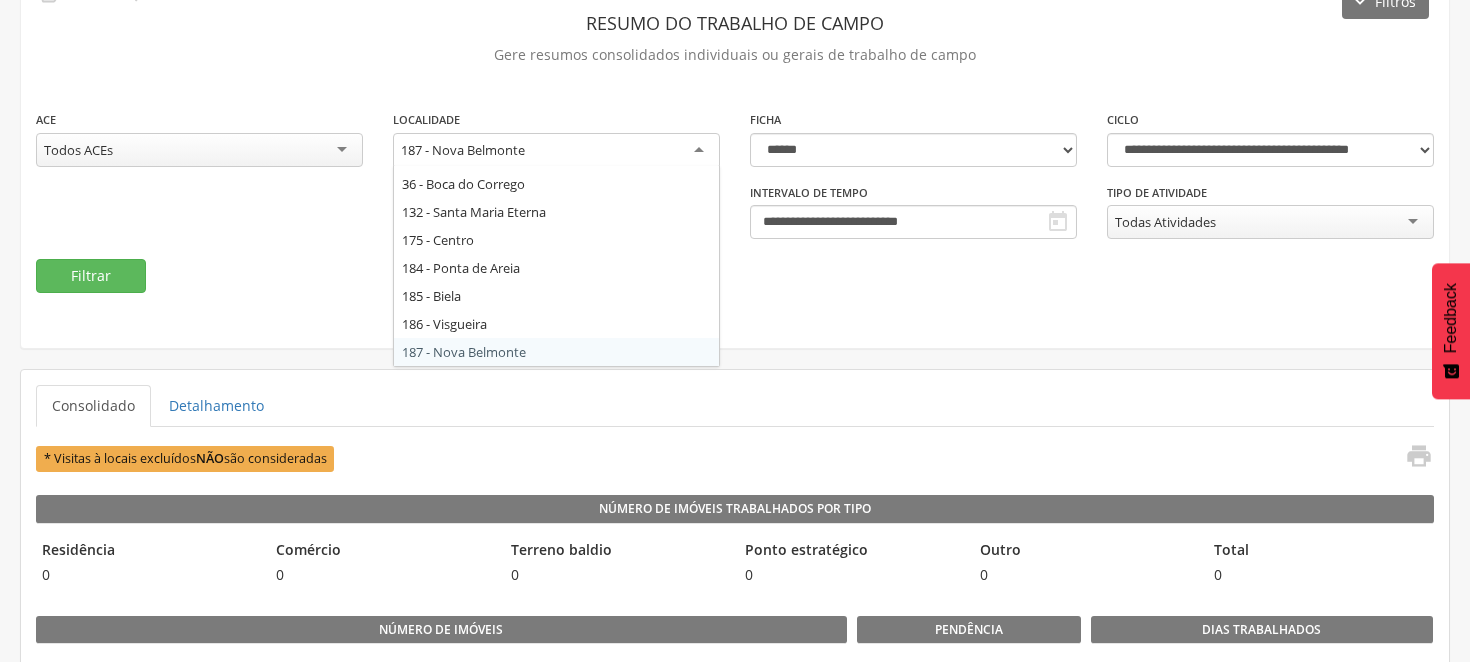 click on "187 - Nova Belmonte" at bounding box center (556, 151) 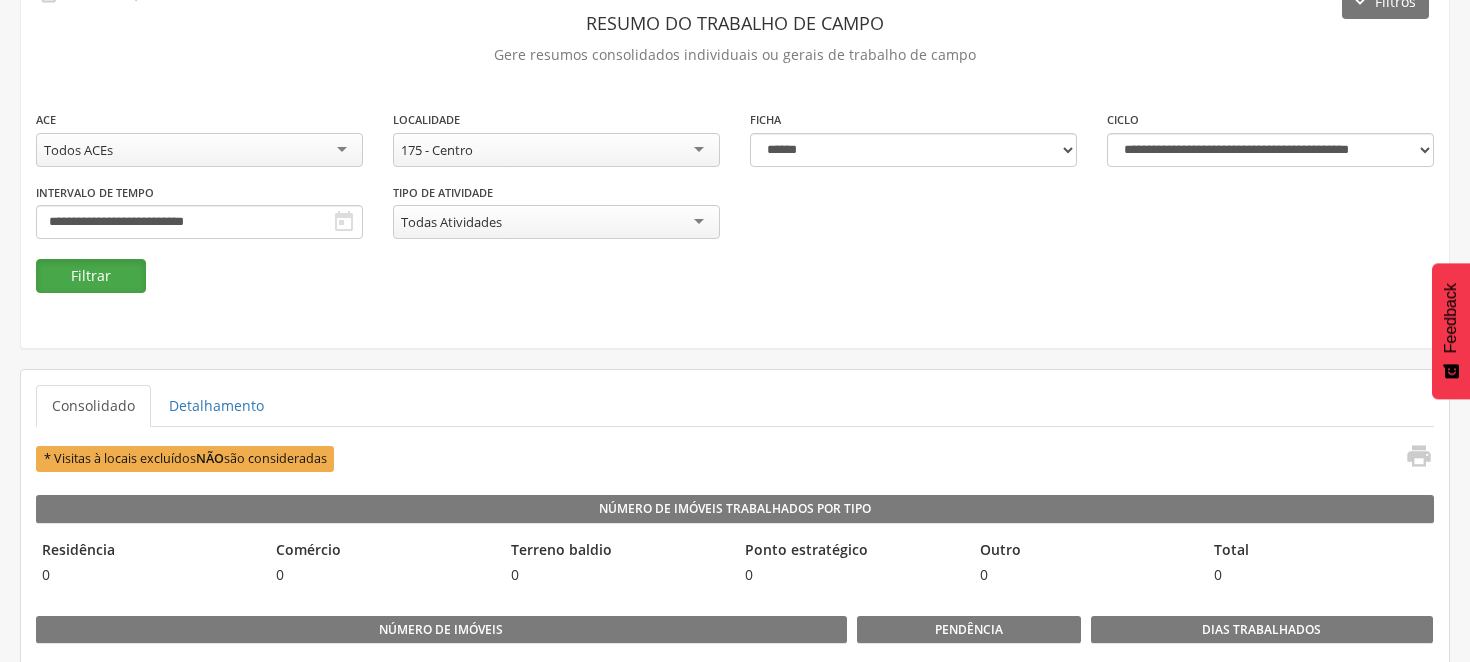 click on "Filtrar" at bounding box center [91, 276] 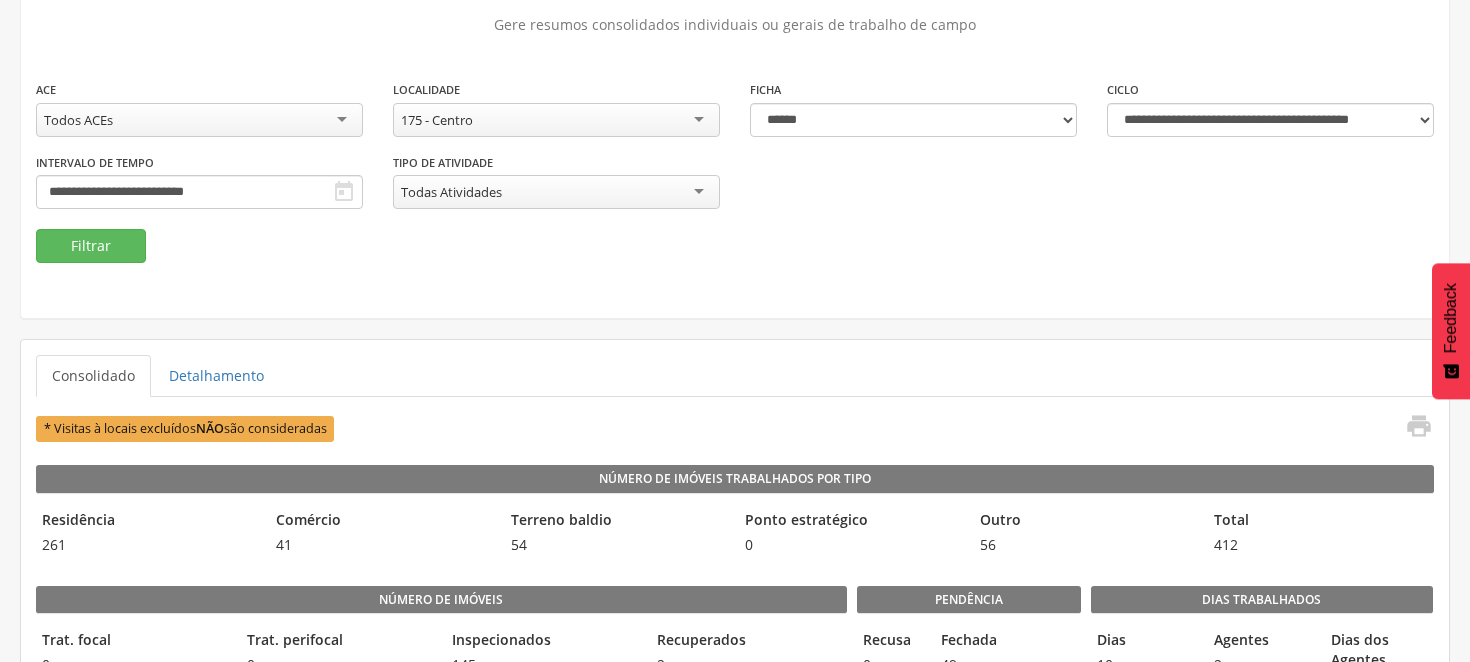 scroll, scrollTop: 0, scrollLeft: 0, axis: both 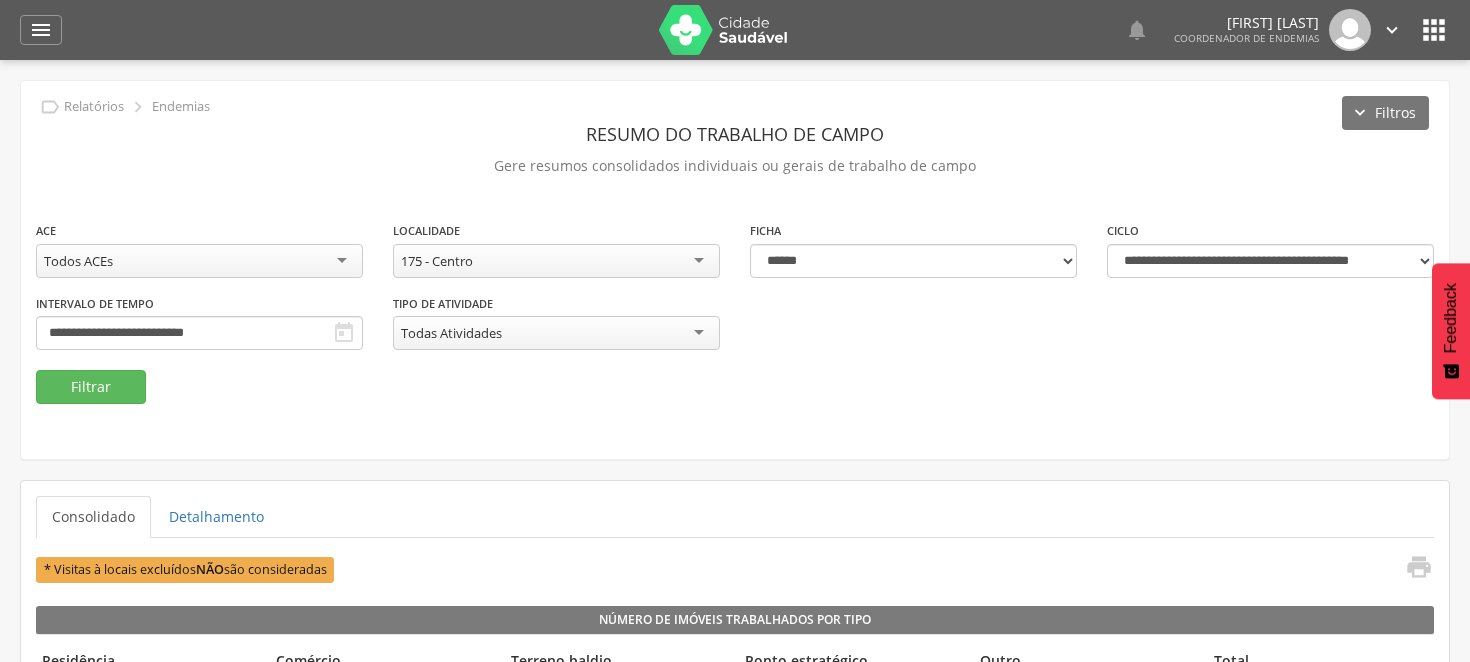 click on "175 - Centro" at bounding box center [556, 261] 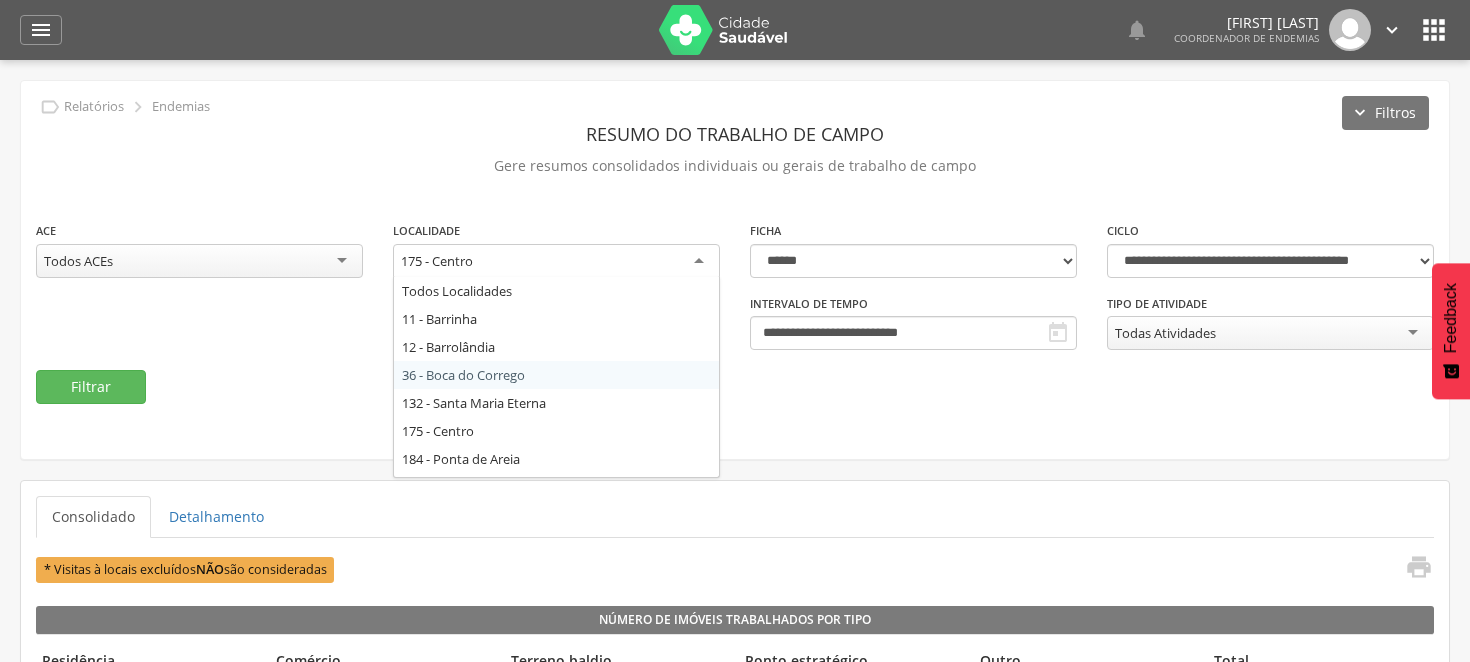 scroll, scrollTop: 220, scrollLeft: 0, axis: vertical 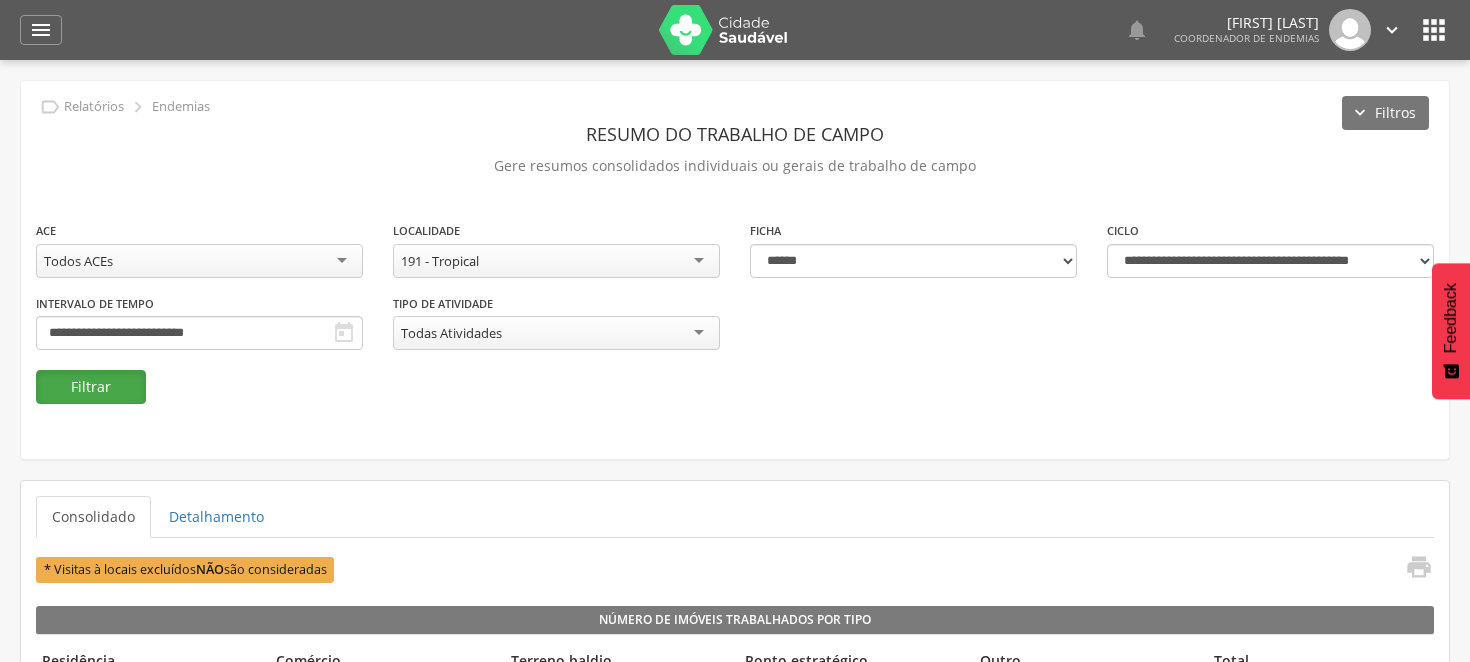 click on "Filtrar" at bounding box center [91, 387] 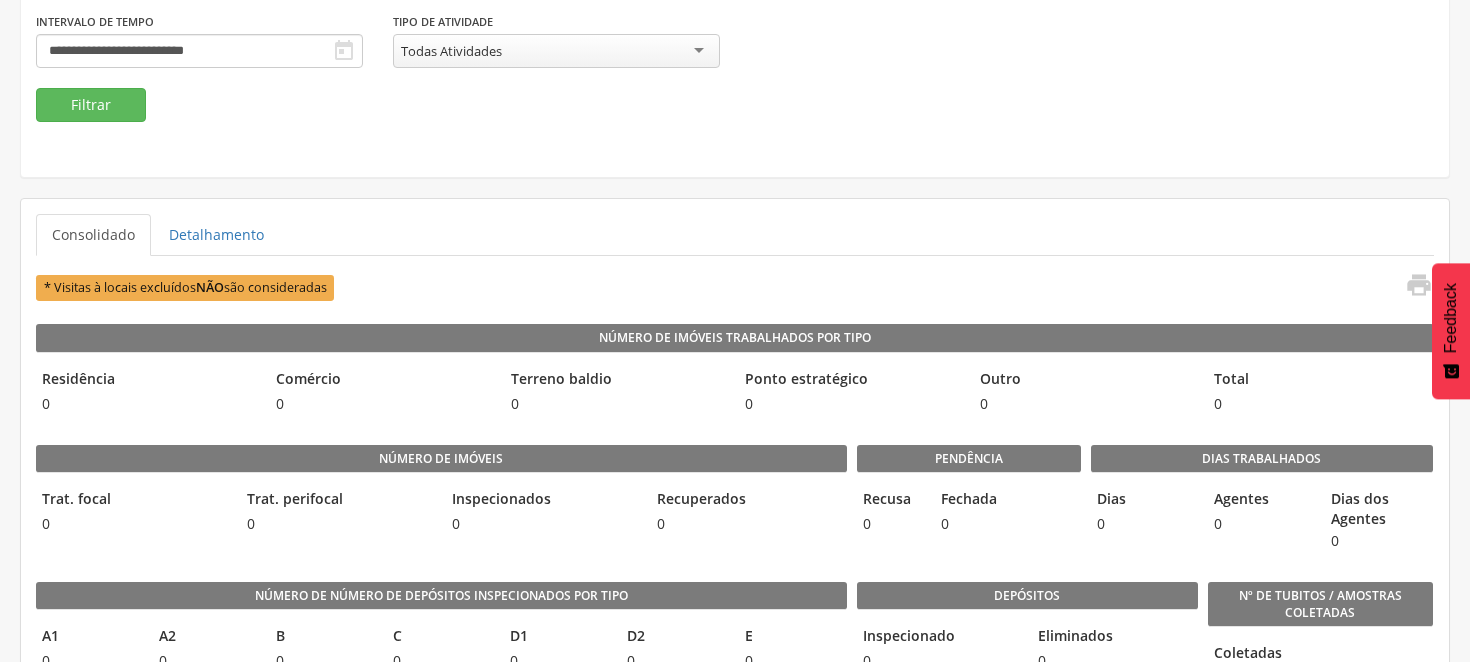 scroll, scrollTop: 60, scrollLeft: 0, axis: vertical 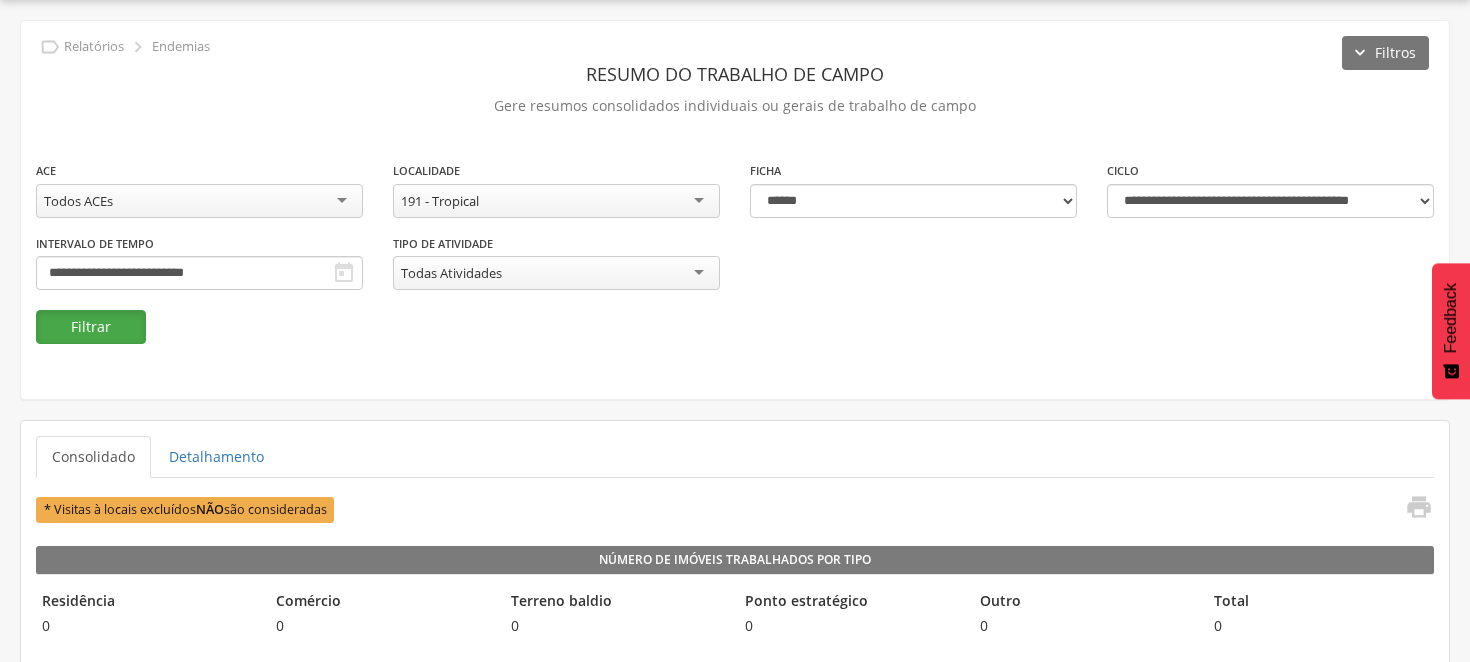 click on "Filtrar" at bounding box center (91, 327) 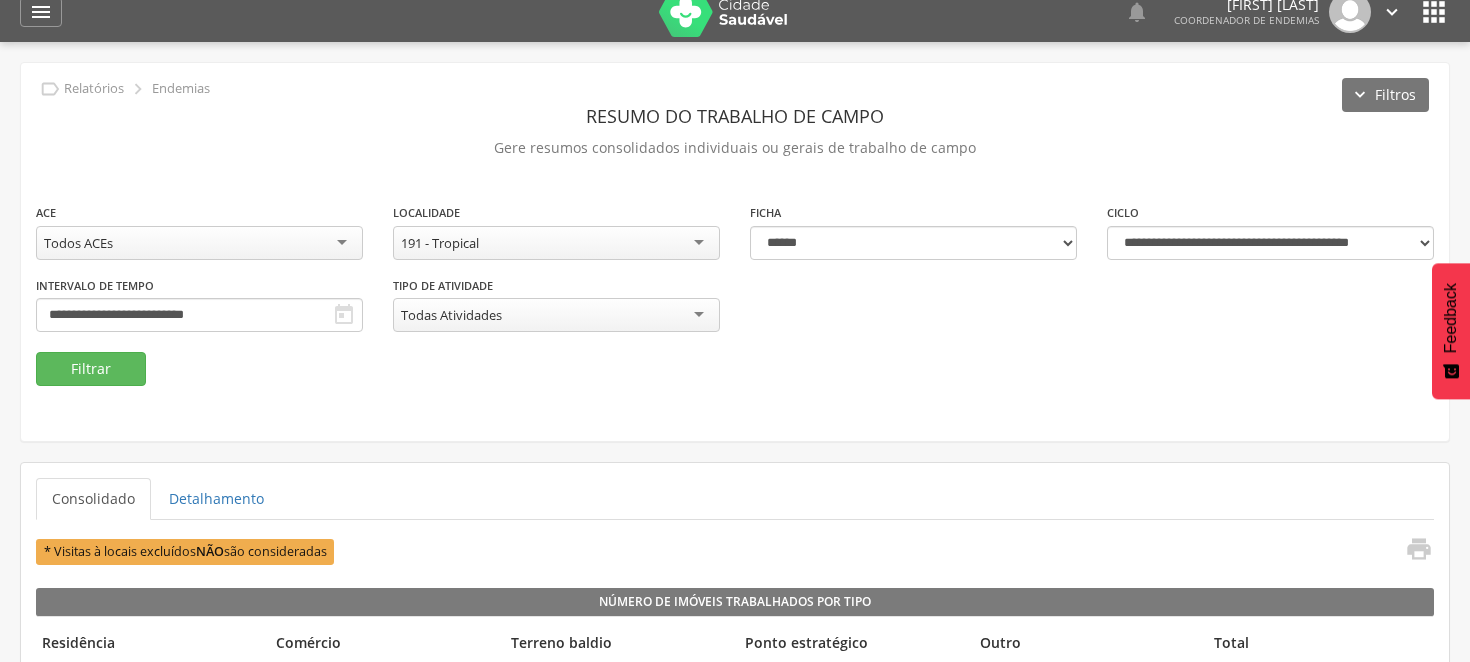 scroll, scrollTop: 0, scrollLeft: 0, axis: both 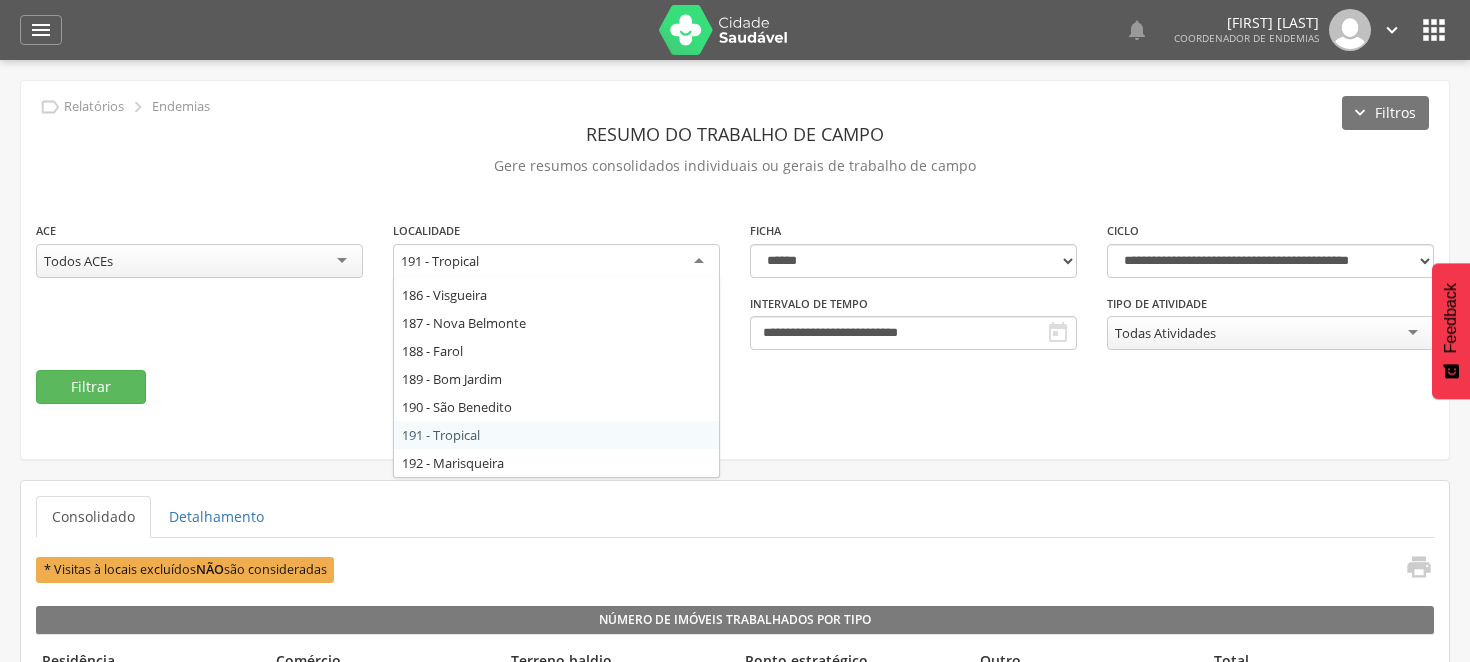 click on "191 - Tropical" at bounding box center (556, 262) 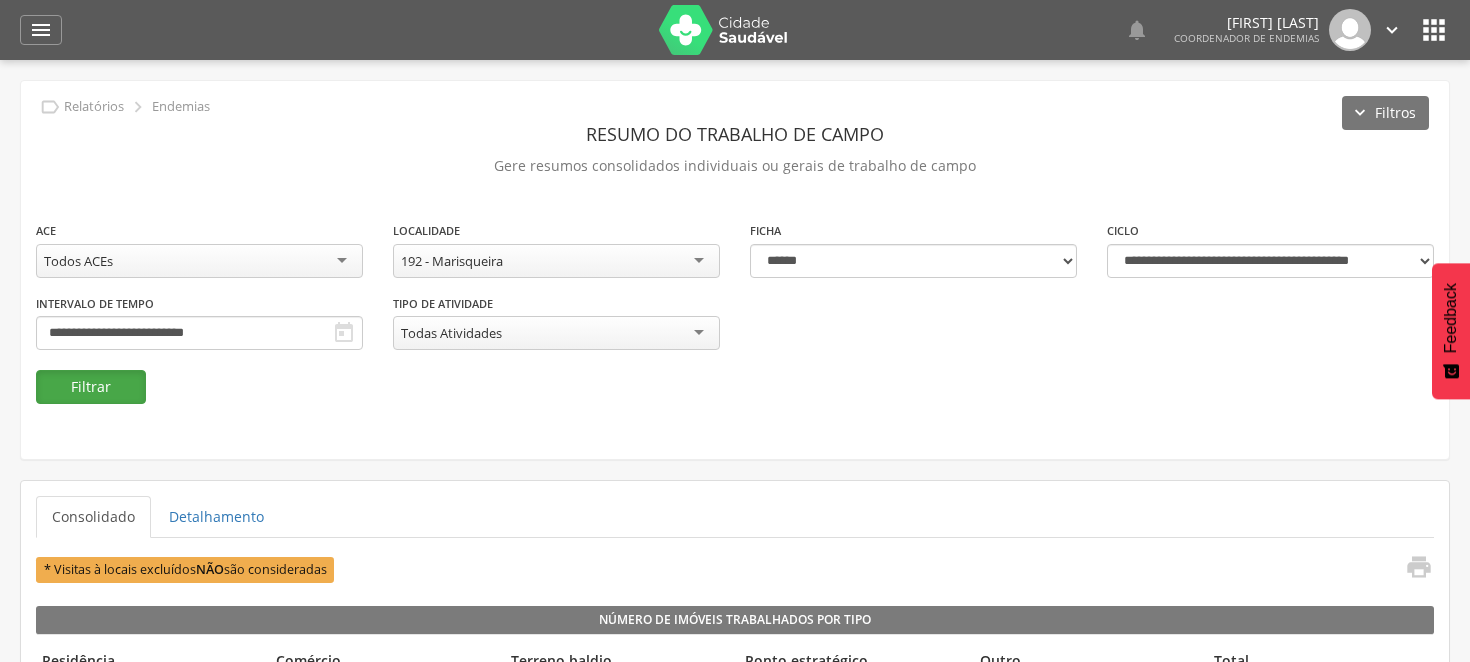 click on "Filtrar" at bounding box center [91, 387] 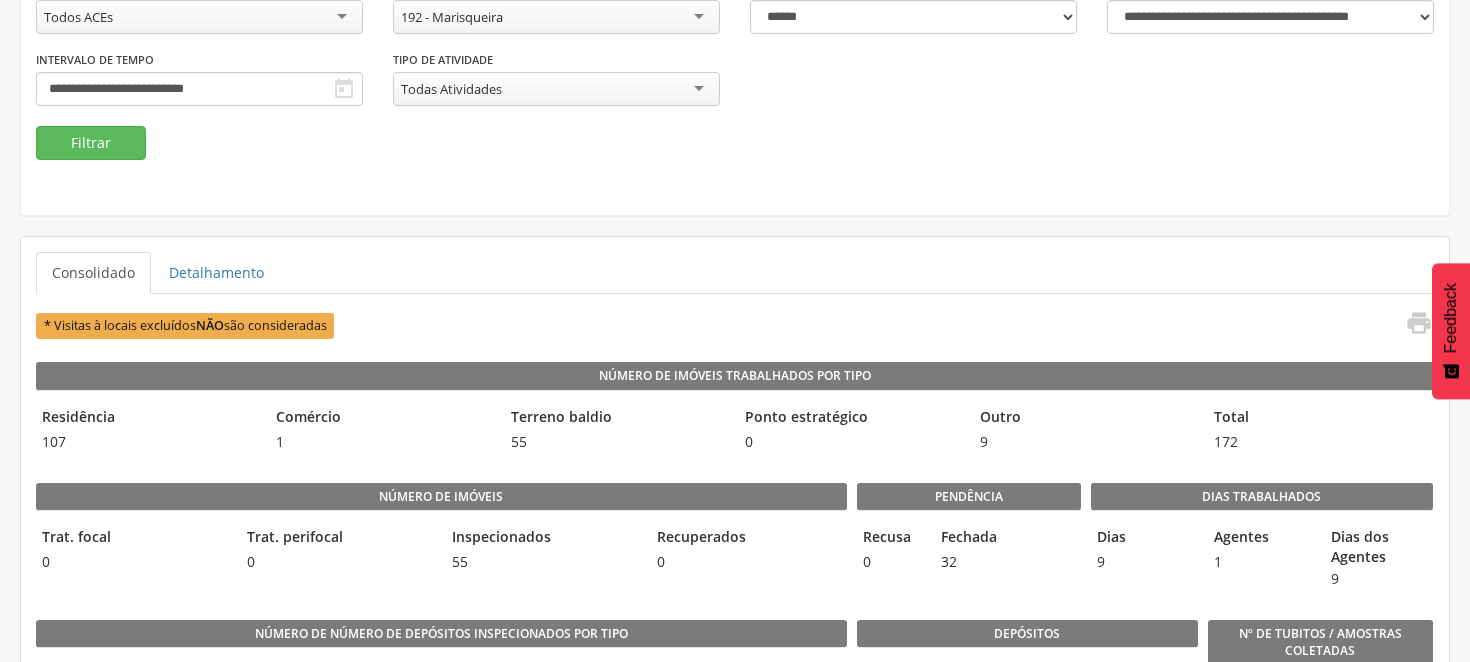 scroll, scrollTop: 0, scrollLeft: 0, axis: both 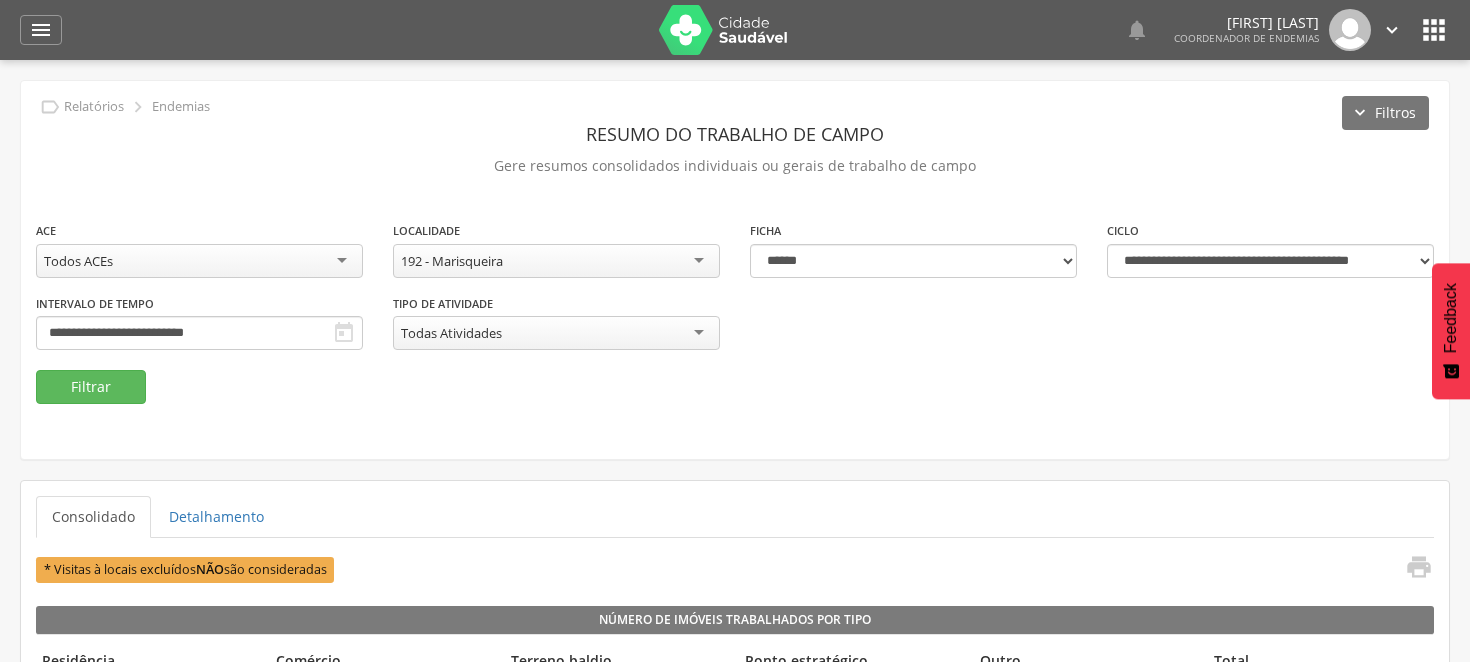 click on "[FIRST] [LAST]
CPF:  [SSN] , CNS:  [CARD]
([PHONE]) , Email: [EMAIL]
v2.3.0
ACE
Desativado
Início
Produtividade
Timeline
Folha de ponto
Remapeamento
Gerenciar acesso
Quarteirões
Ruas
Tubitos
Dispositivos
UBS
Regulação
Resumo de atividades
 0" at bounding box center (735, 391) 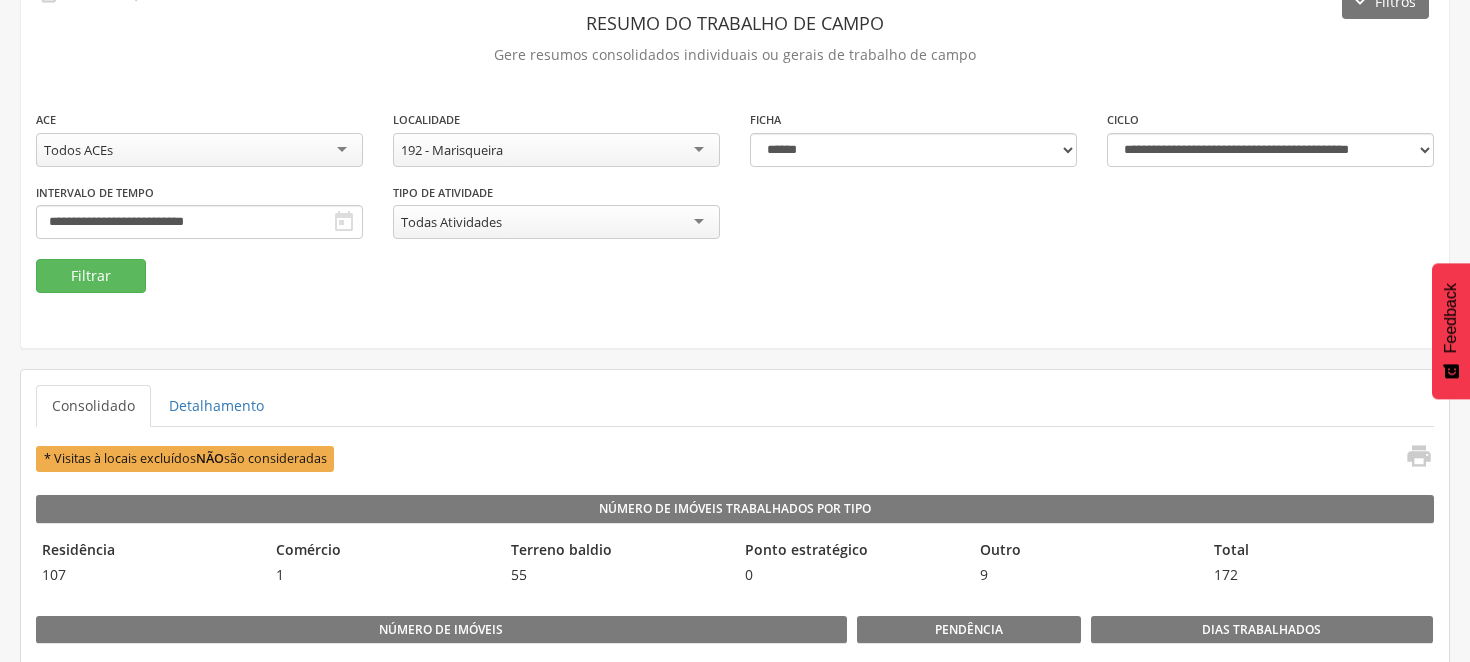 scroll, scrollTop: 0, scrollLeft: 0, axis: both 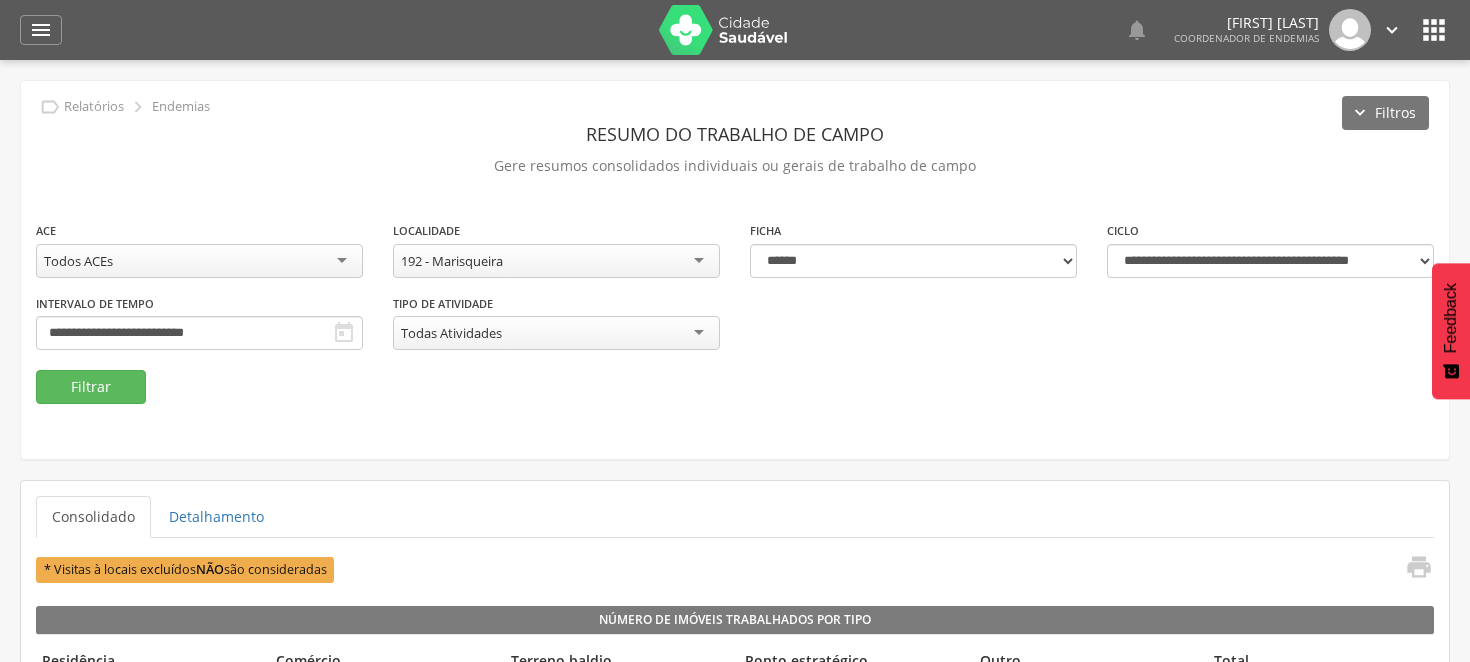 click on "Resumo do Trabalho de Campo" at bounding box center [735, 134] 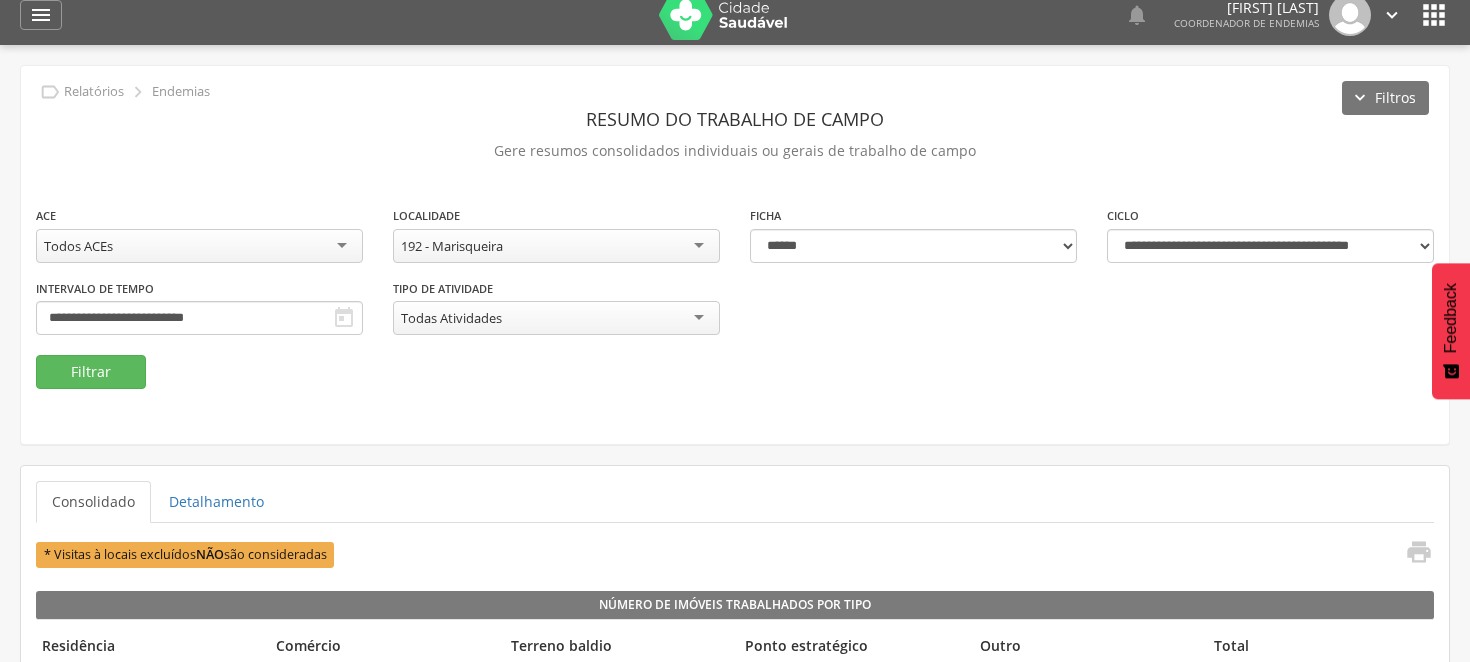 scroll, scrollTop: 0, scrollLeft: 0, axis: both 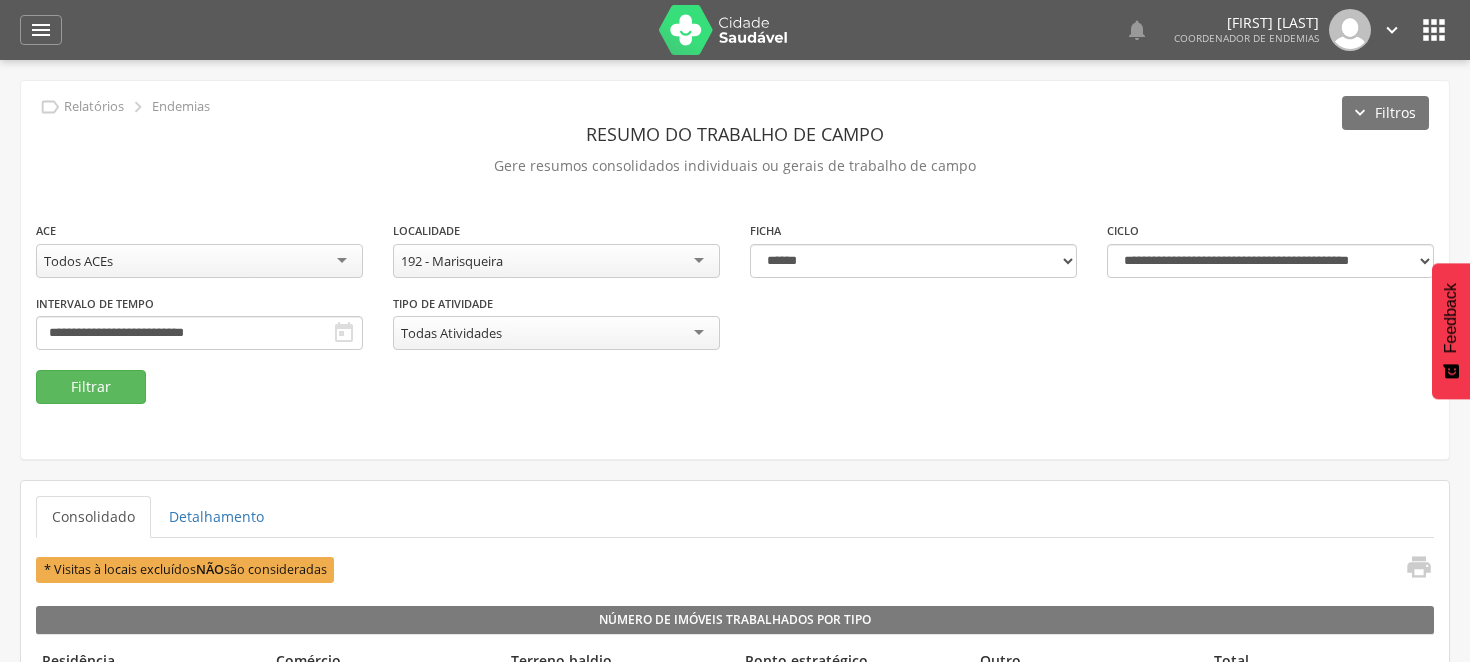click on "" at bounding box center (1434, 30) 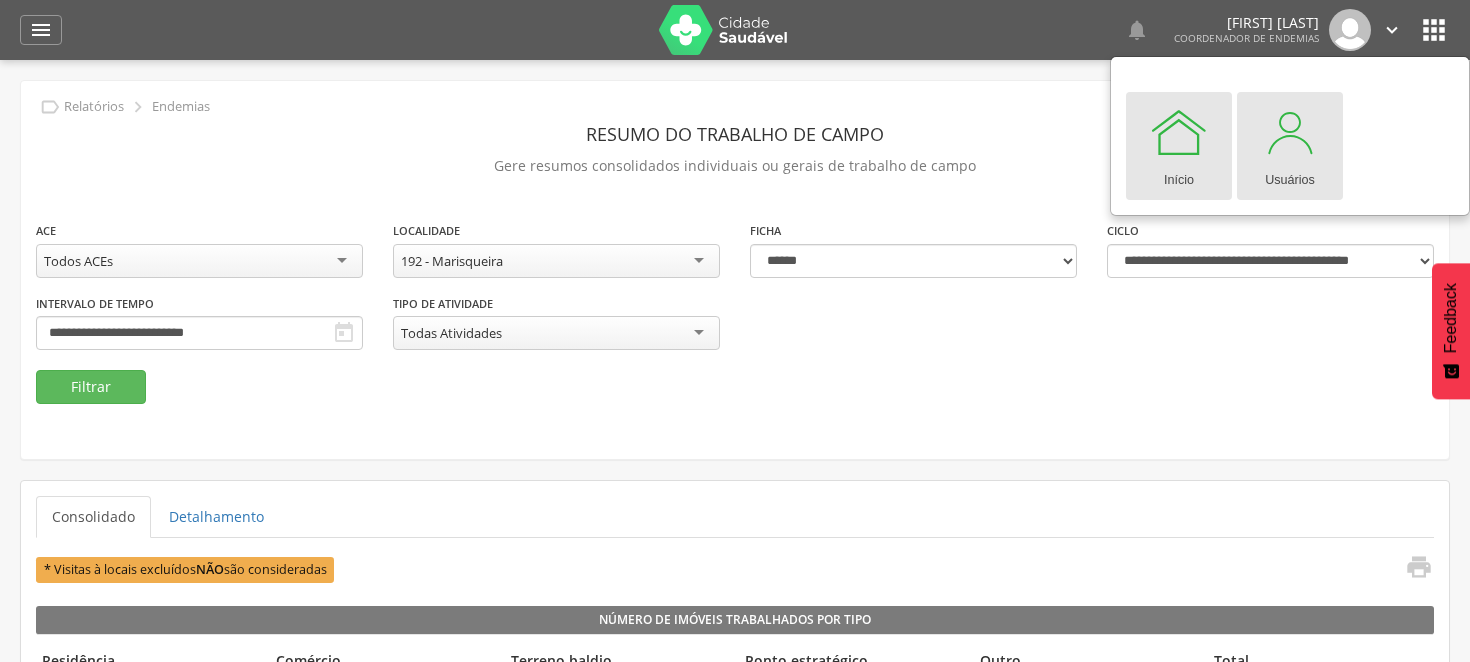 click on "Usuários" at bounding box center [1290, 176] 